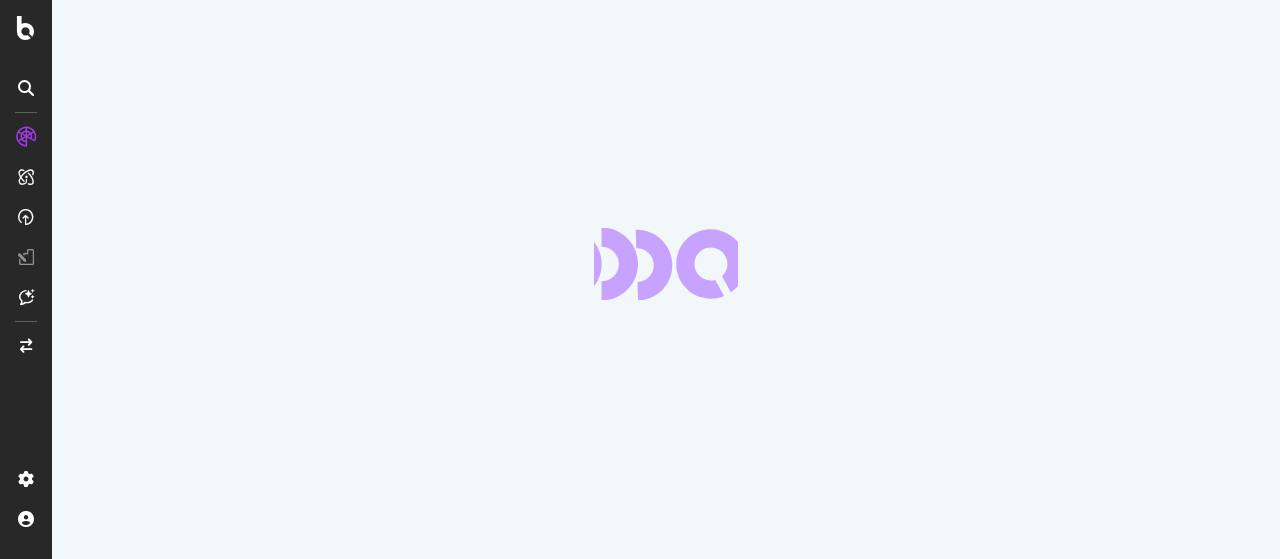scroll, scrollTop: 0, scrollLeft: 0, axis: both 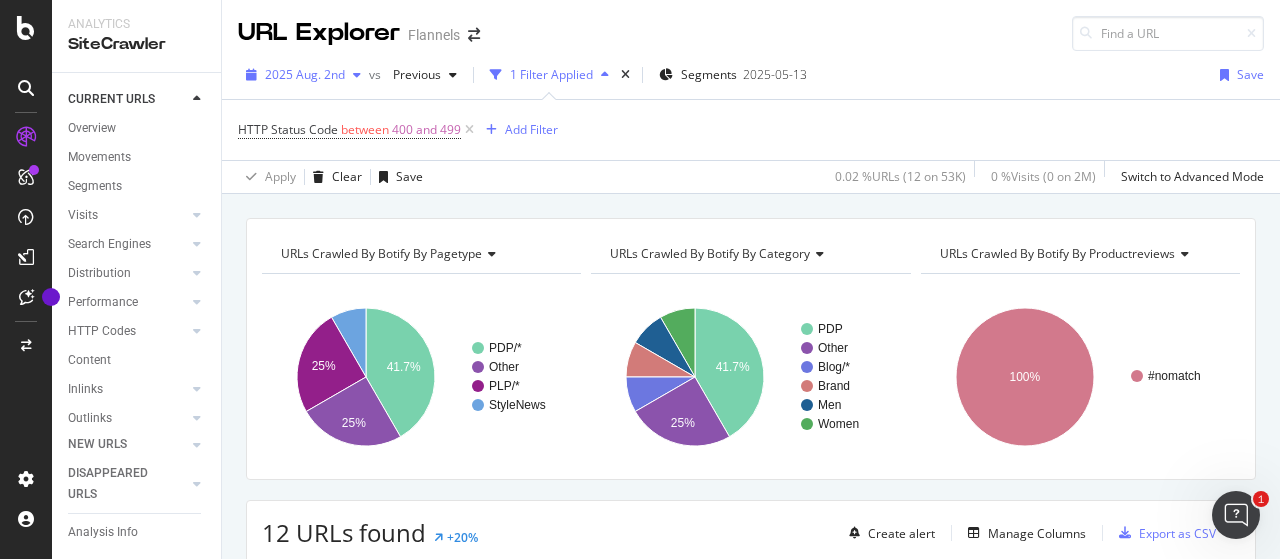 click at bounding box center [357, 75] 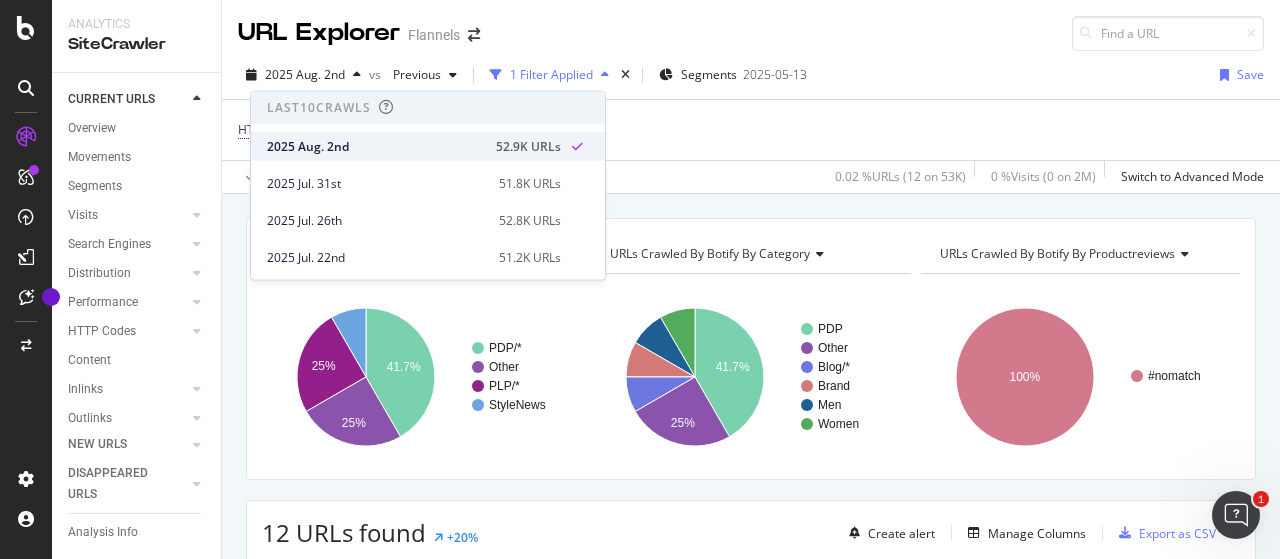 click on "2025 Aug. 2nd" at bounding box center (375, 146) 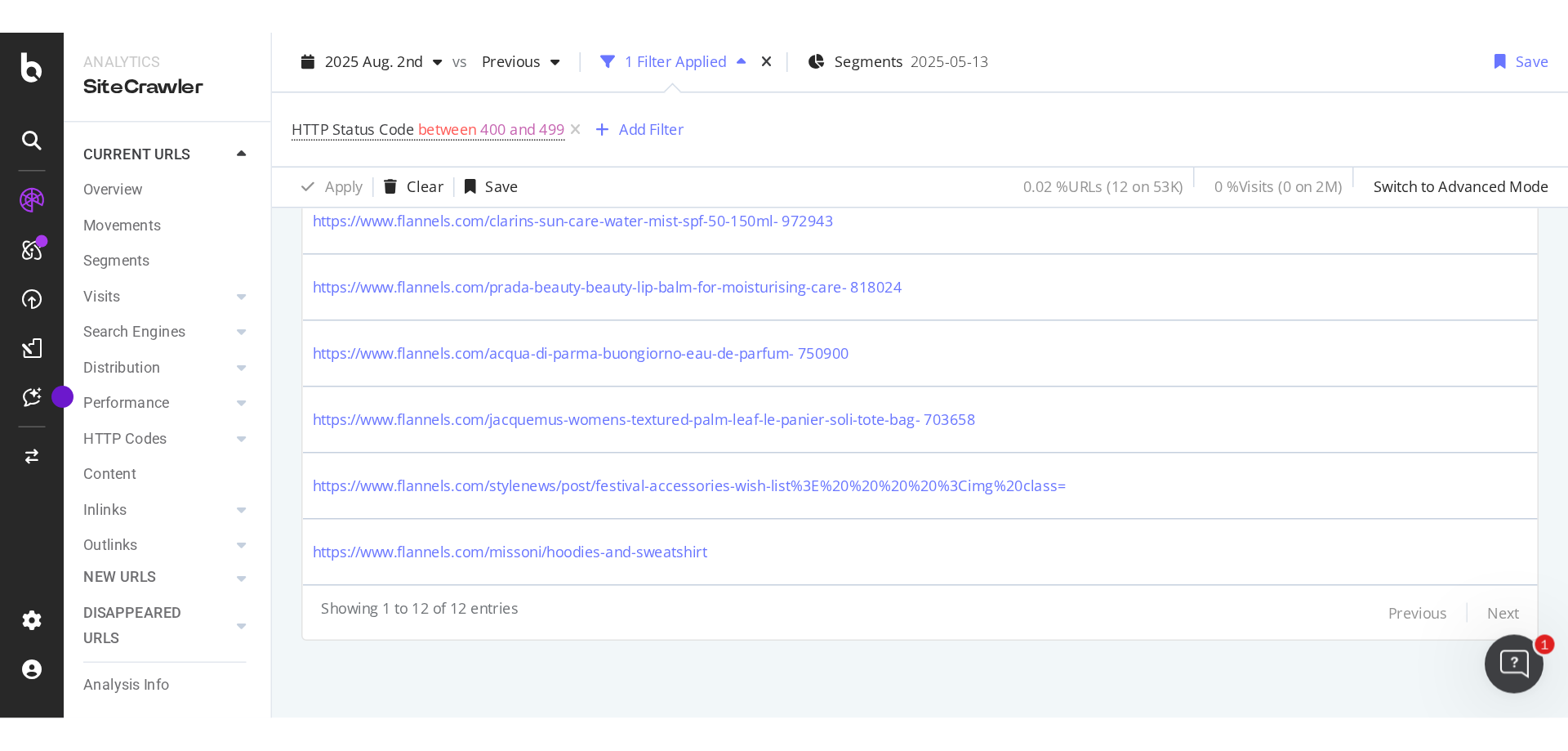 scroll, scrollTop: 288, scrollLeft: 0, axis: vertical 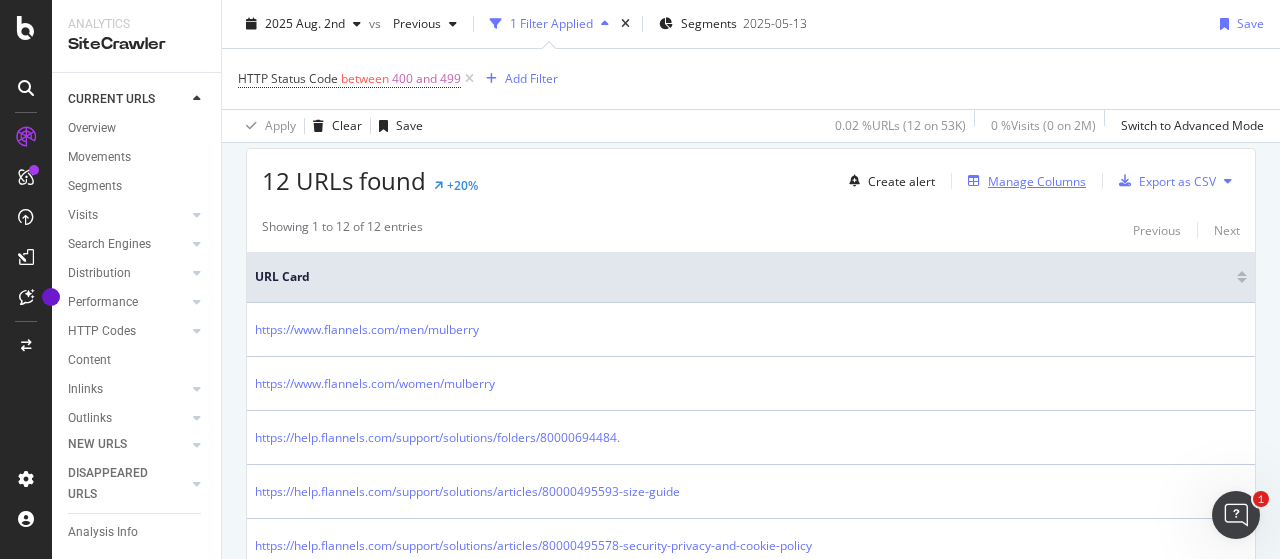 click on "Manage Columns" at bounding box center [1037, 181] 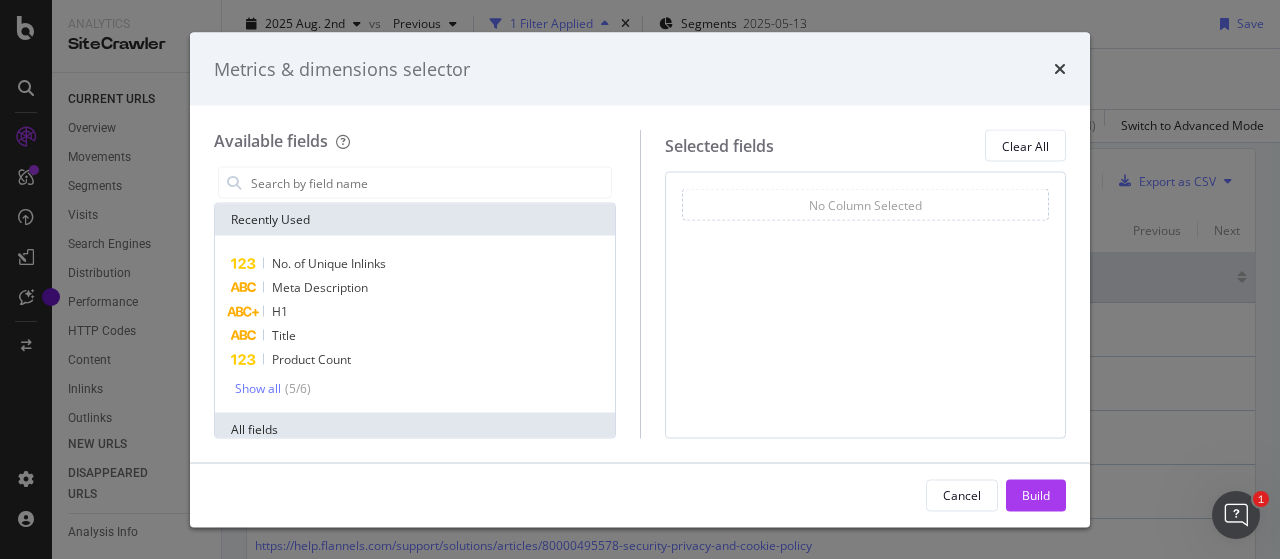 click on "Metrics & dimensions selector" at bounding box center [640, 69] 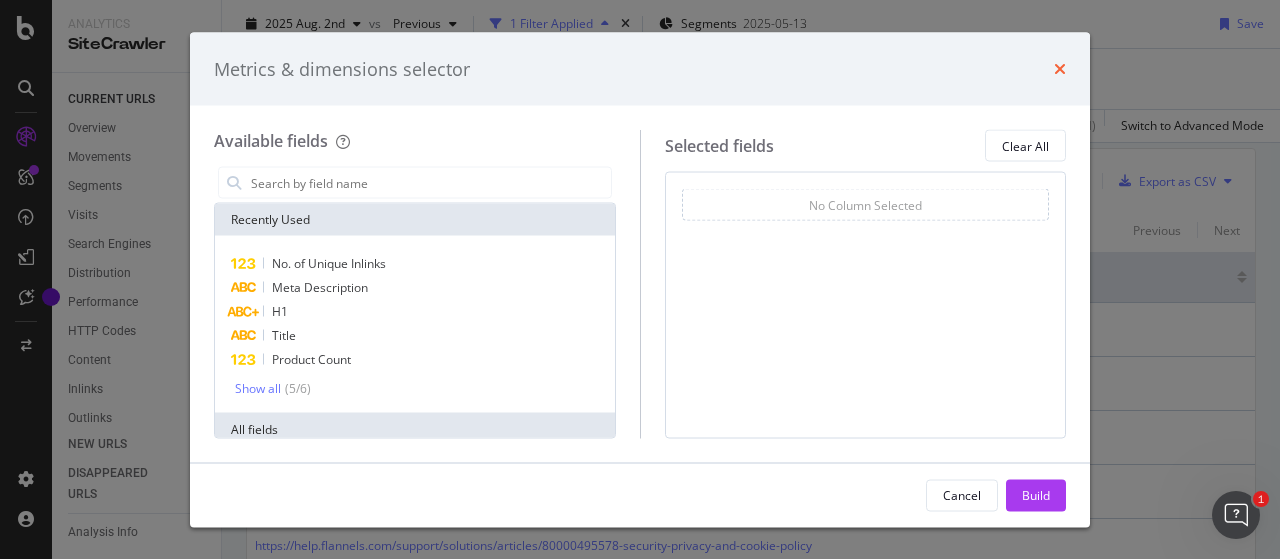 click at bounding box center (1060, 69) 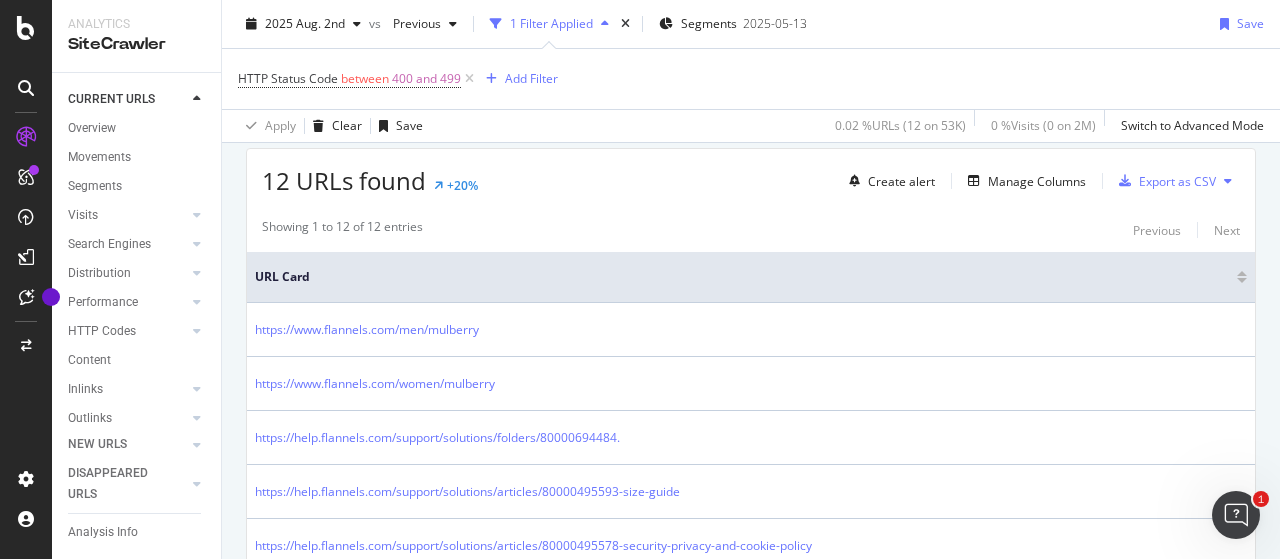 click on "12 URLs found +20% Create alert Manage Columns Export as CSV Showing 1 to 12 of 12 entries Previous Next URL Card https://www.flannels.com/men/mulberry https://www.flannels.com/women/mulberry https://help.flannels.com/support/solutions/folders/80000694484. https://help.flannels.com/support/solutions/articles/80000495593-size-guide https://help.flannels.com/support/solutions/articles/80000495578-security-privacy-and-cookie-policy https://help.flannels.com/support/solutions/folders/80000357186 https://www.flannels.com/clarins-sun-care-water-mist-spf-50-150ml- 972943 https://www.flannels.com/prada-beauty-beauty-lip-balm-for-moisturising-care- 818024 https://www.flannels.com/acqua-di-parma-buongiorno-eau-de-parfum- 750900 https://www.flannels.com/jacquemus-womens-textured-palm-leaf-le-panier-soli-tote-bag- 703658 https://www.flannels.com/stylenews/post/festival-accessories-wish-list>    <img class= https://www.flannels.com/missoni/hoodies-and-sweatshirt Showing 1 to 12 of 12 entries Previous Next" at bounding box center [751, 572] 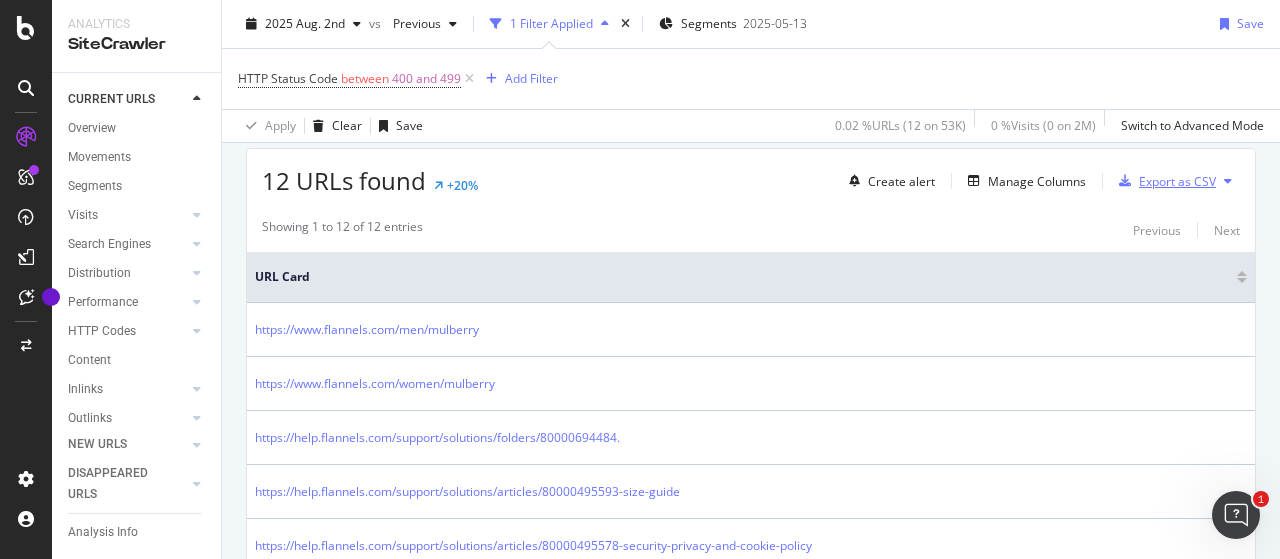 click on "Export as CSV" at bounding box center (1177, 181) 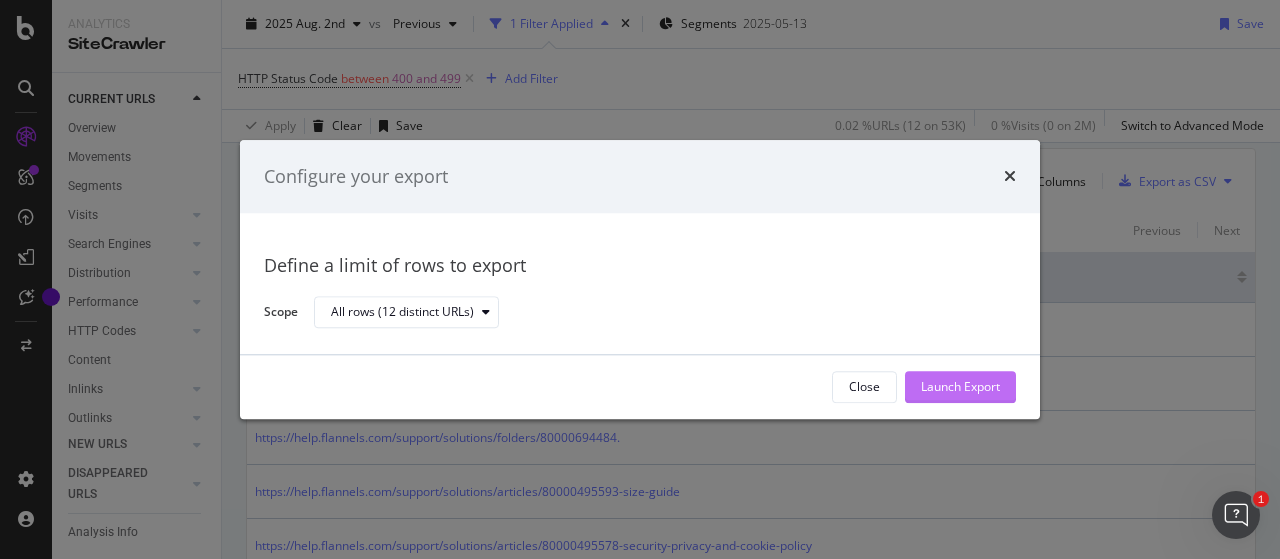 click on "Launch Export" at bounding box center (960, 387) 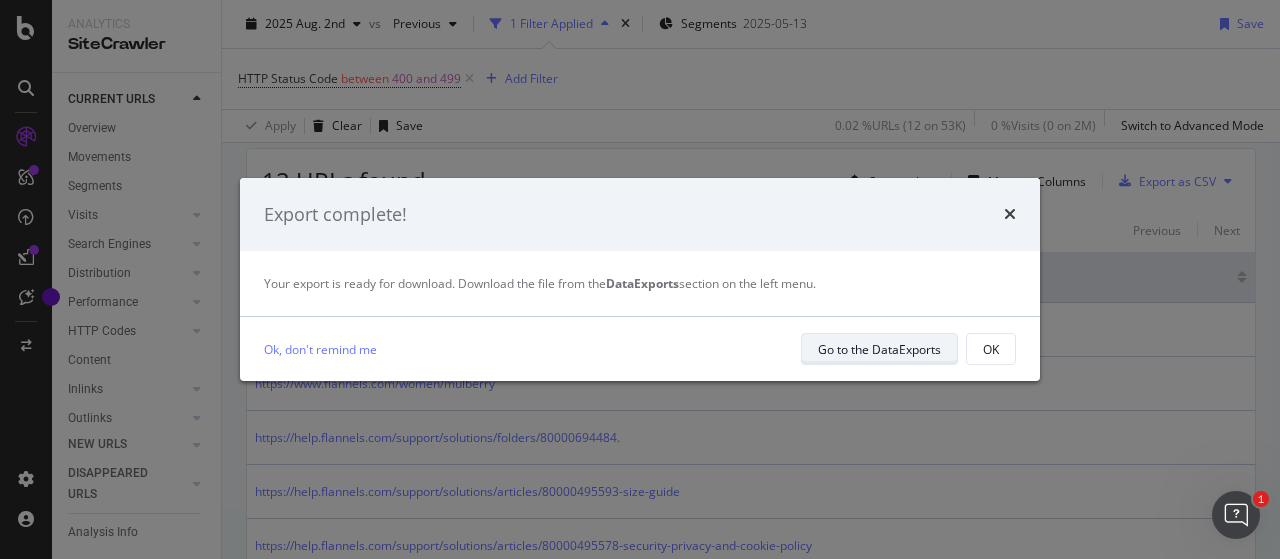 click on "Go to the DataExports" at bounding box center (879, 349) 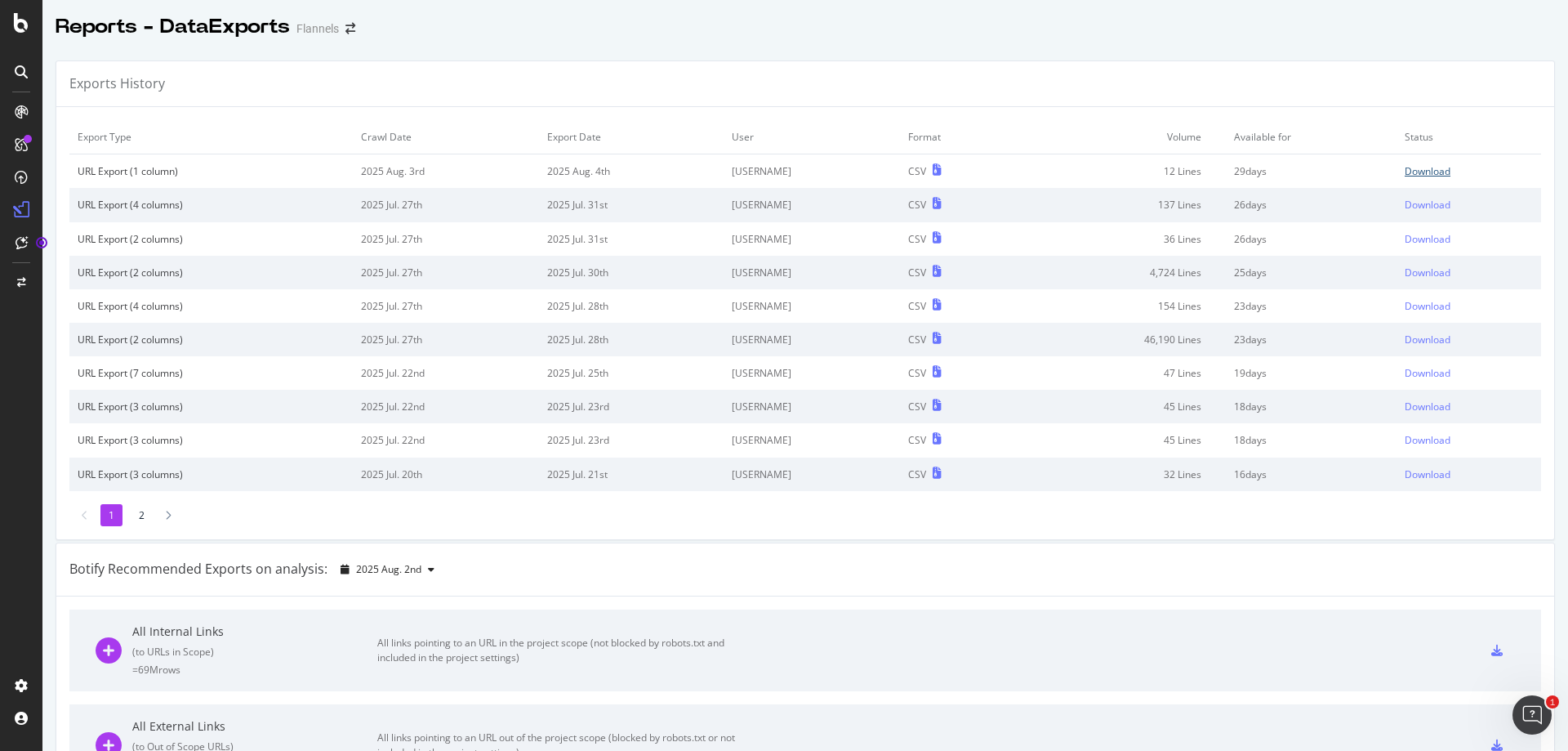 click on "Download" at bounding box center [1468, 171] 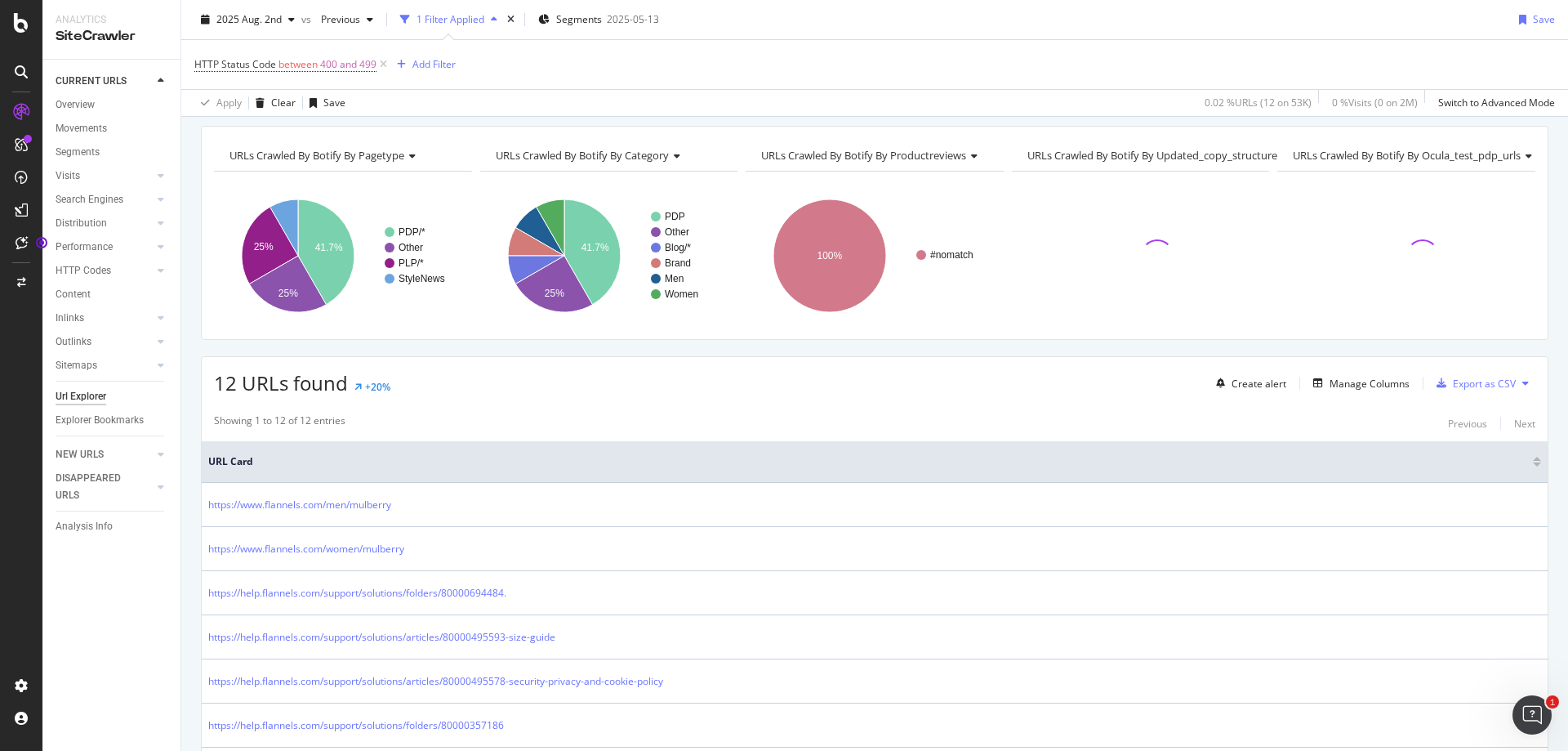 scroll, scrollTop: 82, scrollLeft: 0, axis: vertical 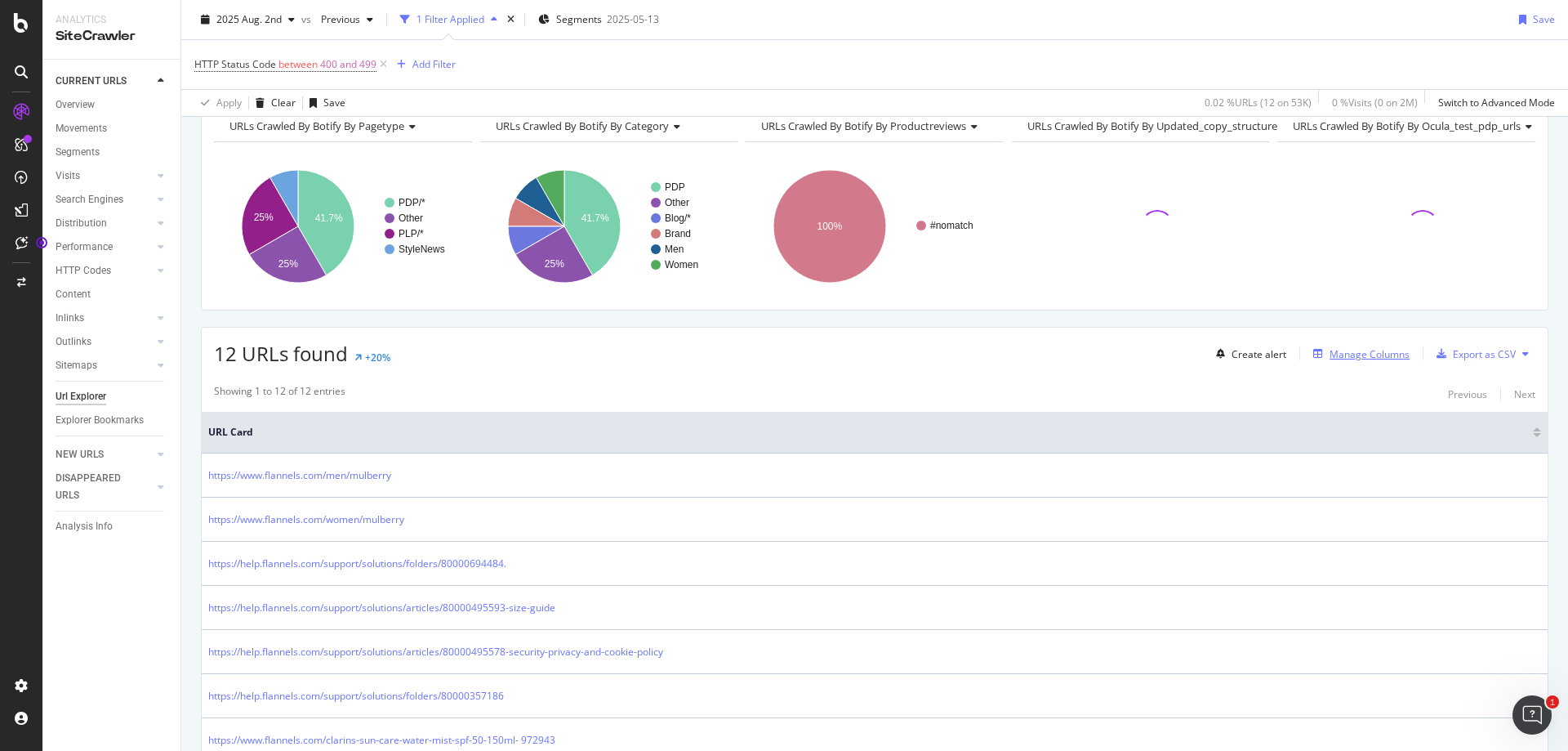click on "Manage Columns" at bounding box center (1370, 354) 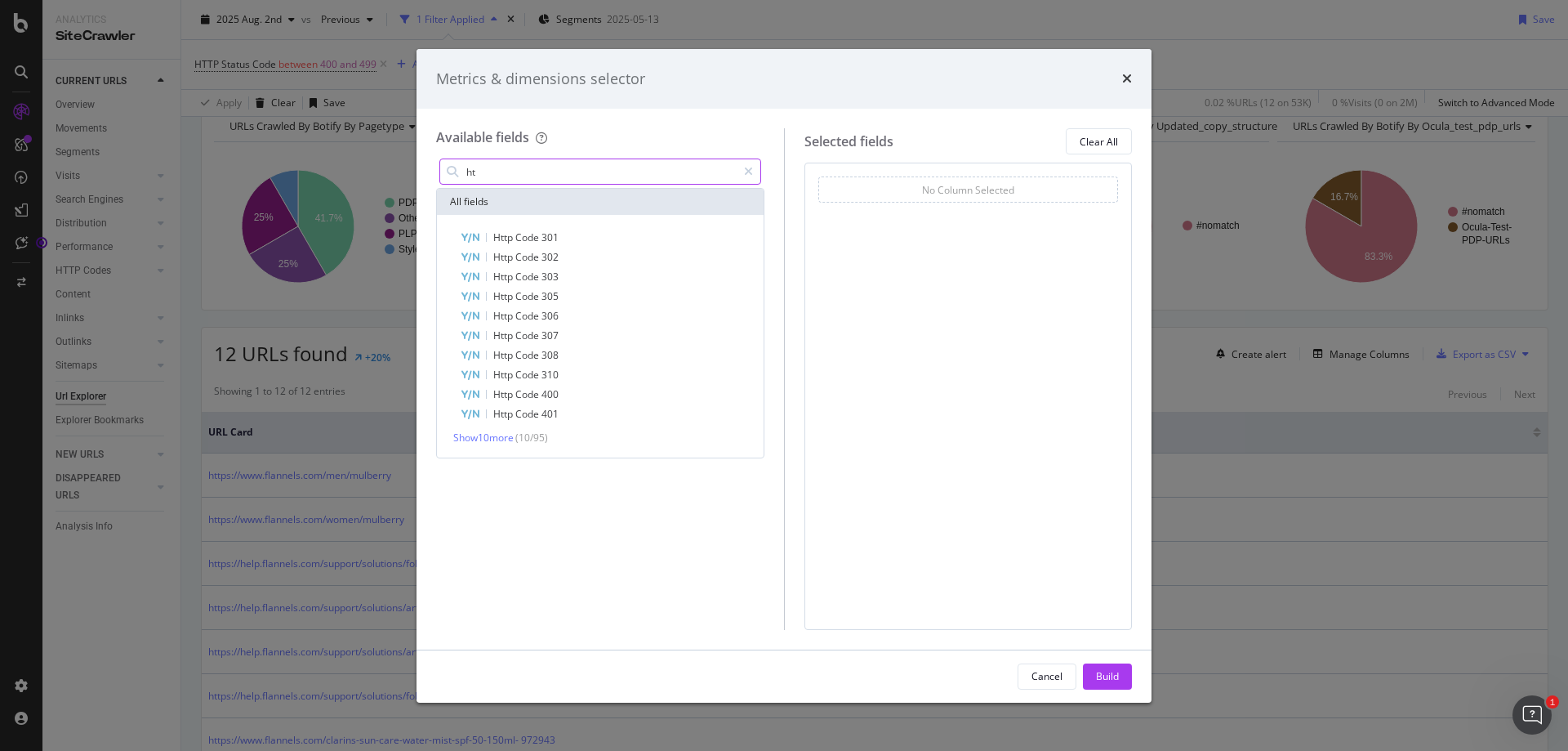 type on "h" 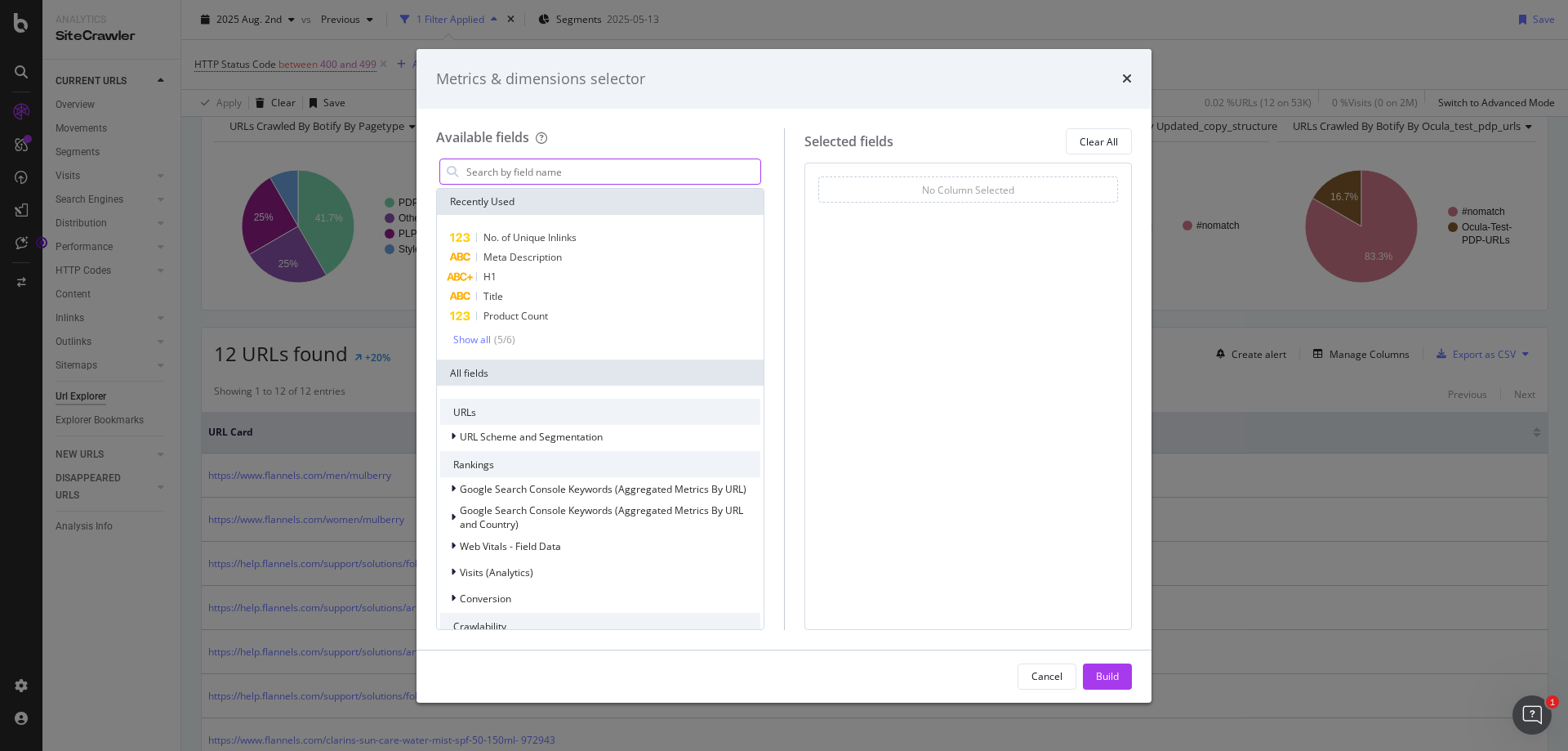 click at bounding box center (612, 172) 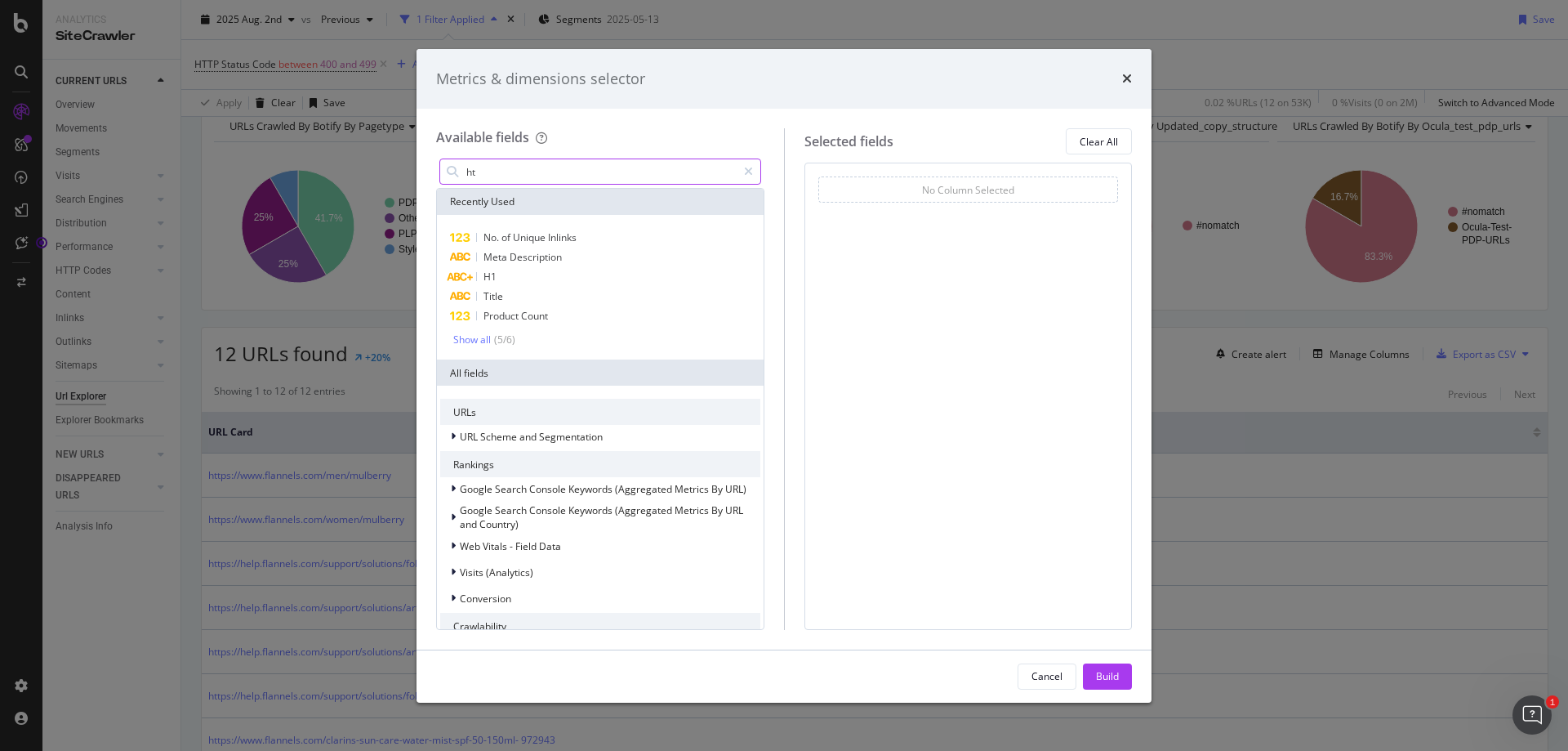 type on "h" 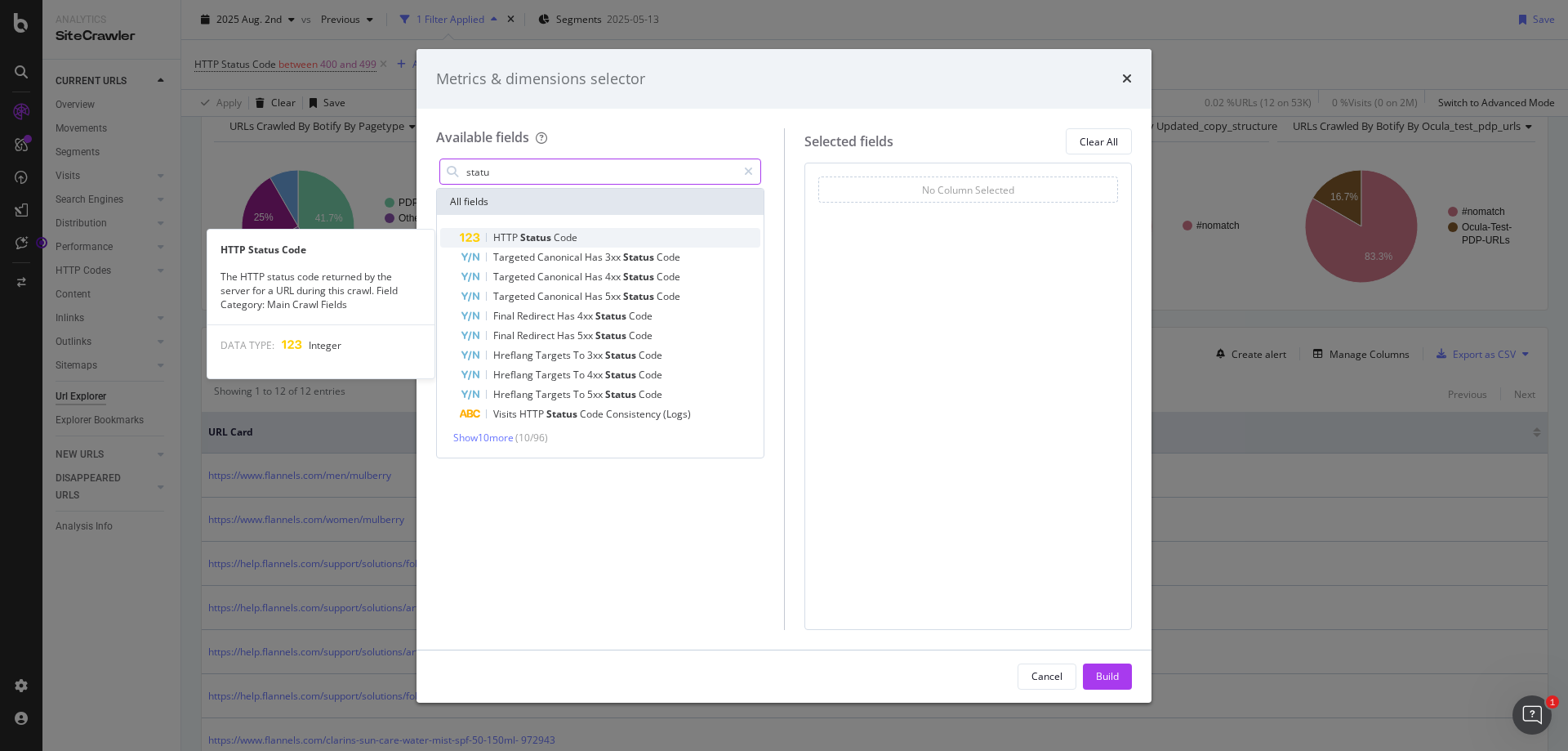type on "statu" 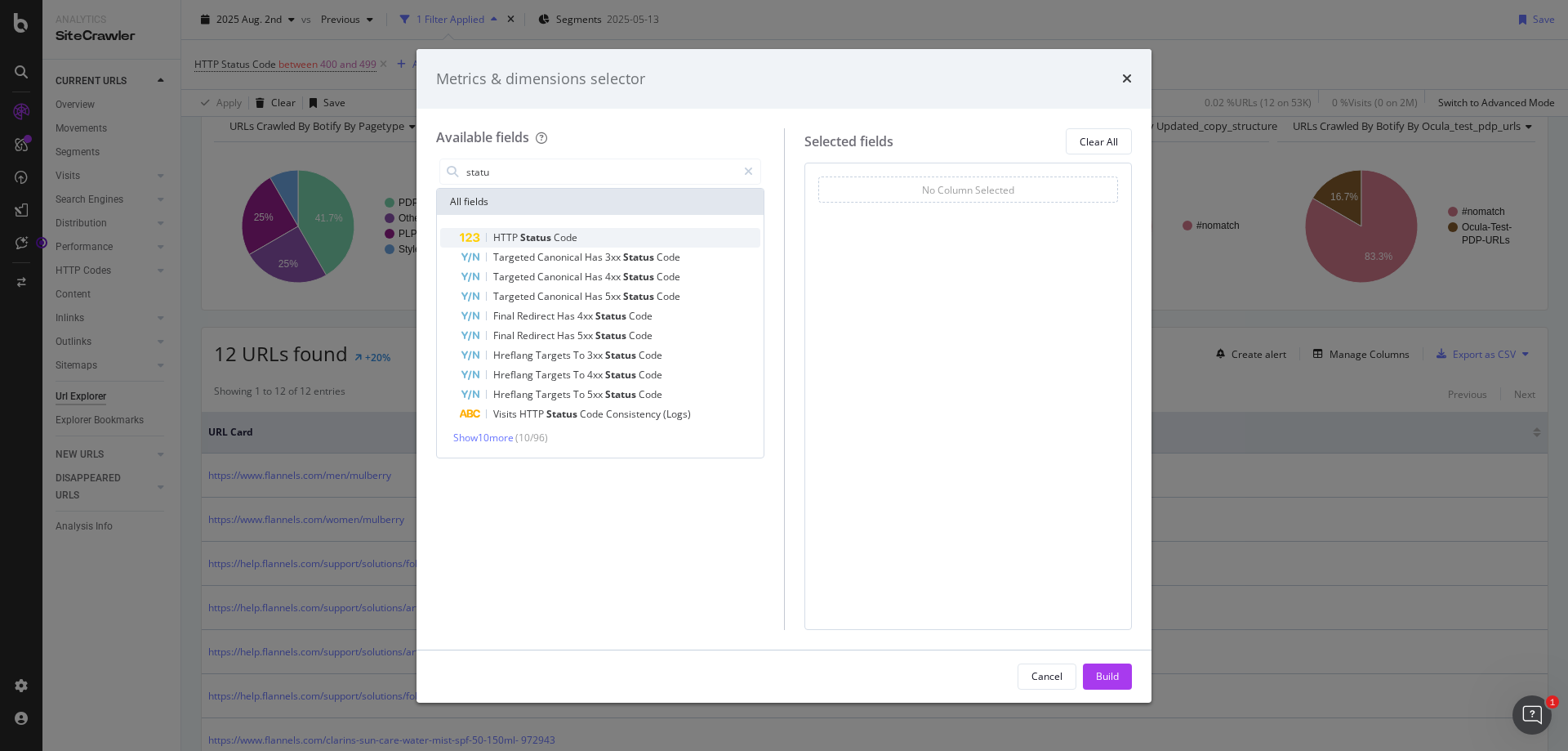 click on "HTTP   Status   Code" at bounding box center [610, 238] 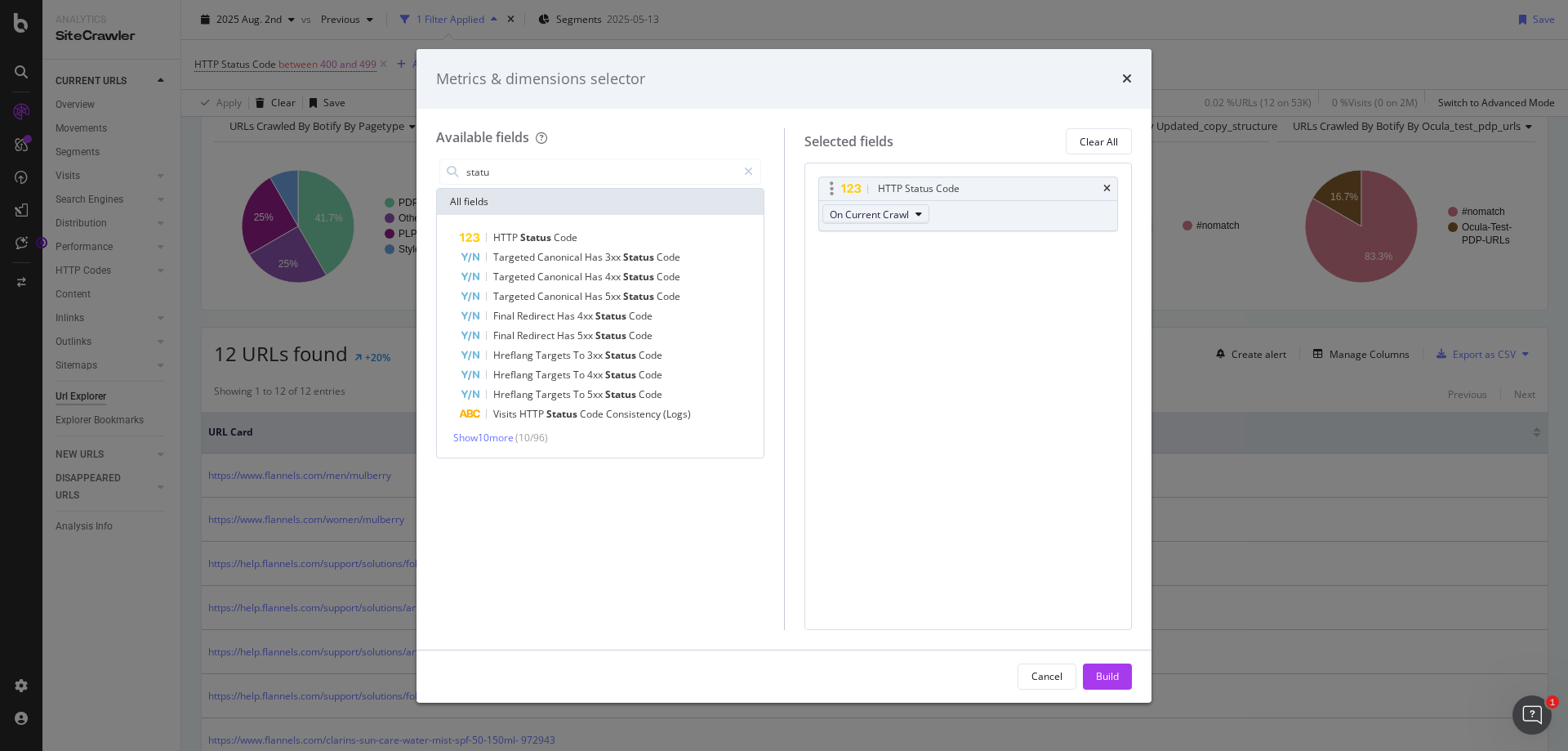 click on "On Current Crawl" at bounding box center [869, 214] 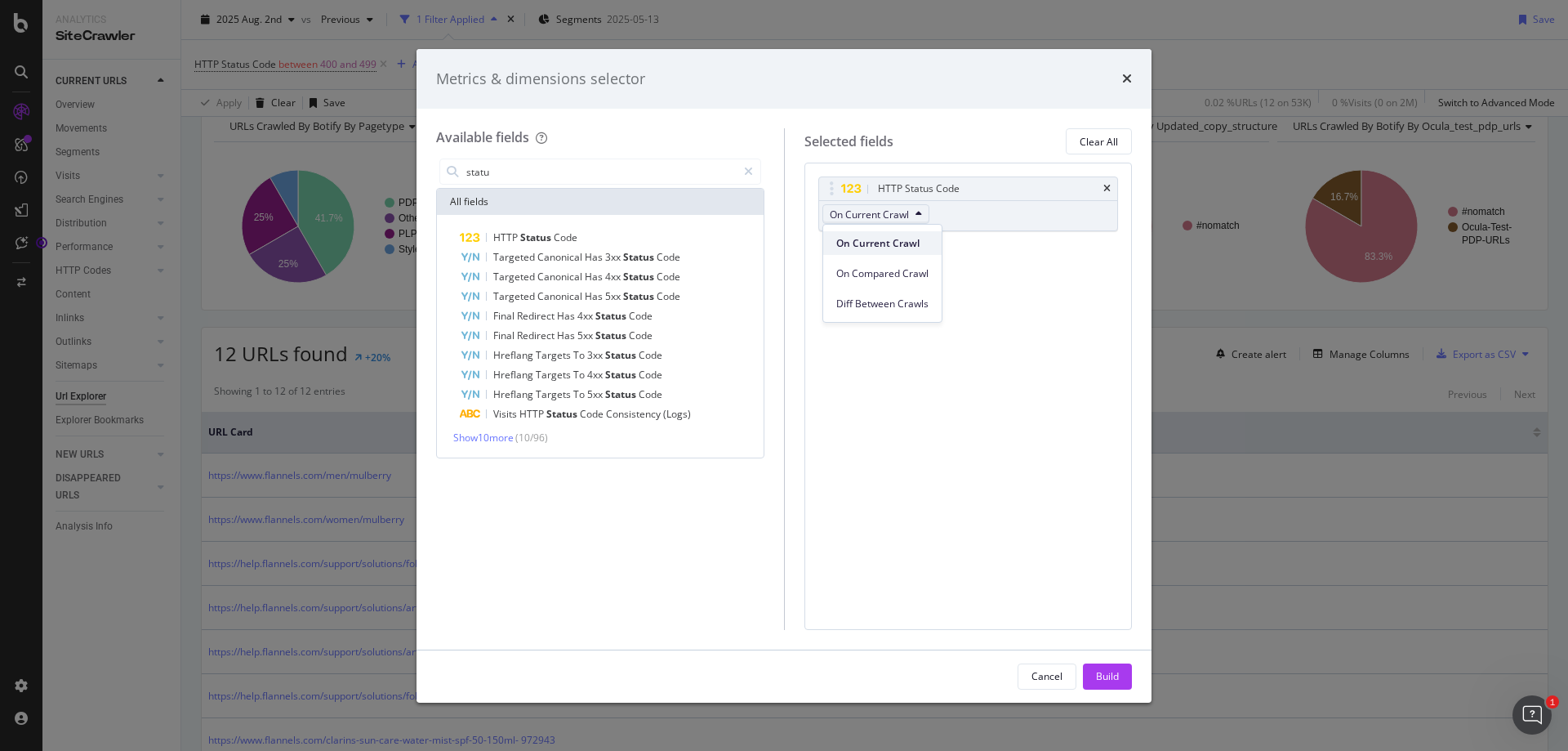 click on "On Current Crawl" at bounding box center [882, 244] 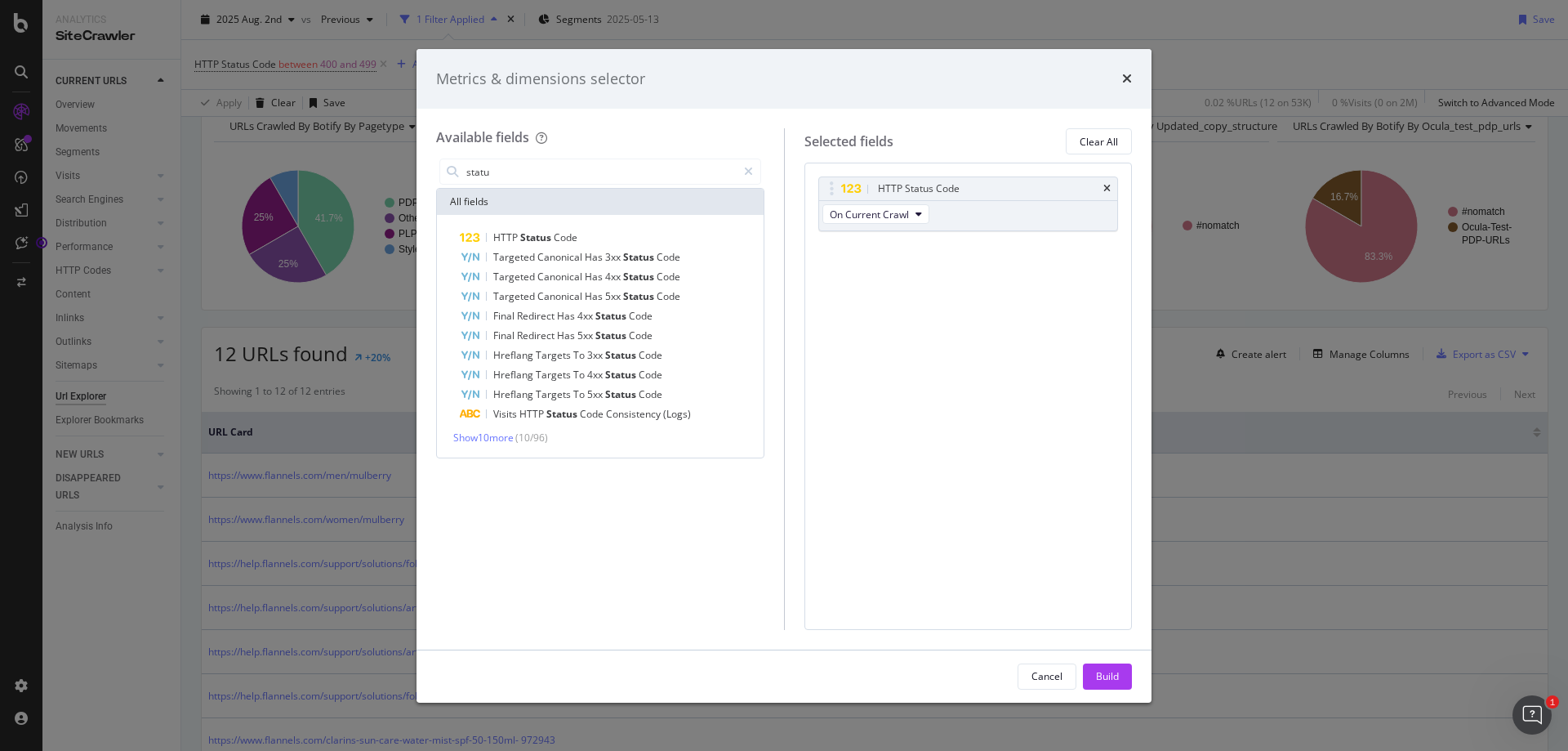 click on "statu All fields HTTP   Status   Code   Targeted   Canonical   Has   3xx   Status   Code   Targeted   Canonical   Has   4xx   Status   Code   Targeted   Canonical   Has   5xx   Status   Code   Final   Redirect   Has   4xx   Status   Code   Final   Redirect   Has   5xx   Status   Code   Hreflang   Targets   To   3xx   Status   Code   Hreflang   Targets   To   4xx   Status   Code   Hreflang   Targets   To   5xx   Status   Code   Visits   HTTP   Status   Code   Consistency   (Logs)   Show  10  more ( 10 / 96 )" at bounding box center [600, 392] 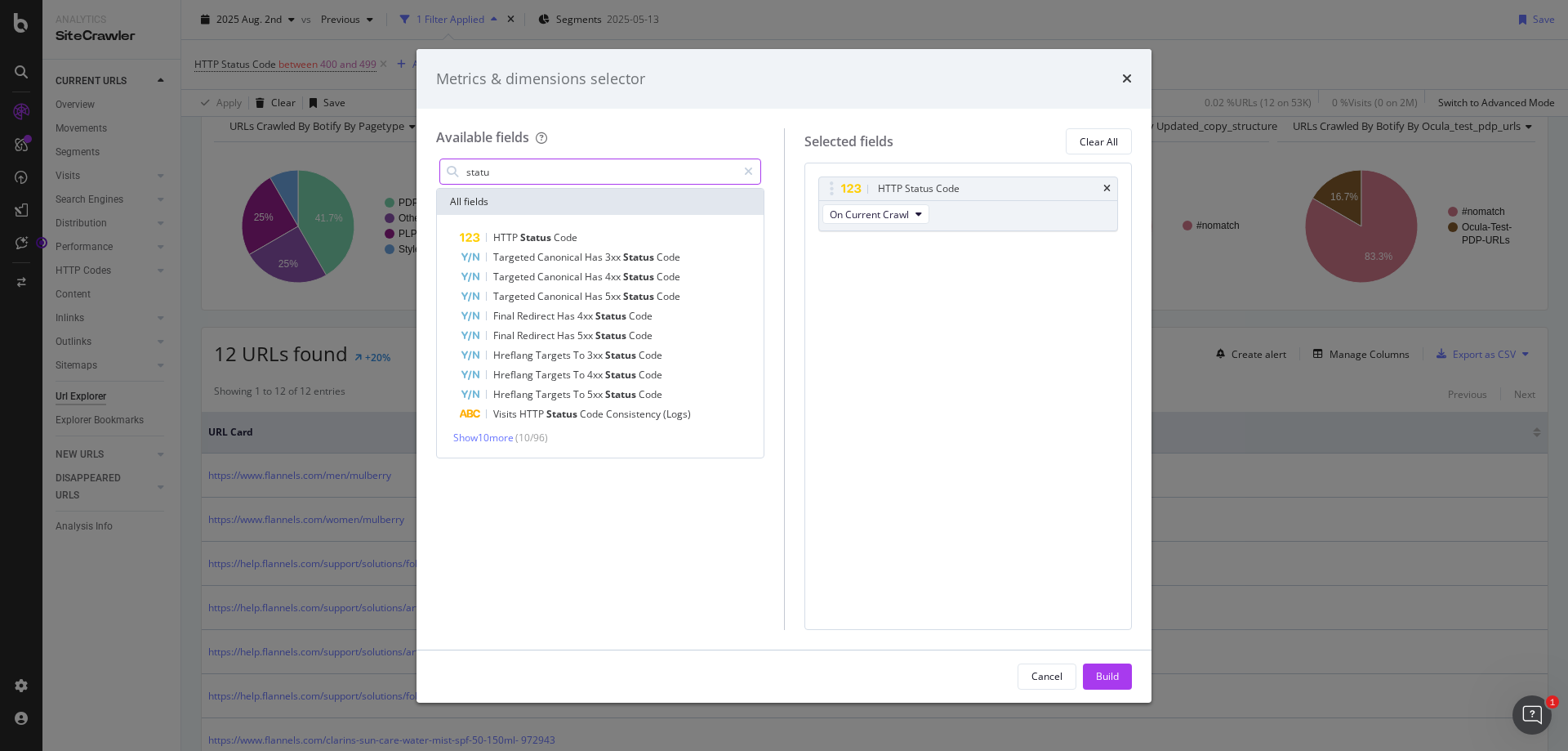 click on "statu" at bounding box center [600, 172] 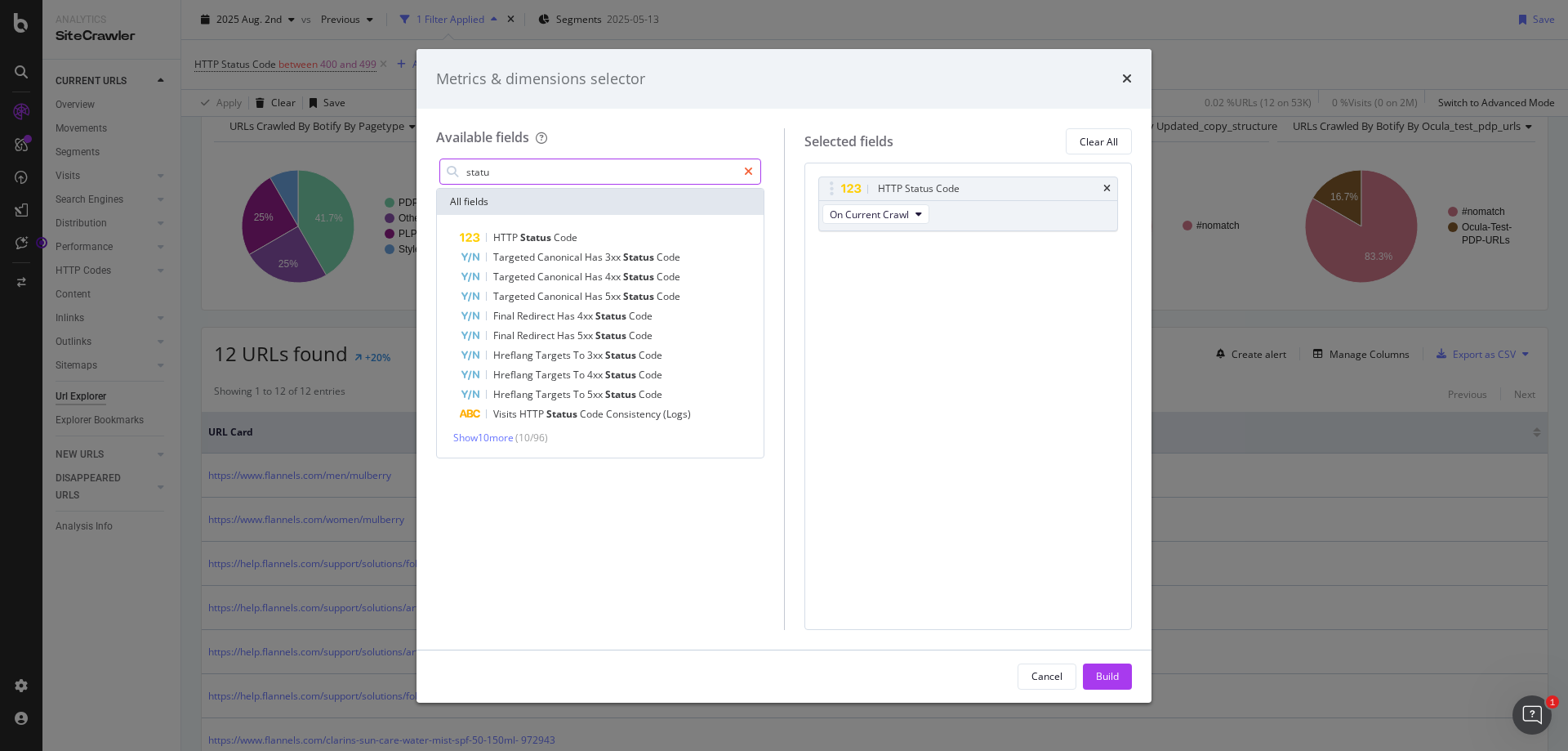 click at bounding box center (748, 172) 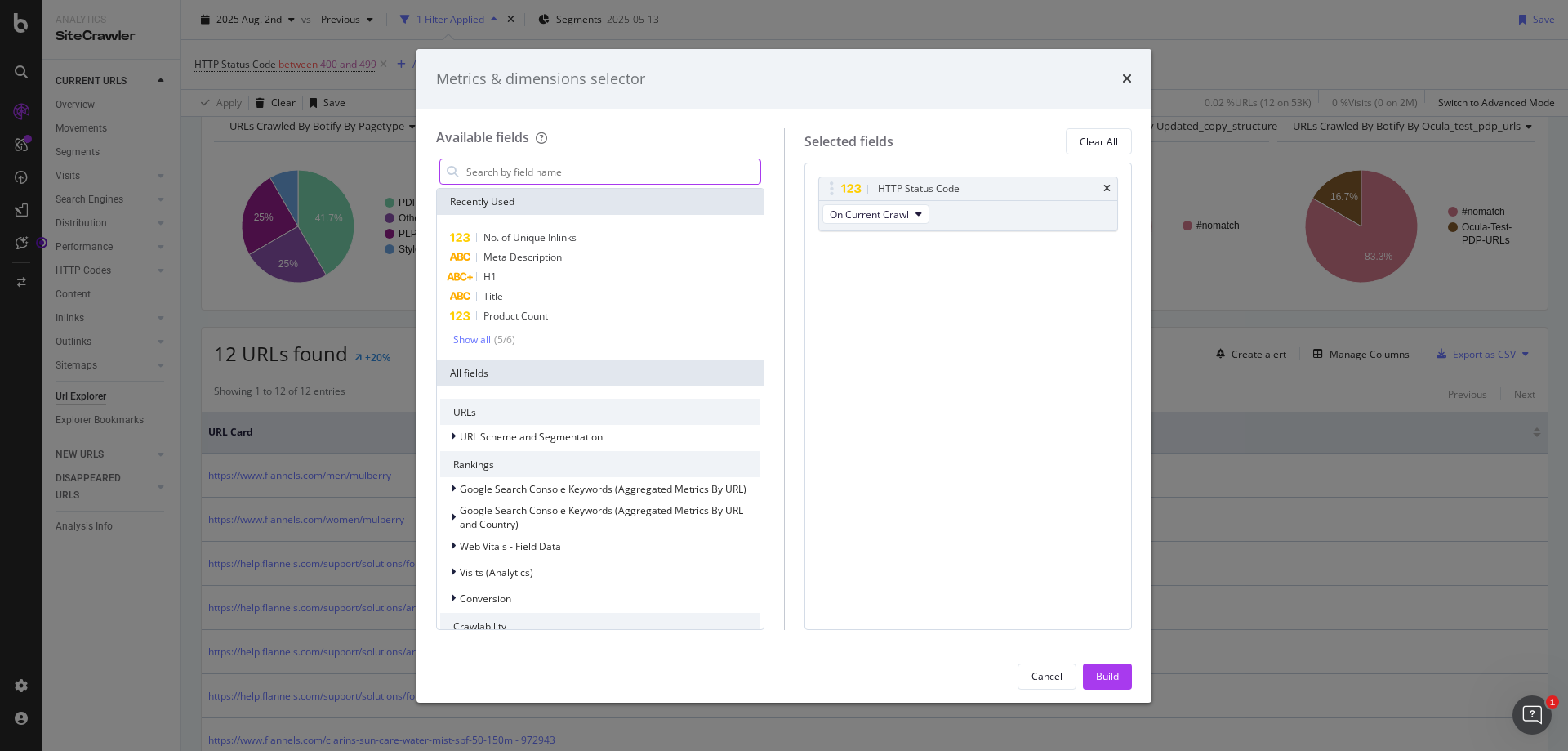 click at bounding box center (612, 172) 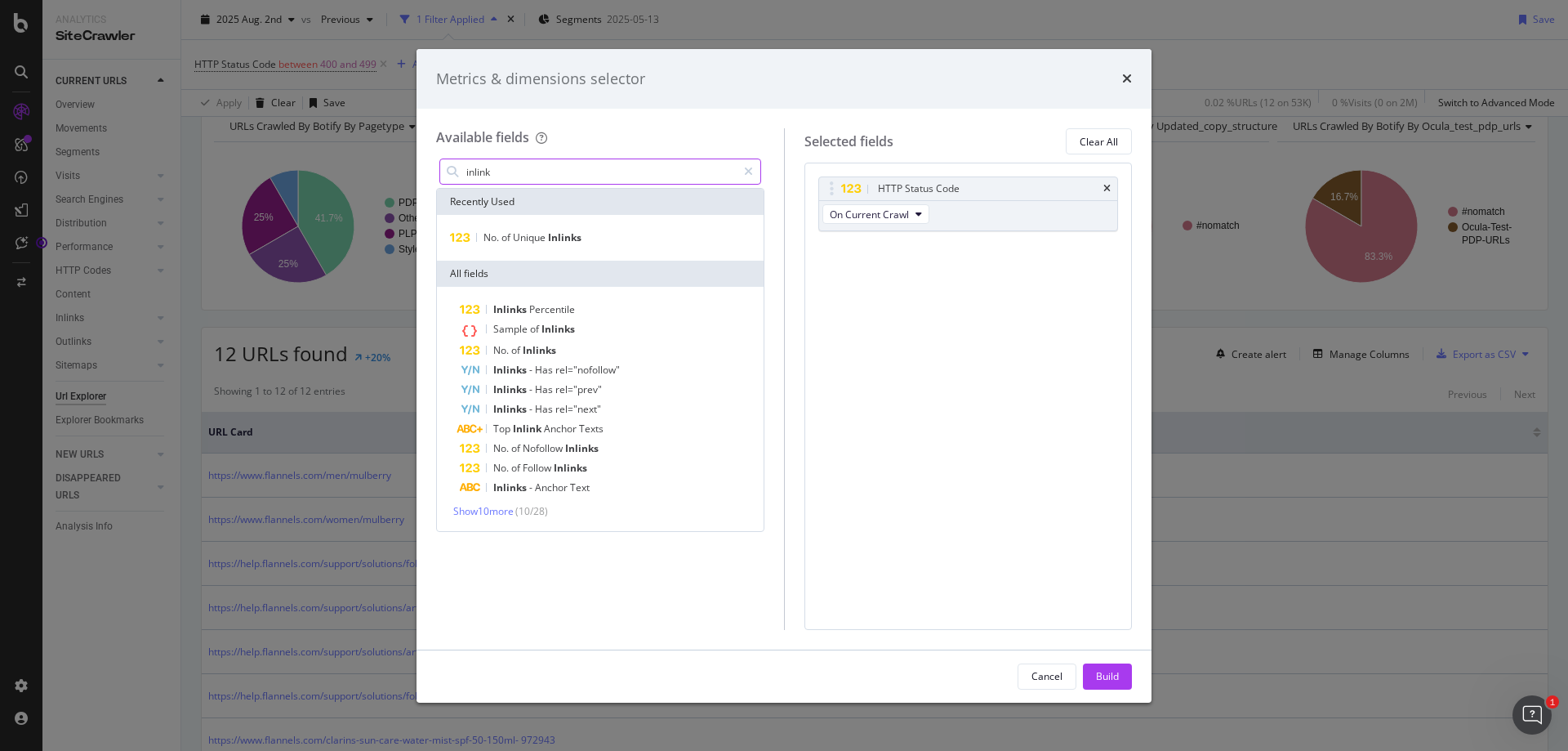 type on "inlink" 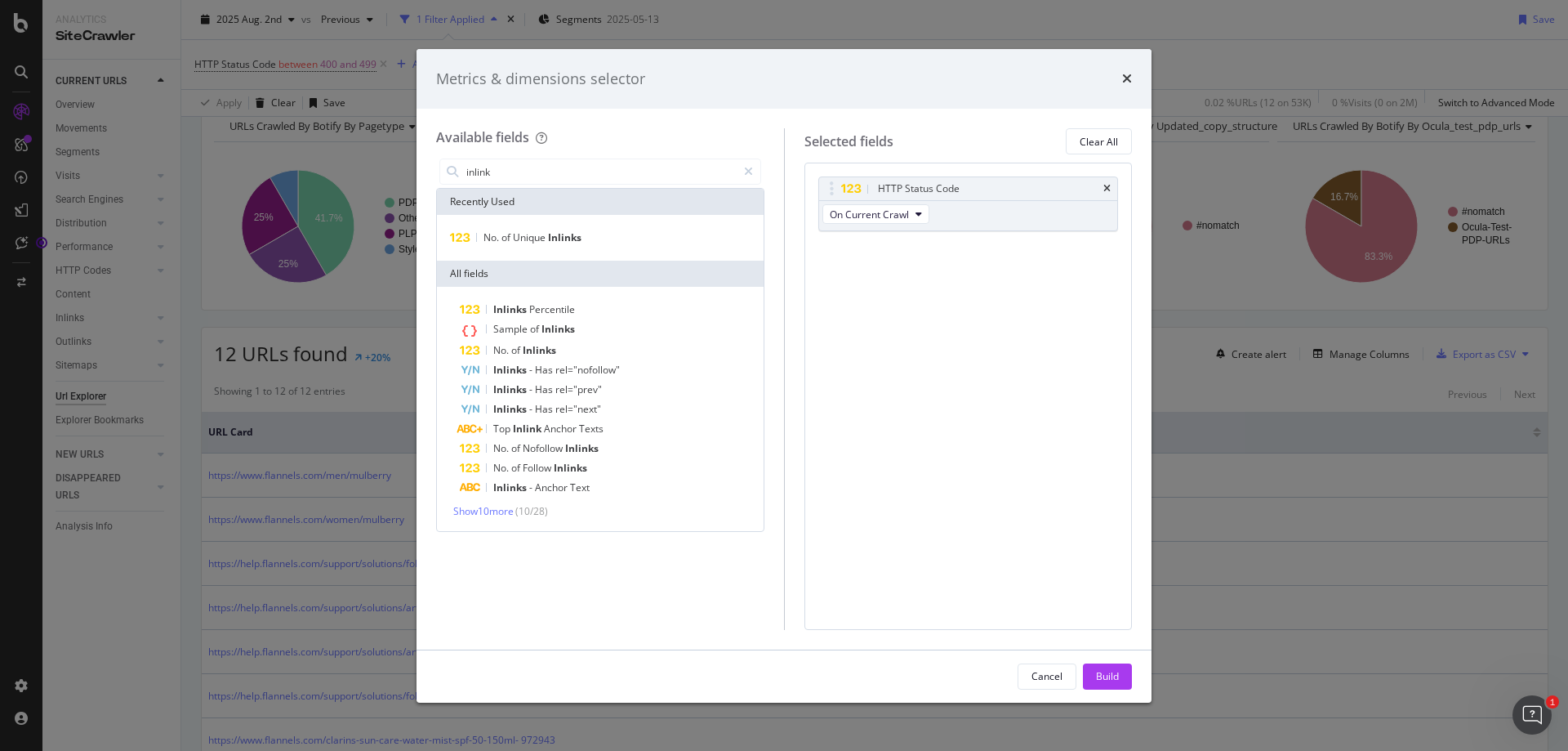 click on "No.   of   Unique   Inlinks" at bounding box center [600, 238] 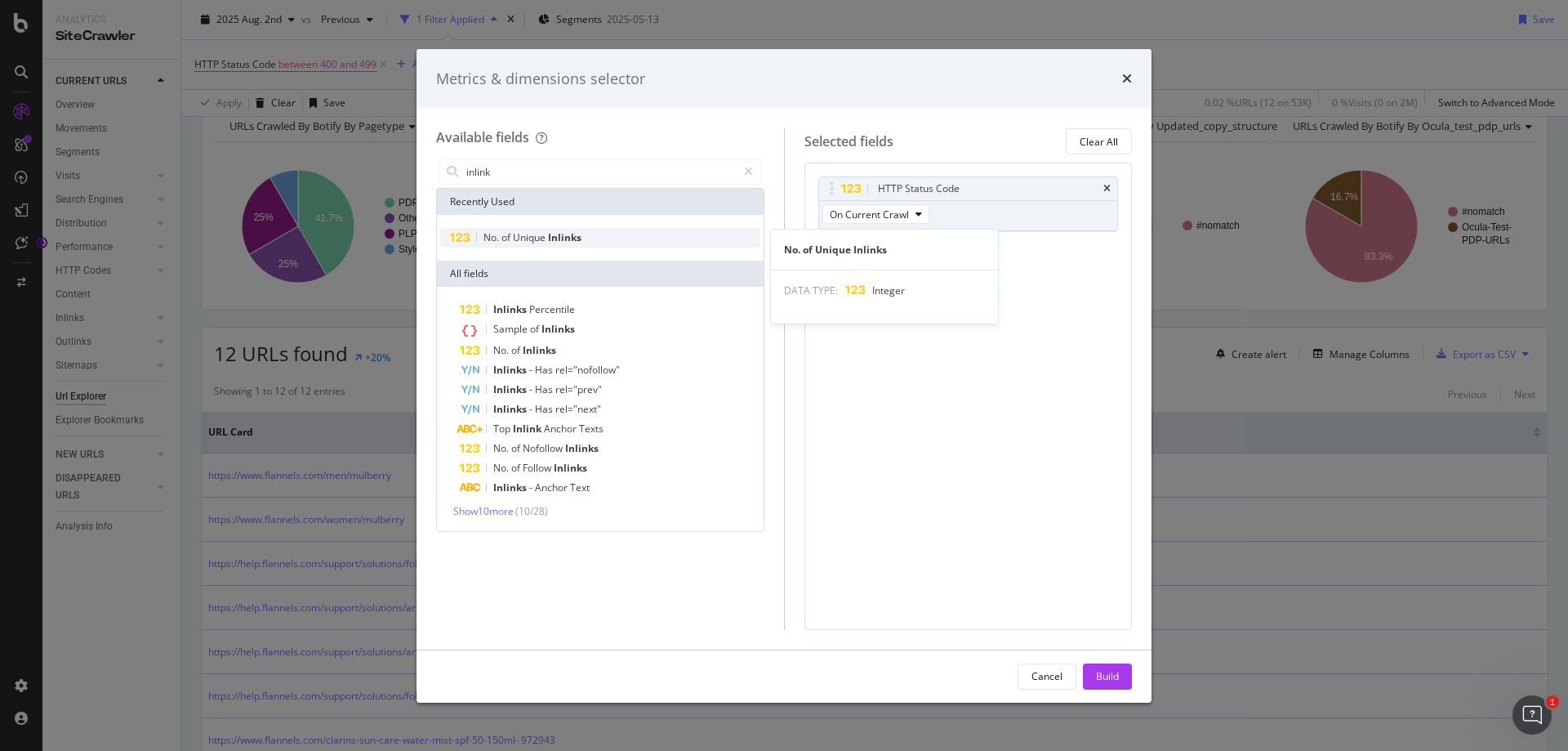 click on "No.   of   Unique   Inlinks" at bounding box center [600, 238] 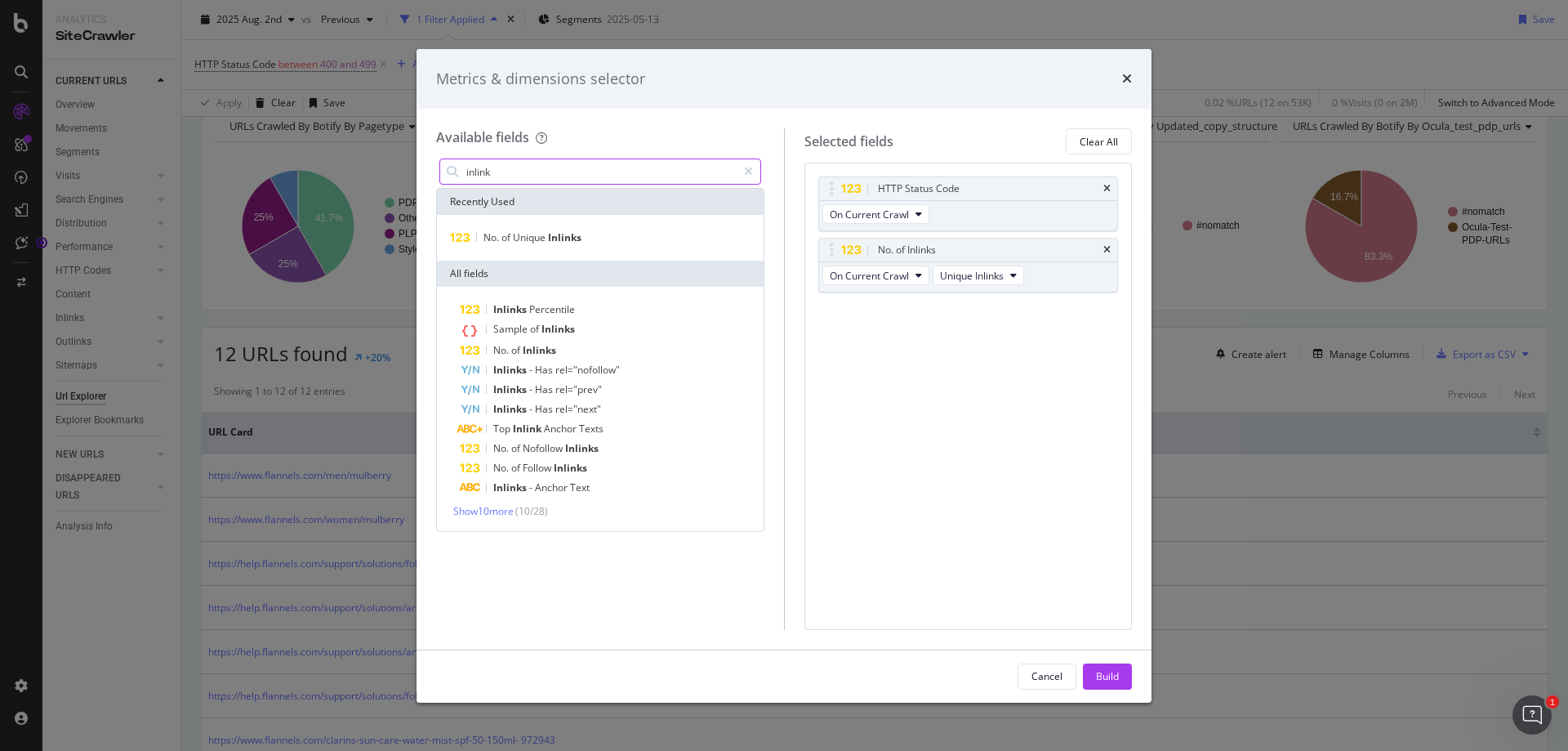 click at bounding box center (748, 172) 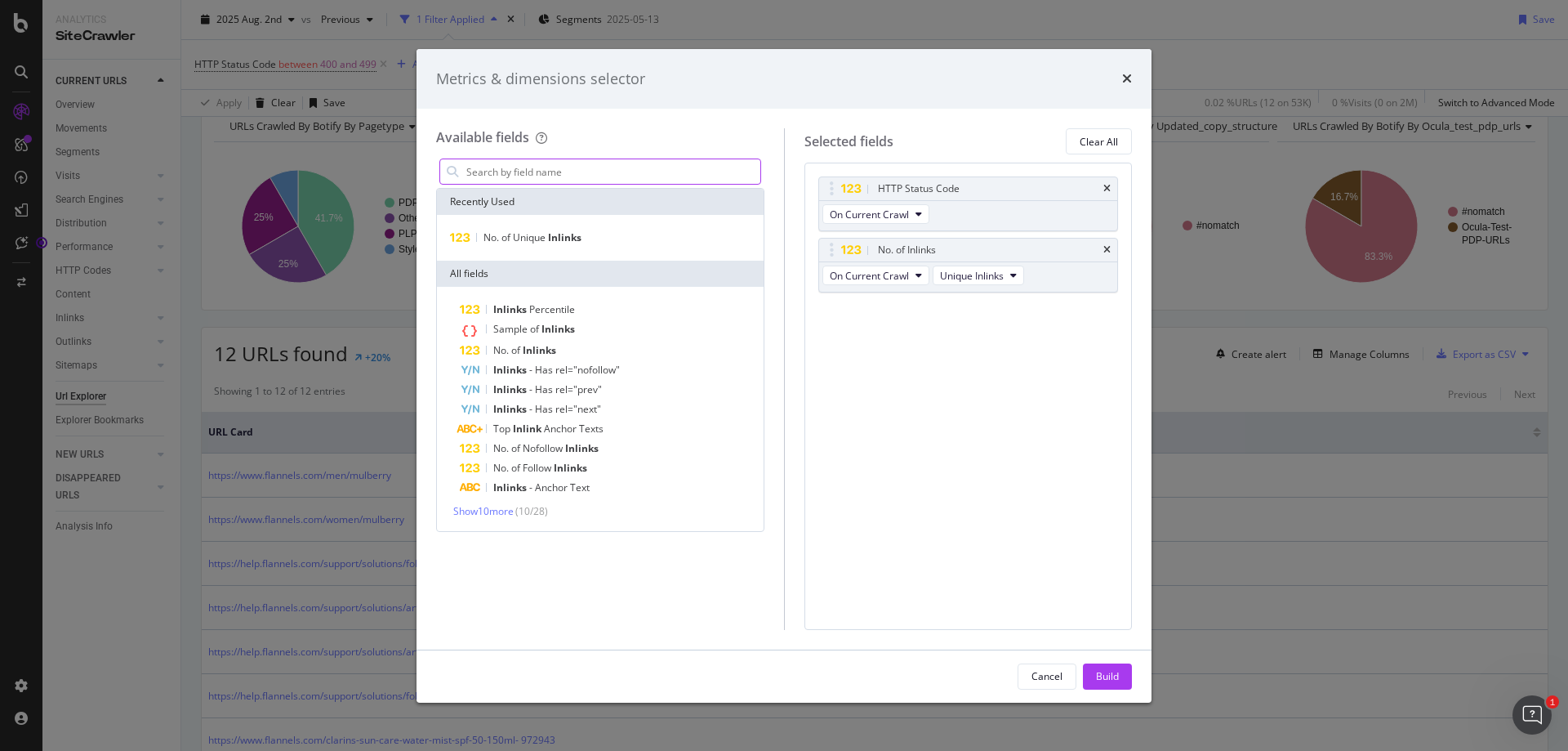 click at bounding box center [612, 172] 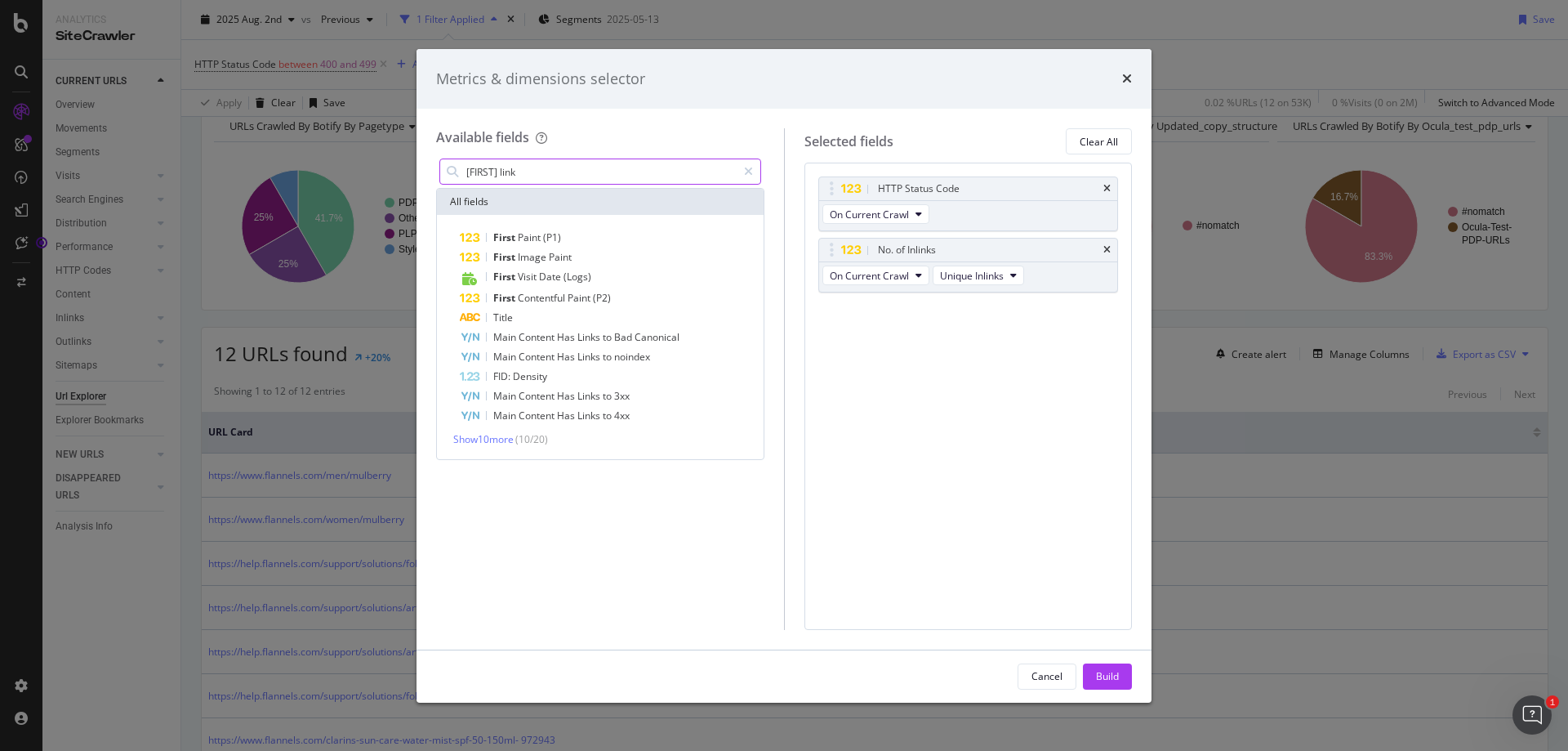 type on "first link" 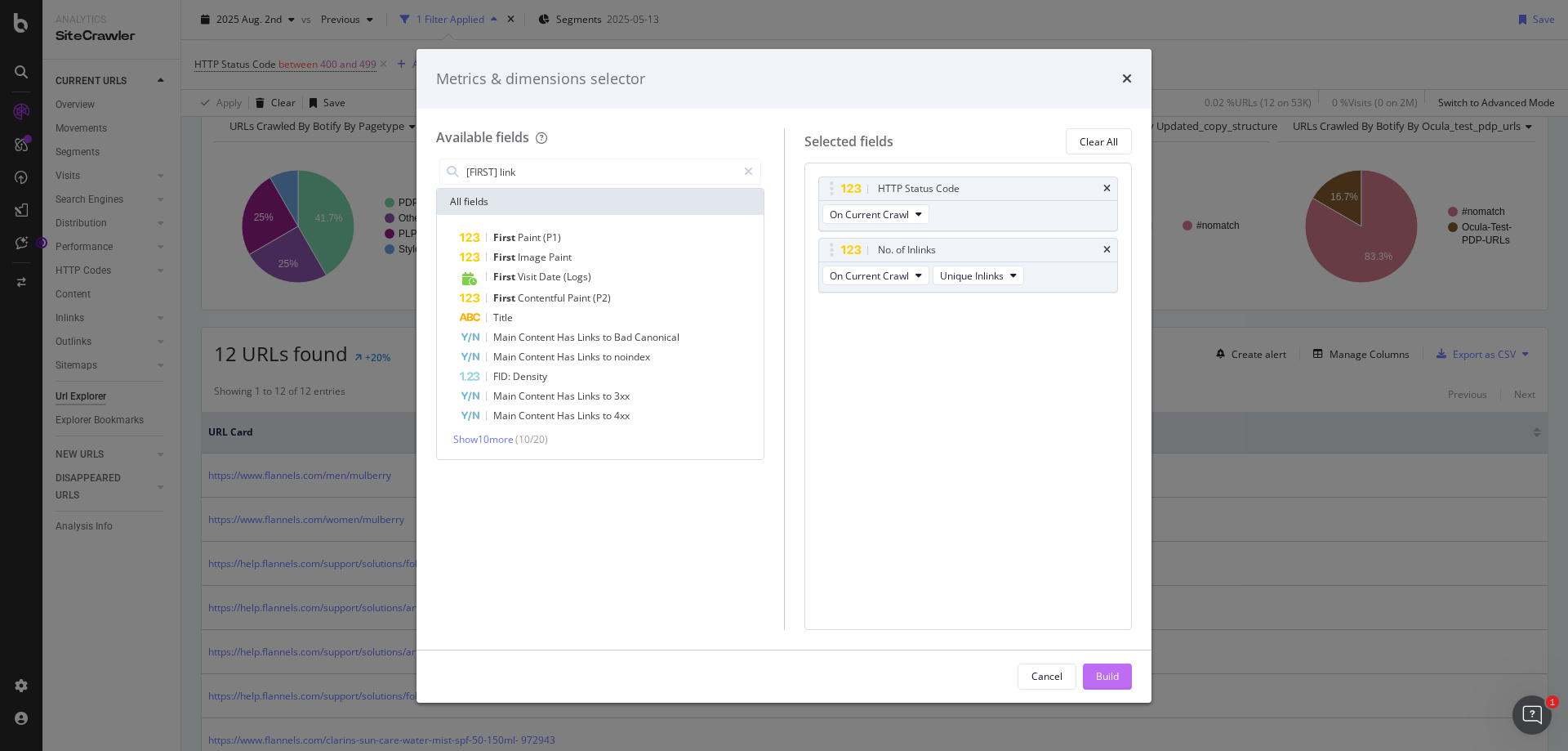 click on "Build" at bounding box center (1107, 677) 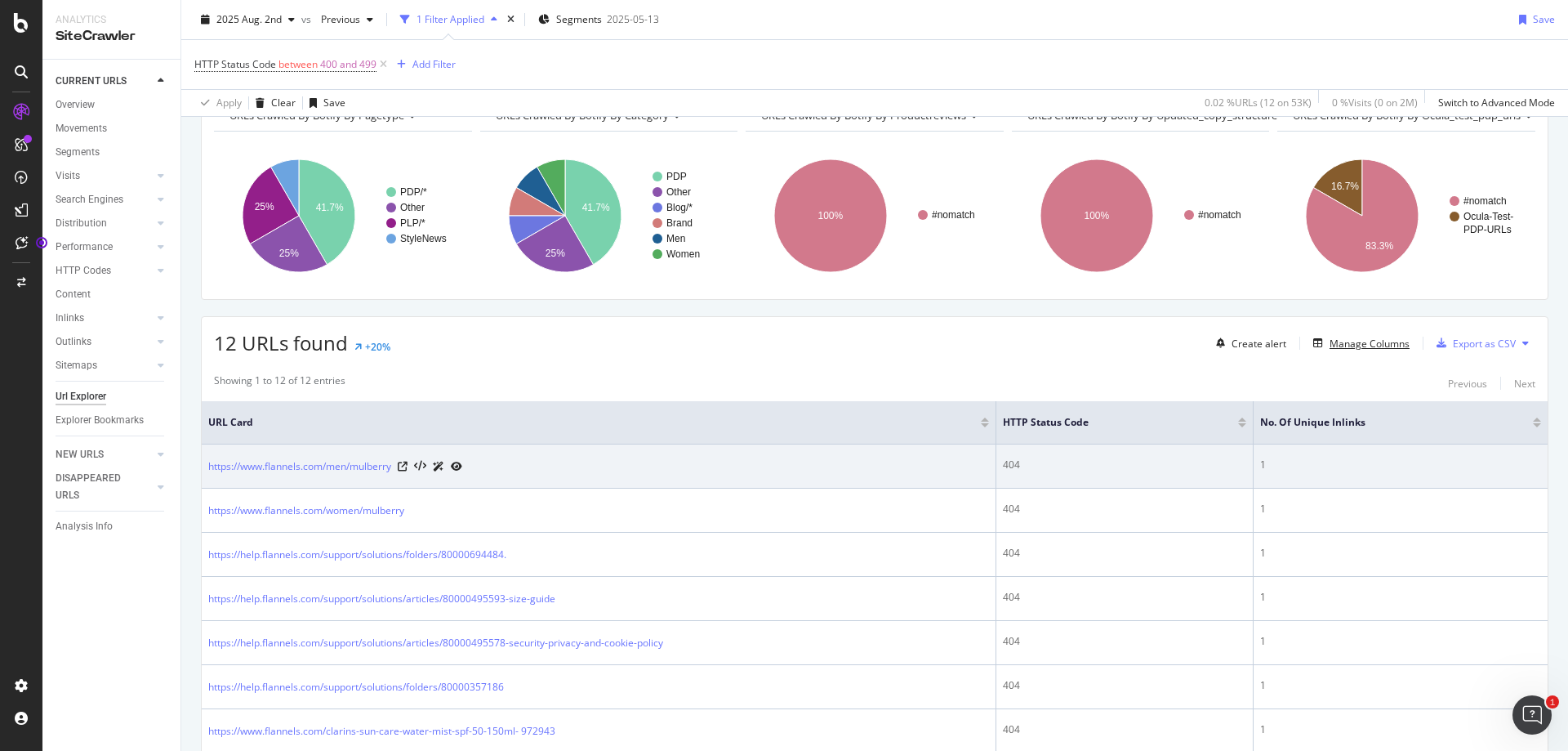 scroll, scrollTop: 0, scrollLeft: 0, axis: both 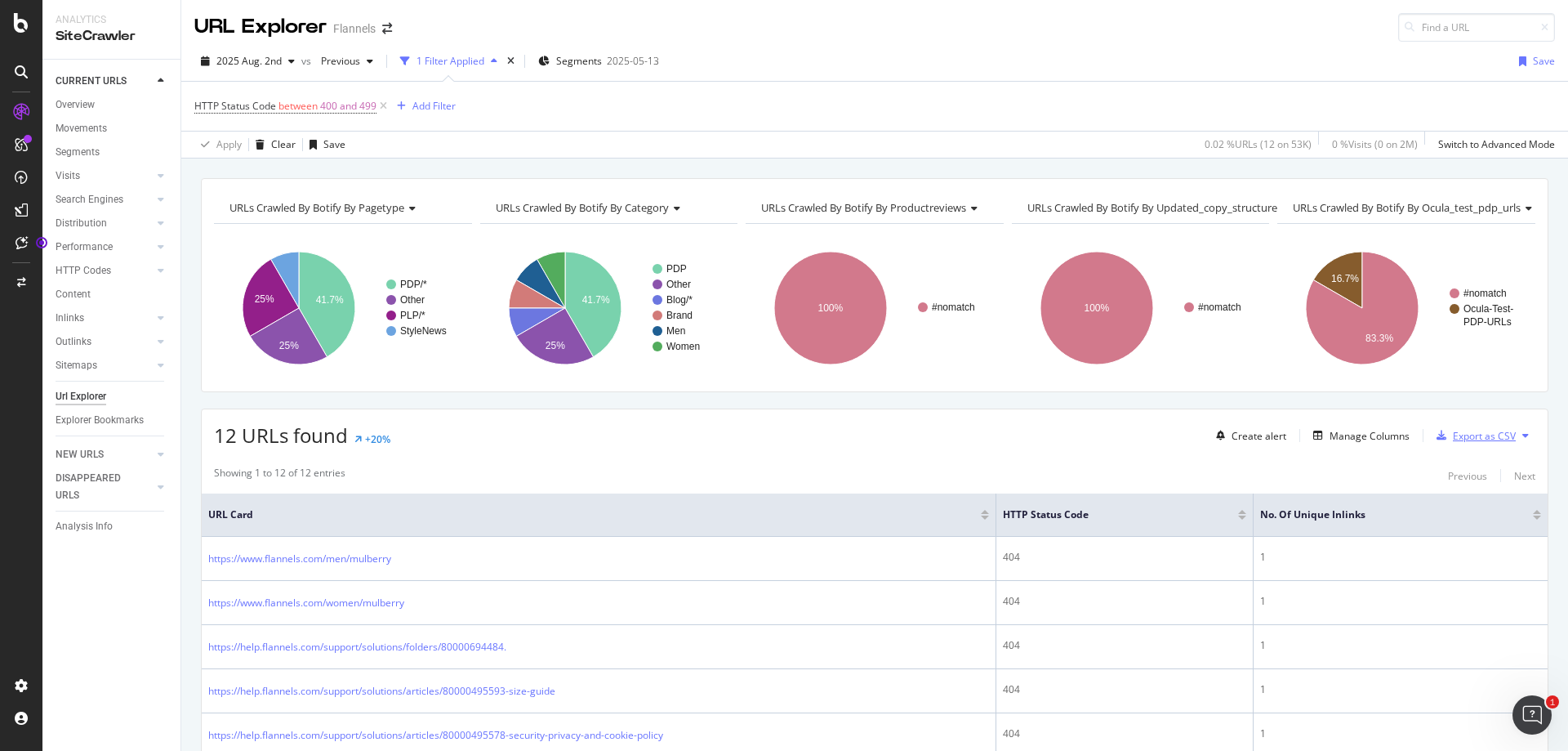 click on "Export as CSV" at bounding box center [1484, 436] 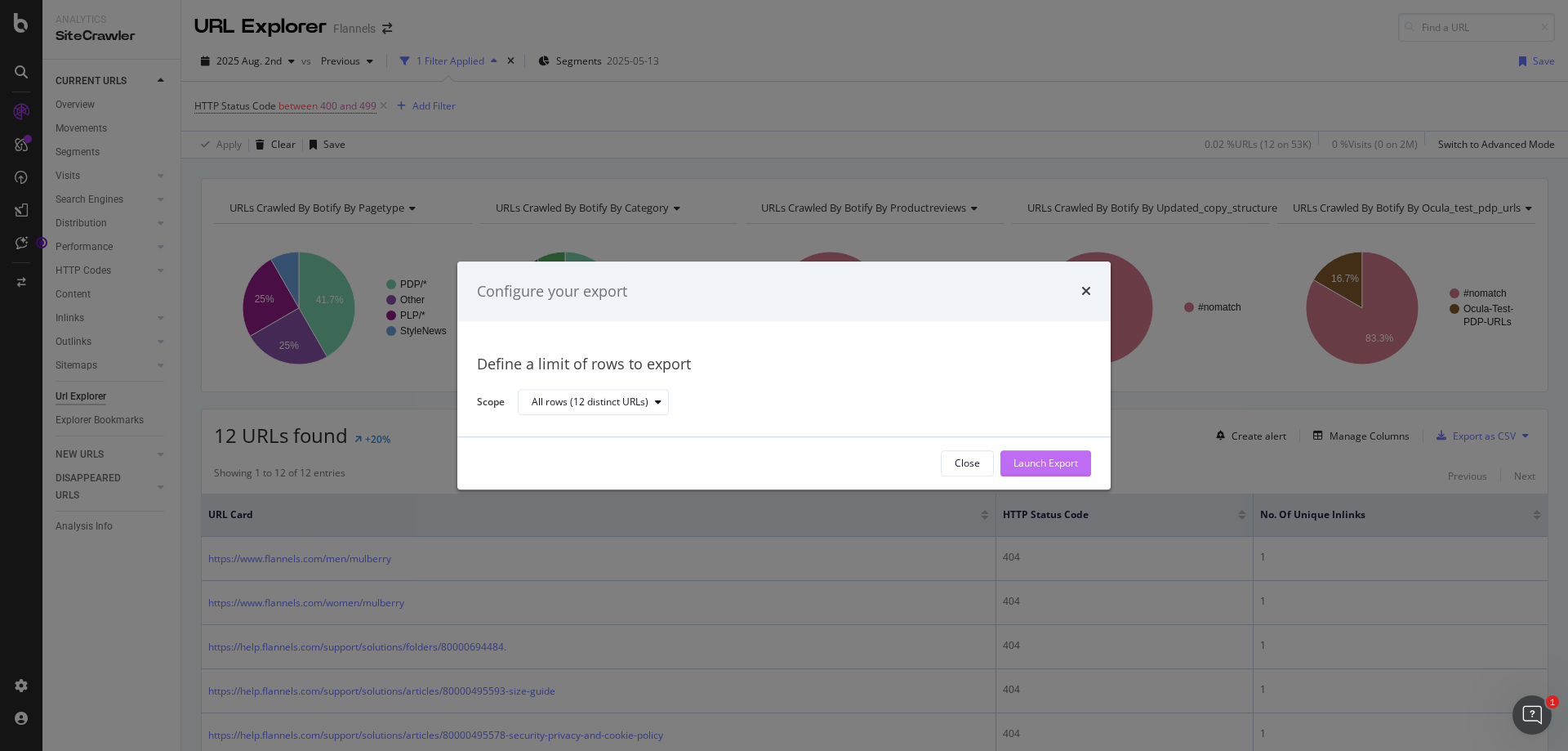 click on "Launch Export" at bounding box center (1045, 463) 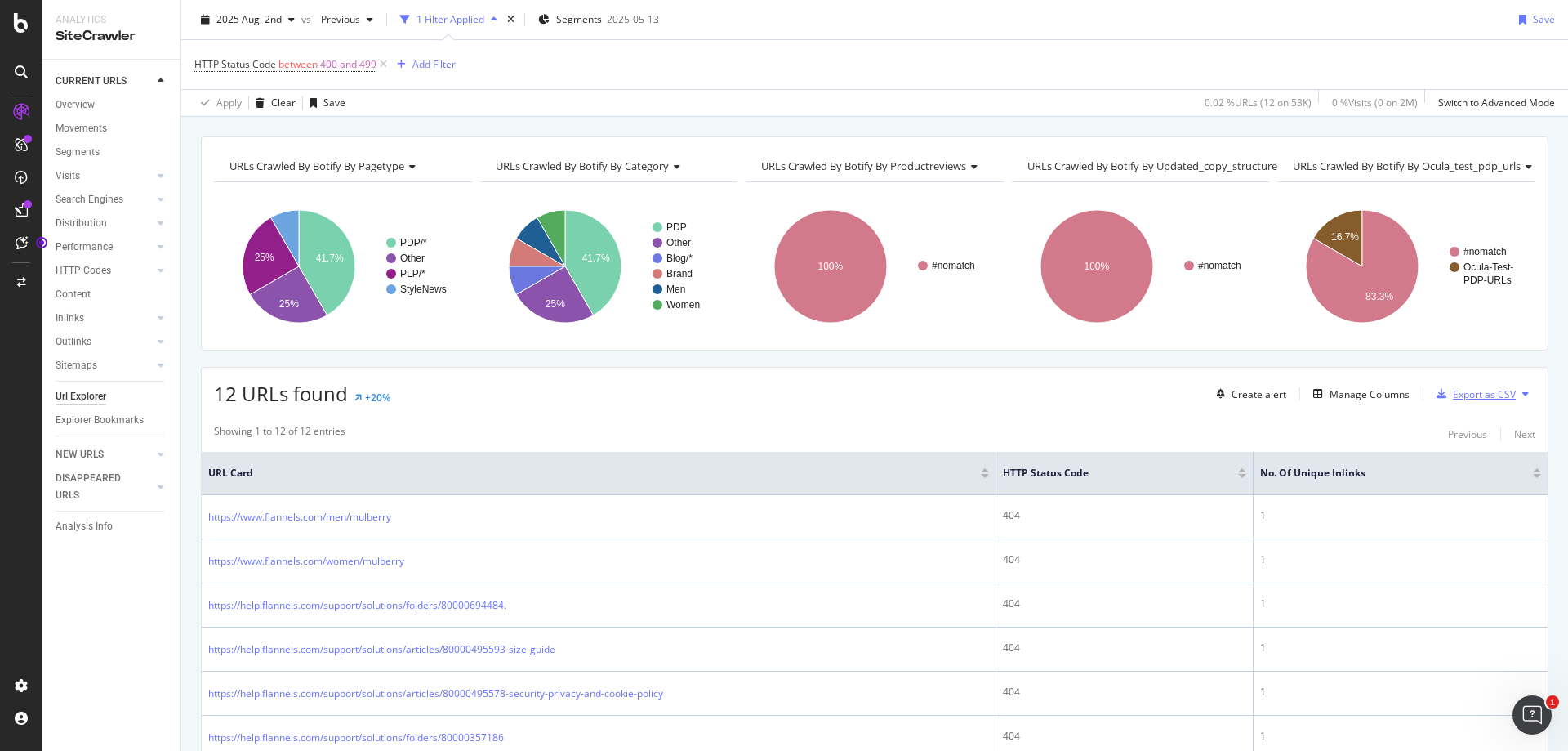 scroll, scrollTop: 0, scrollLeft: 0, axis: both 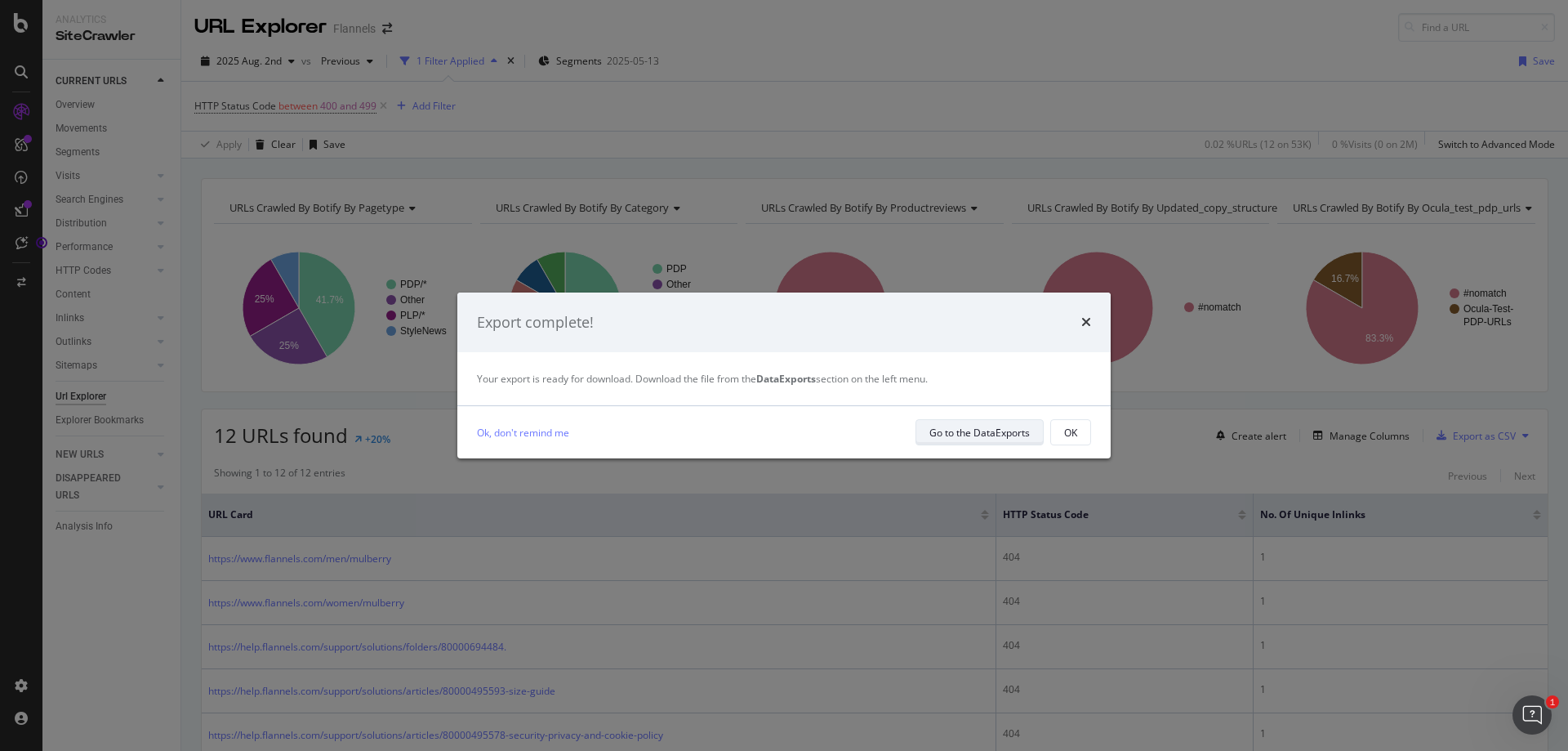 click on "Go to the DataExports" at bounding box center (979, 432) 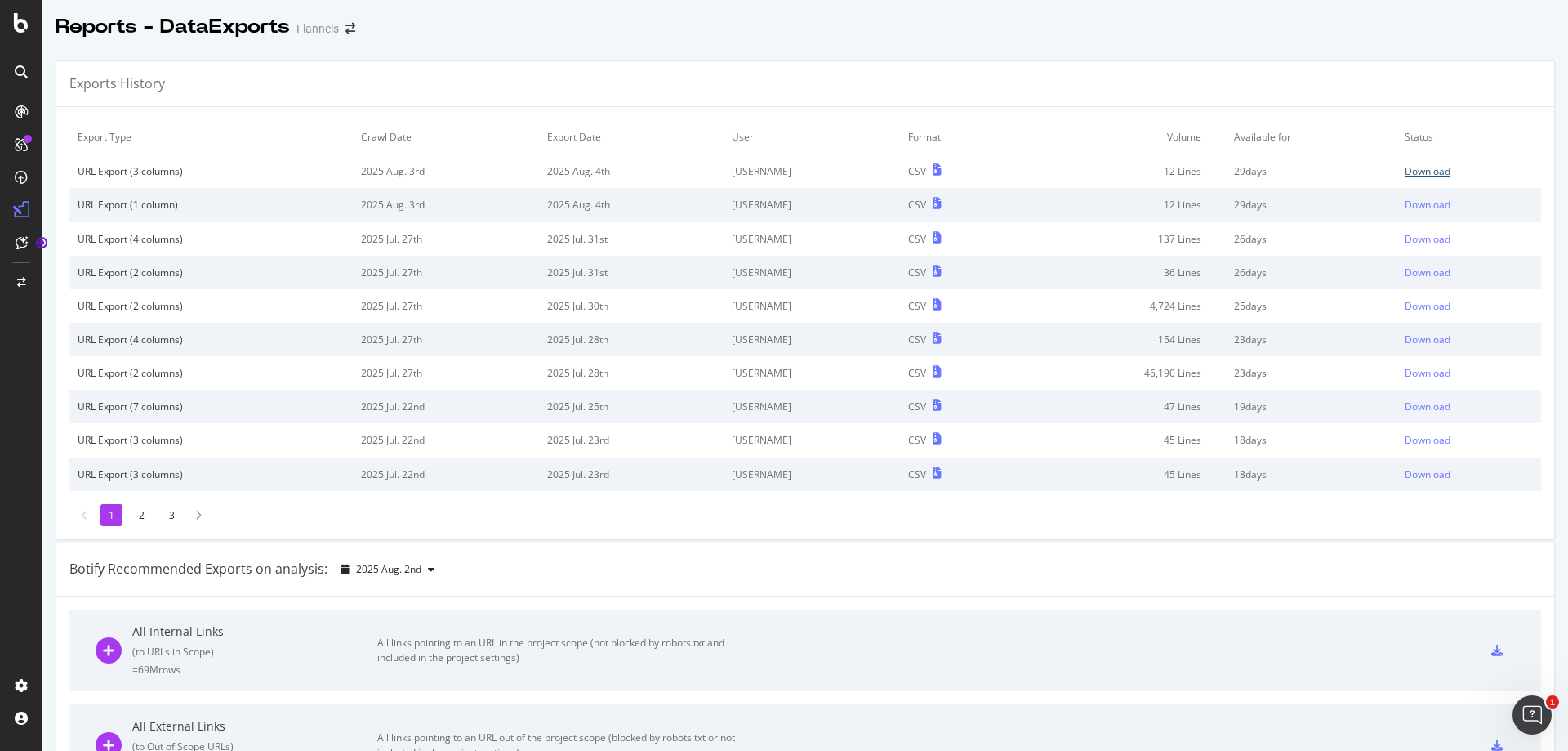 click on "Download" at bounding box center [1428, 171] 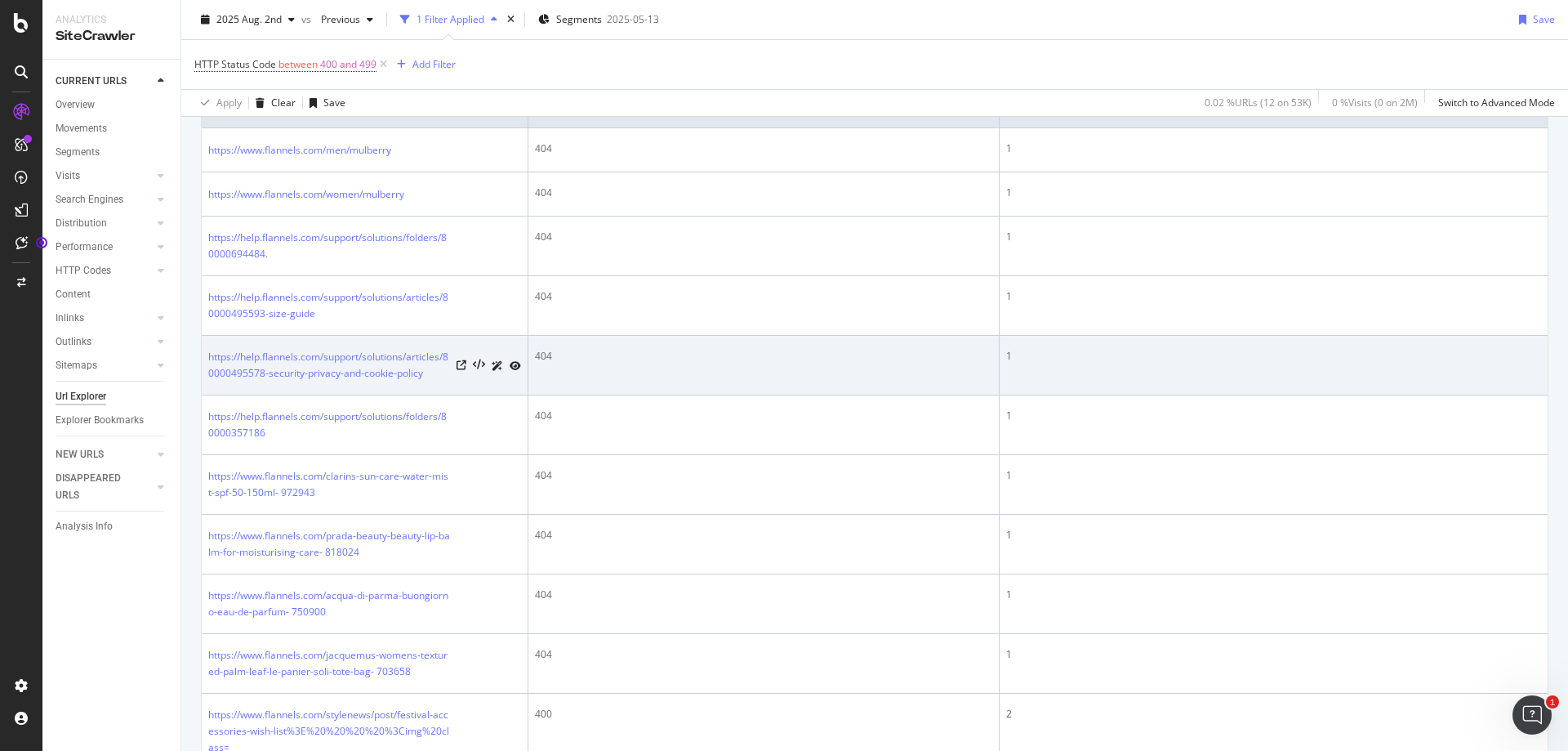 scroll, scrollTop: 565, scrollLeft: 0, axis: vertical 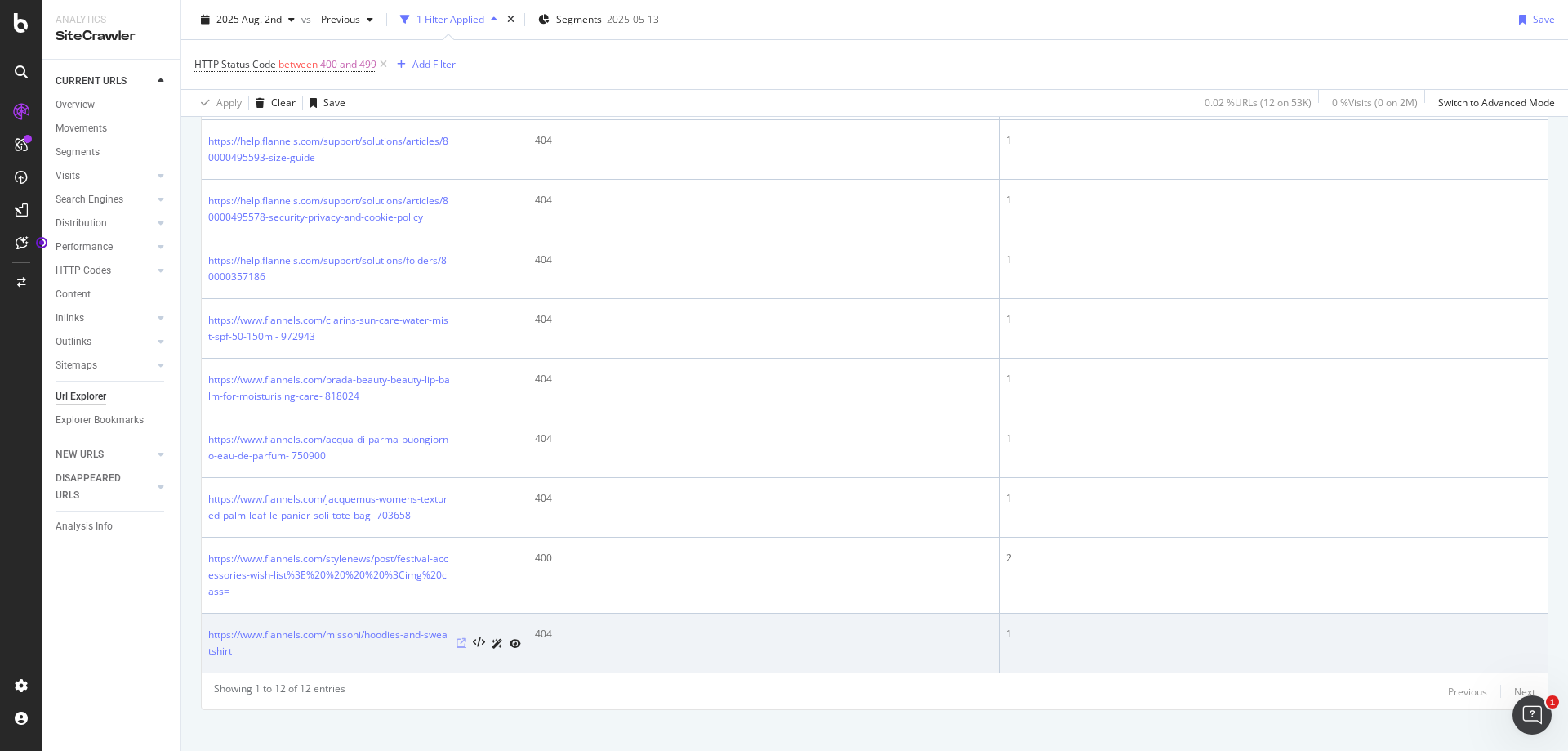 click at bounding box center (461, 643) 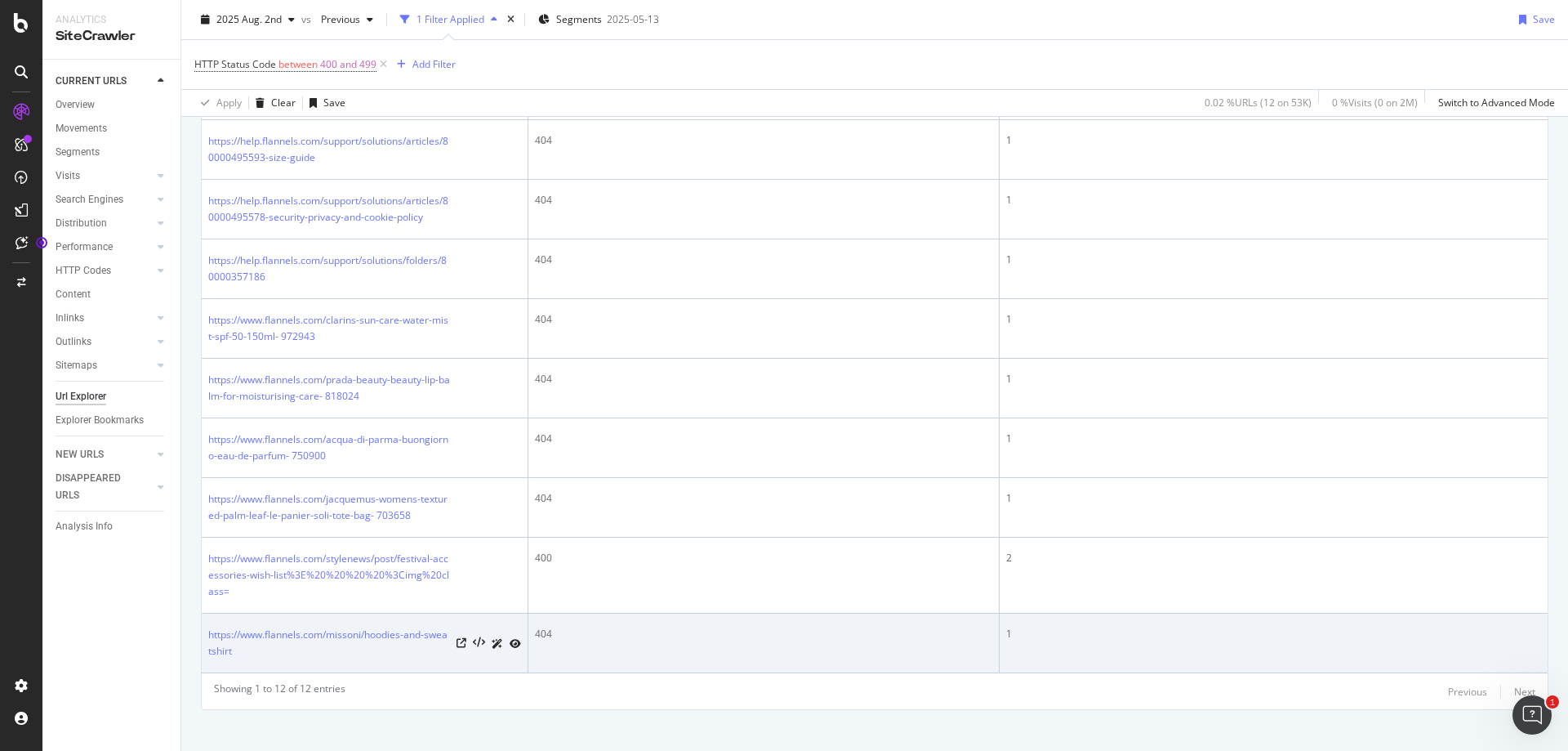 click on "404" at bounding box center (764, 643) 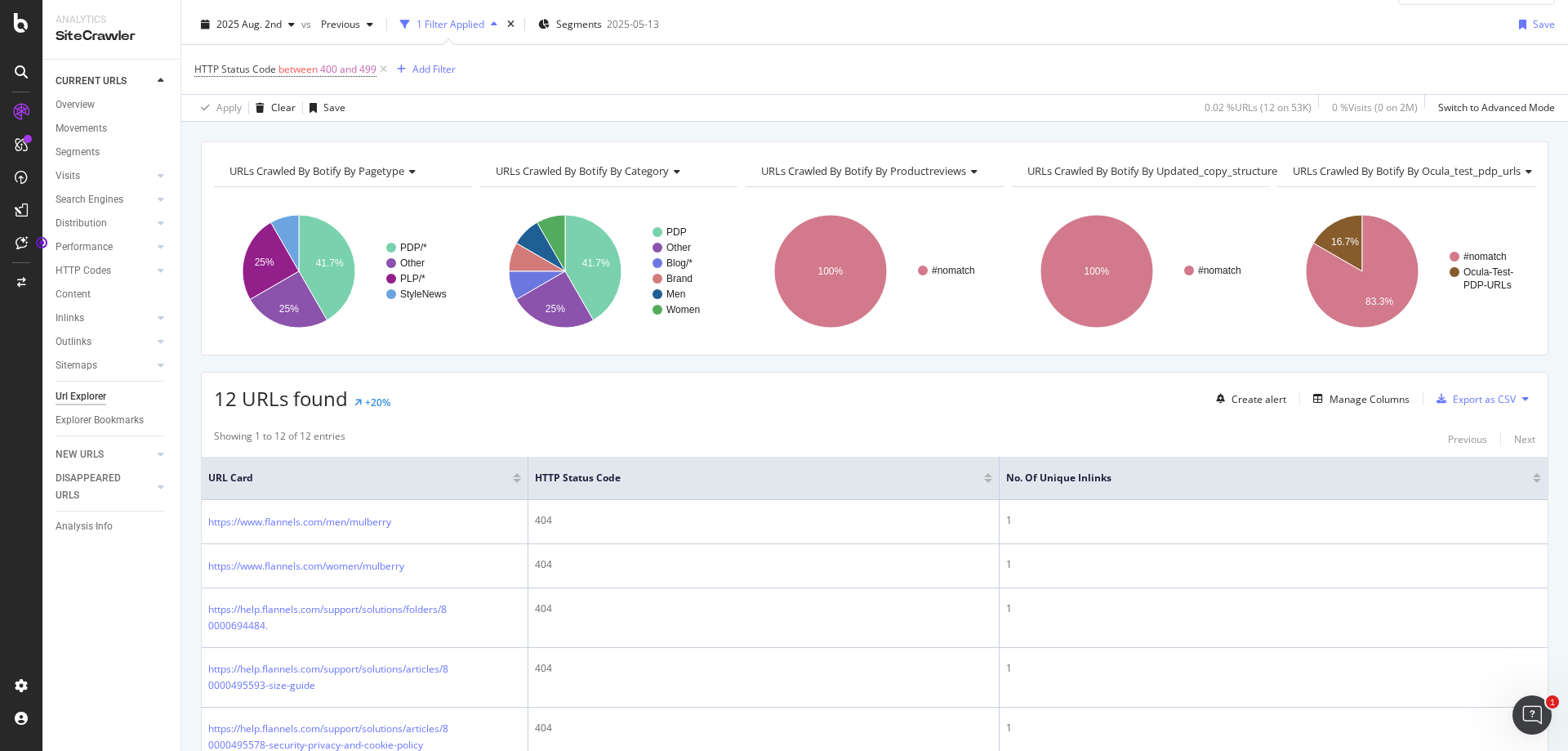 scroll, scrollTop: 0, scrollLeft: 0, axis: both 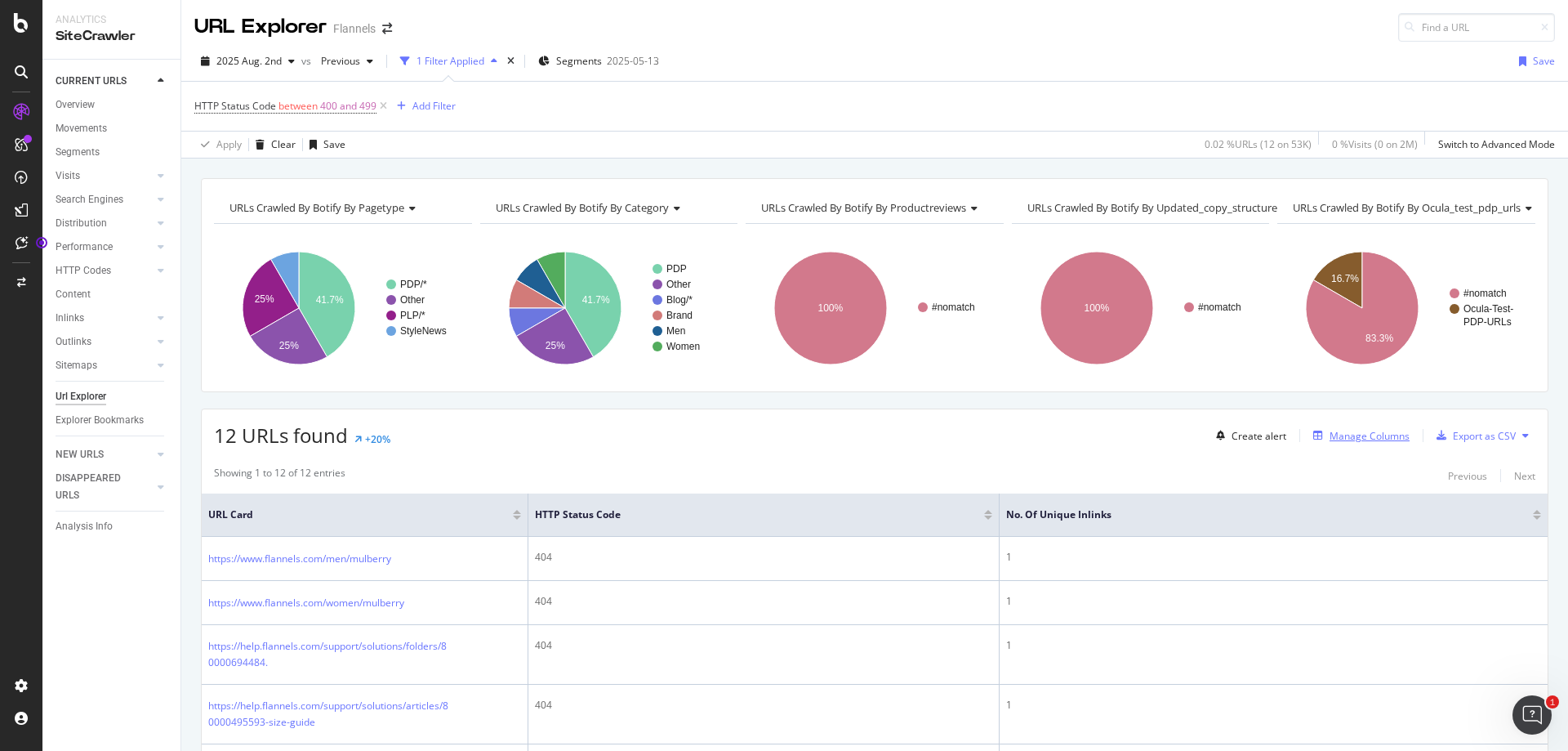click on "Manage Columns" at bounding box center (1370, 436) 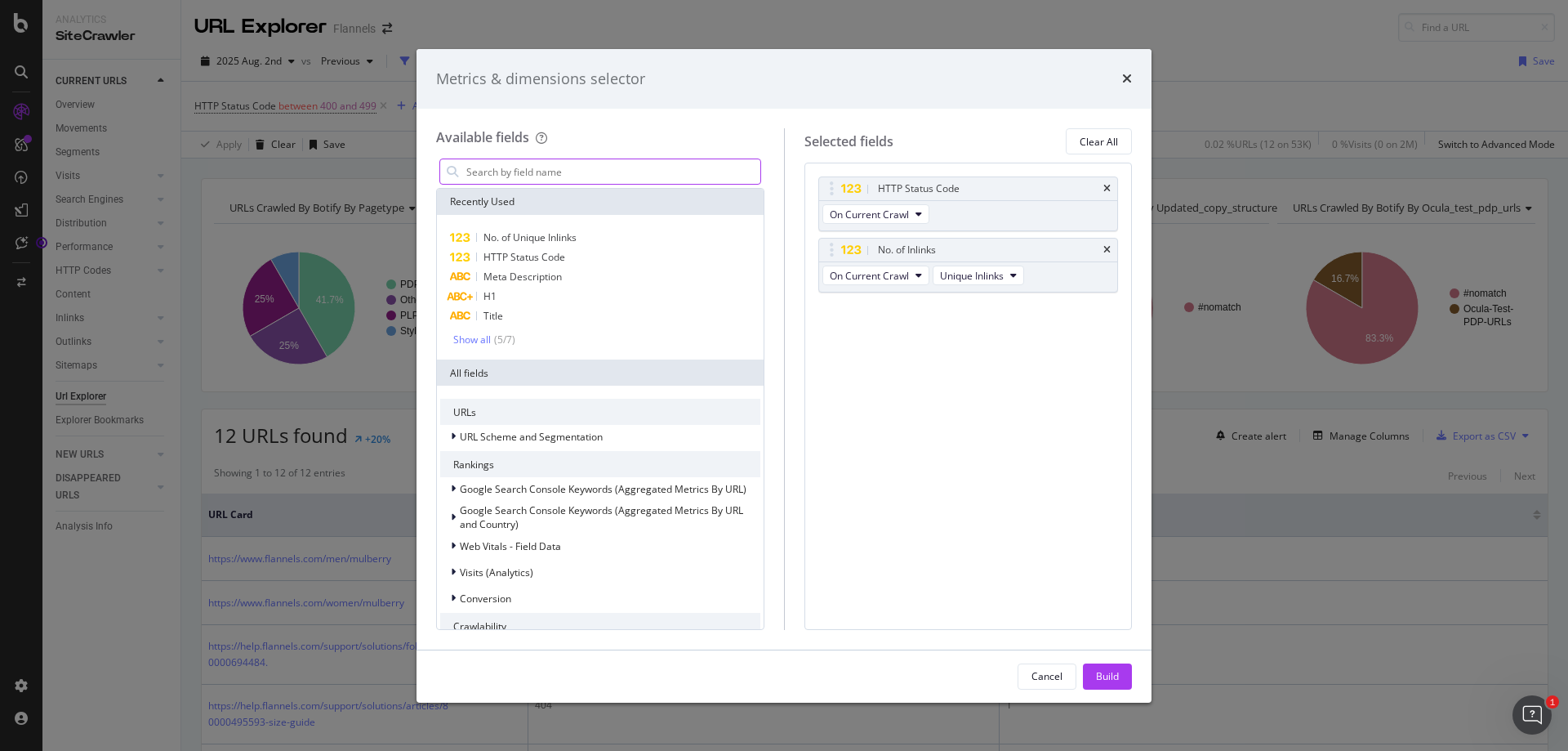 click at bounding box center [612, 172] 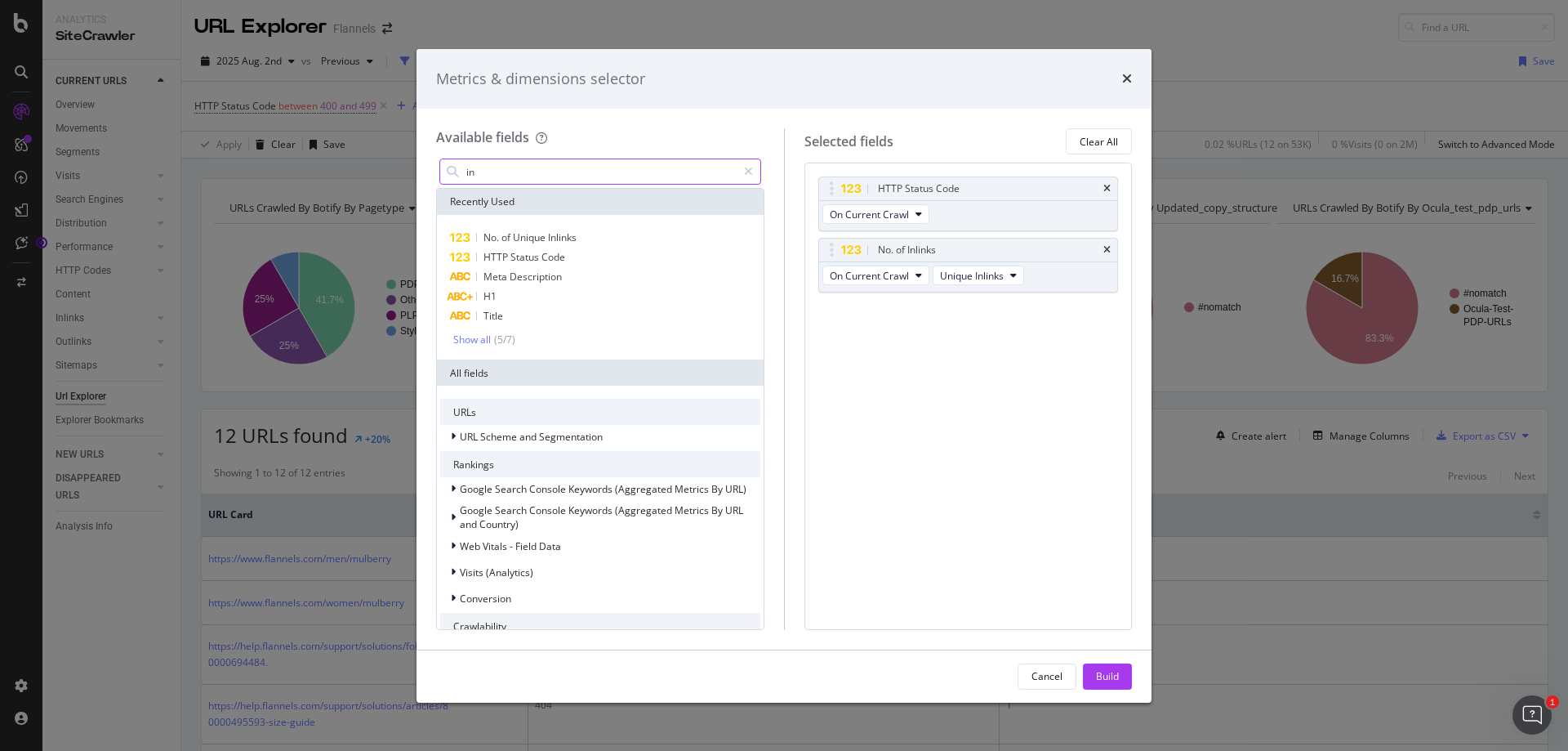 type on "i" 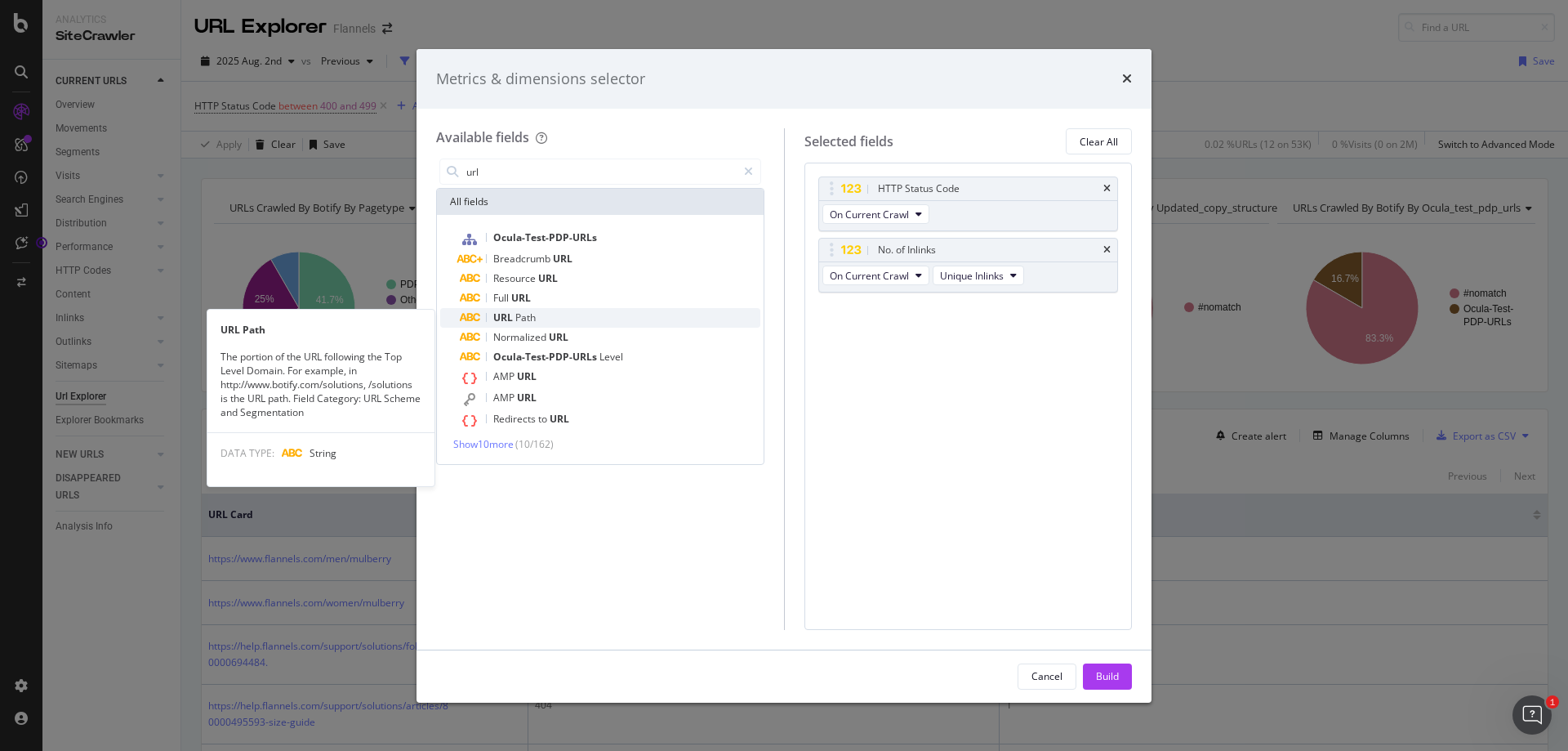 type on "url" 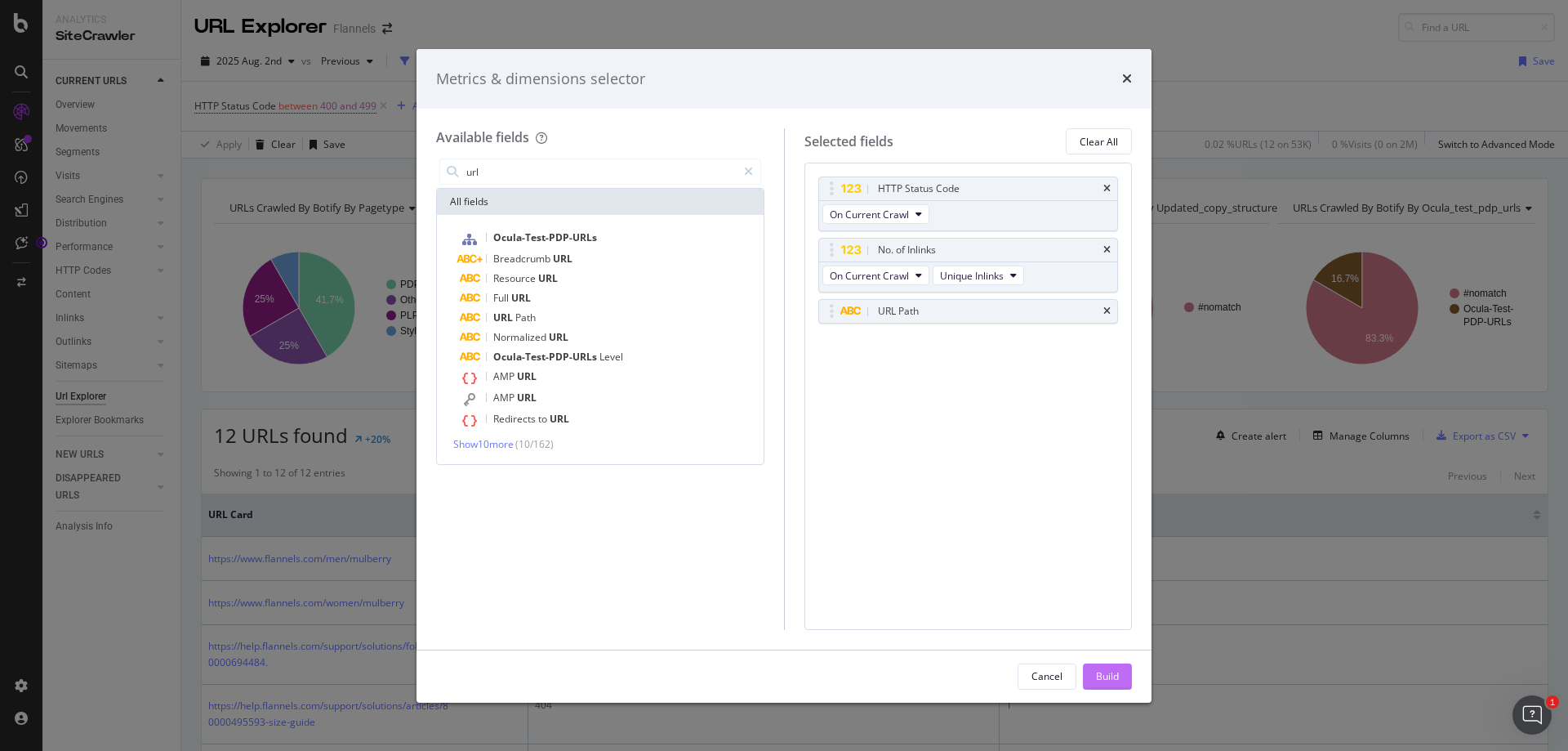 click on "Build" at bounding box center [1107, 677] 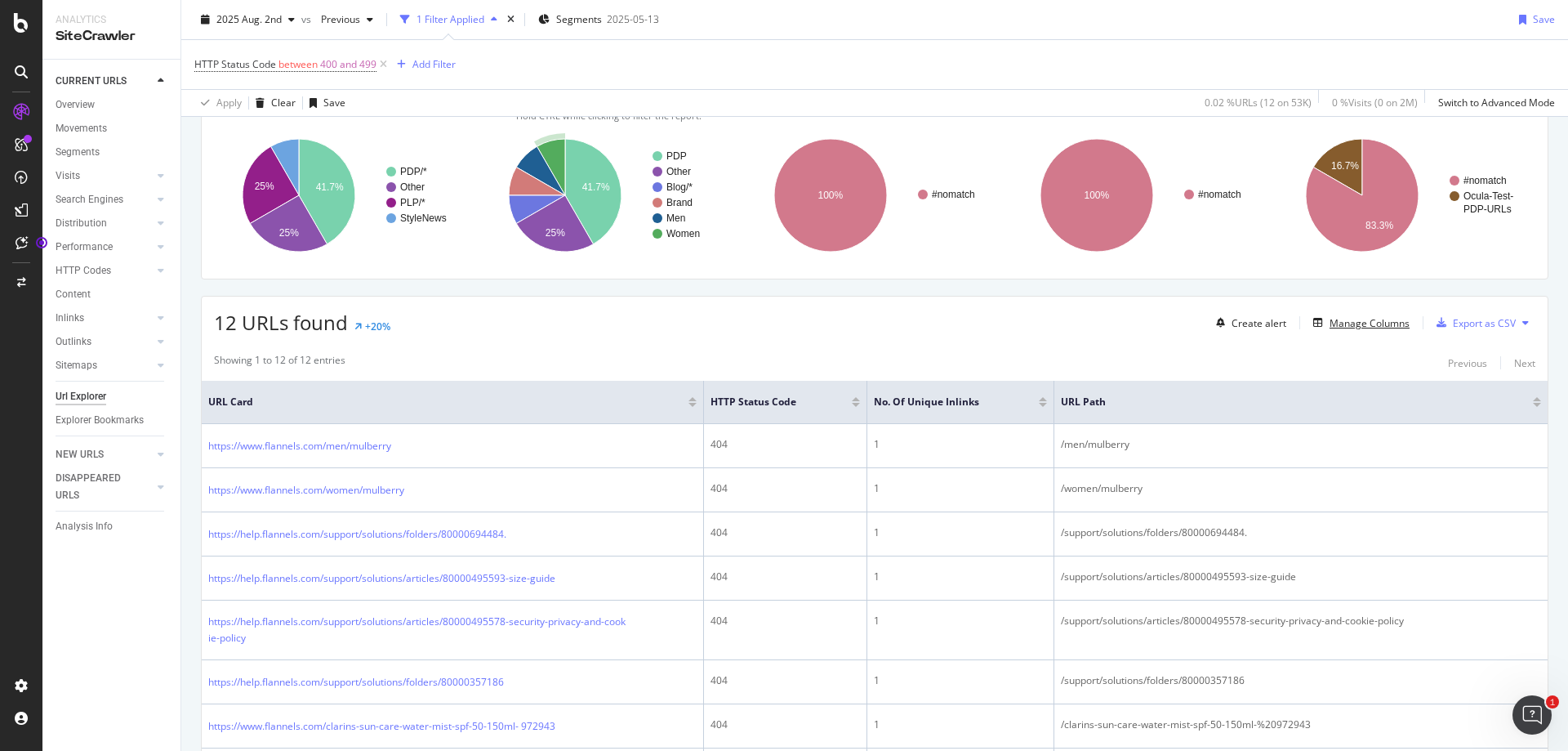 scroll, scrollTop: 0, scrollLeft: 0, axis: both 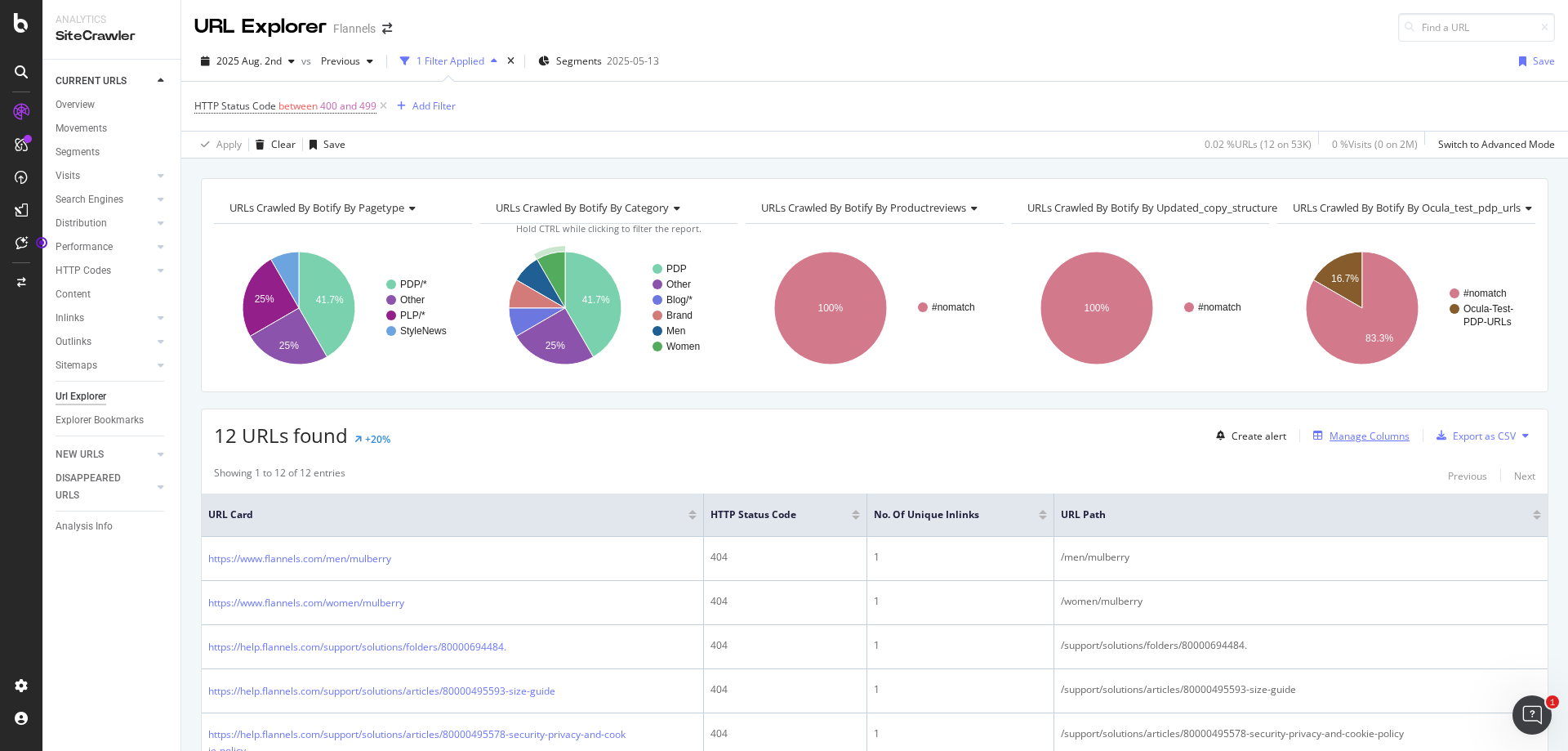 click on "Manage Columns" at bounding box center [1358, 436] 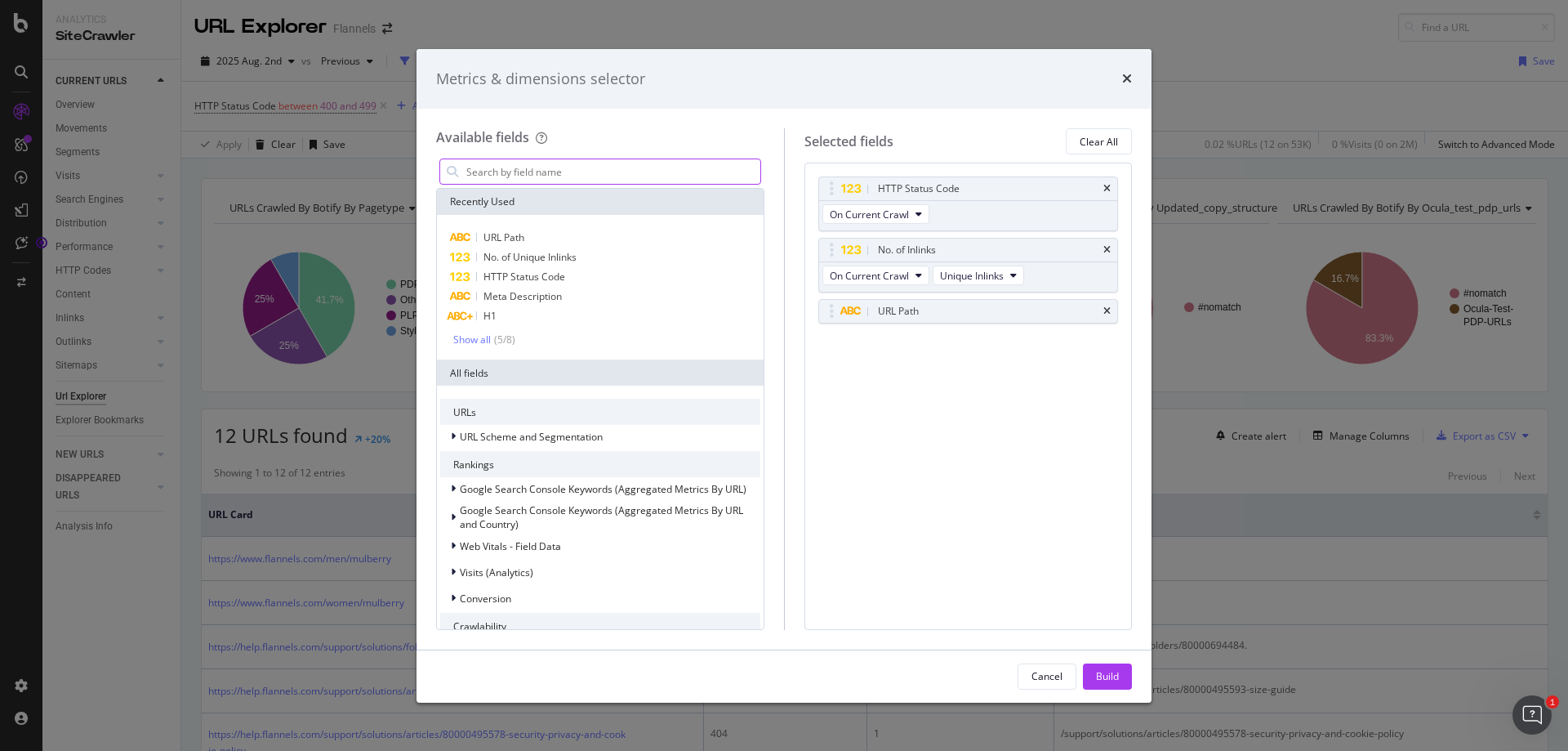 click at bounding box center [612, 172] 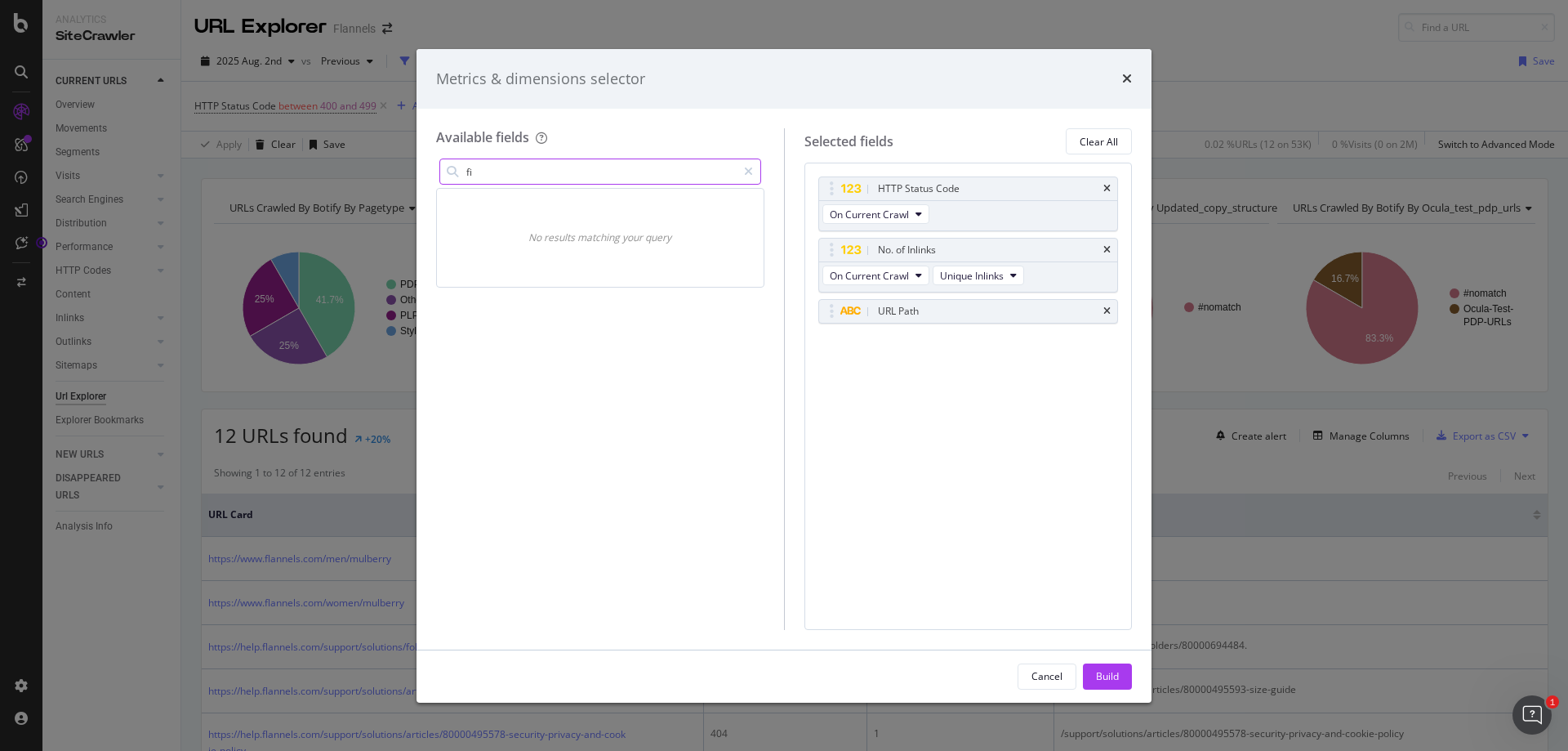 type on "f" 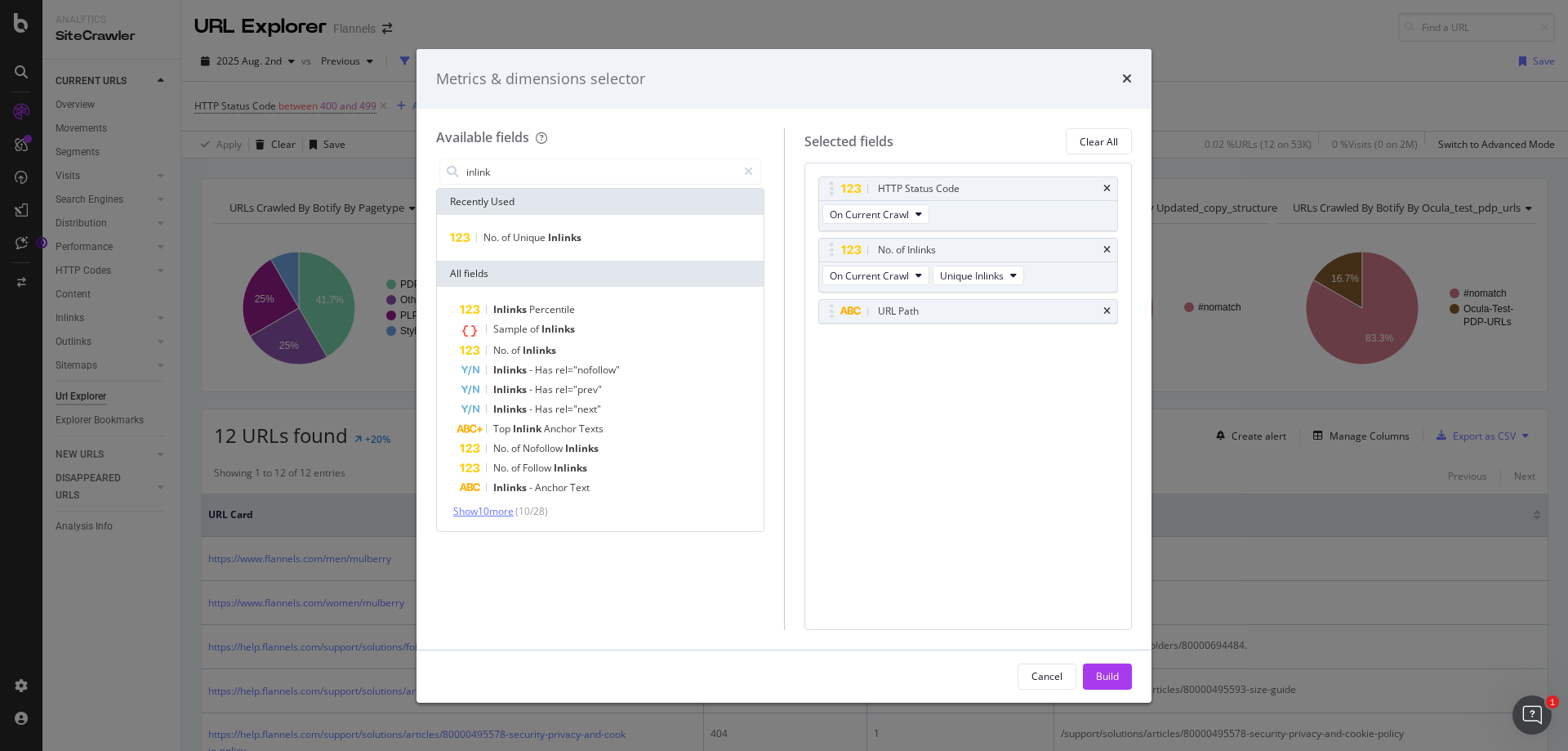 type on "inlink" 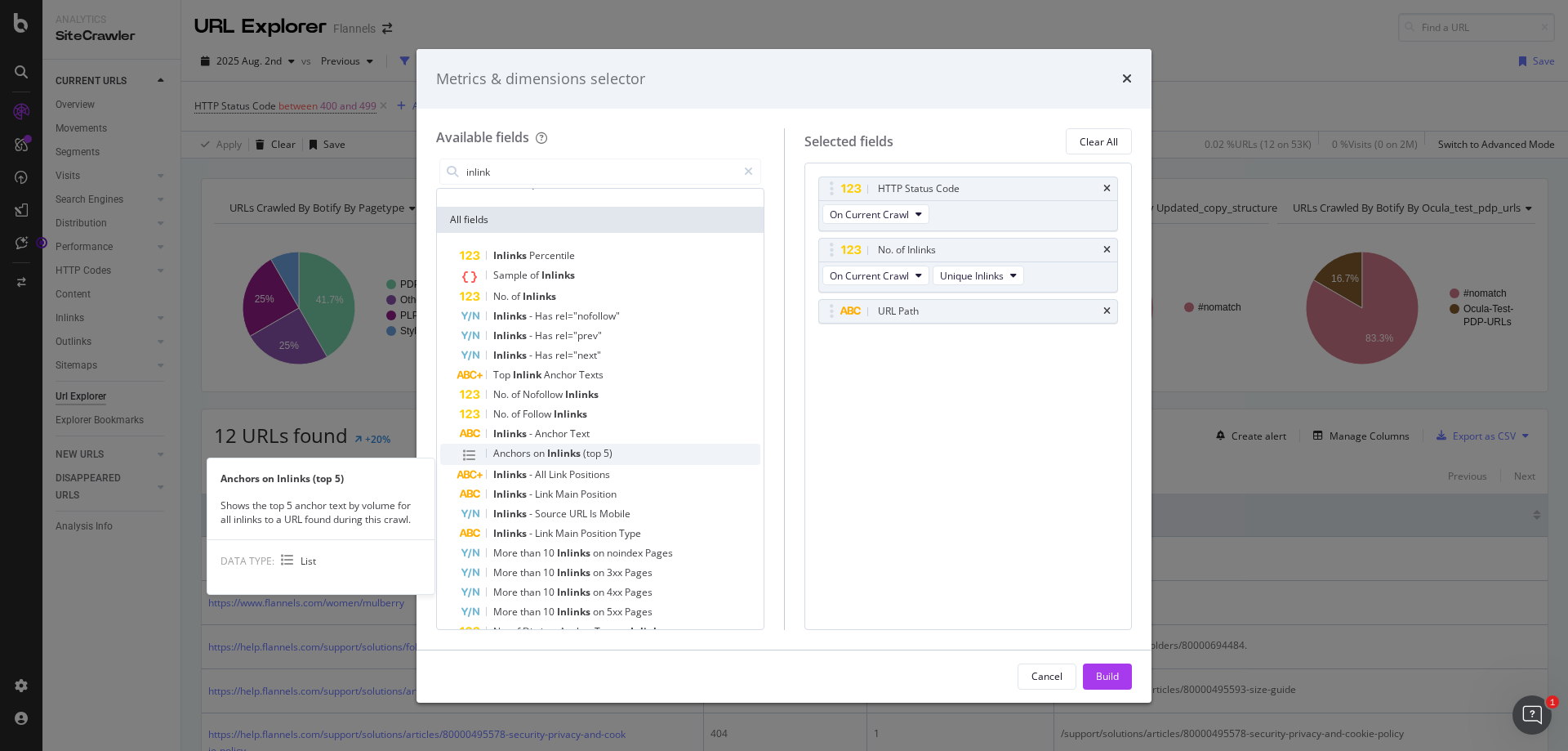 scroll, scrollTop: 100, scrollLeft: 0, axis: vertical 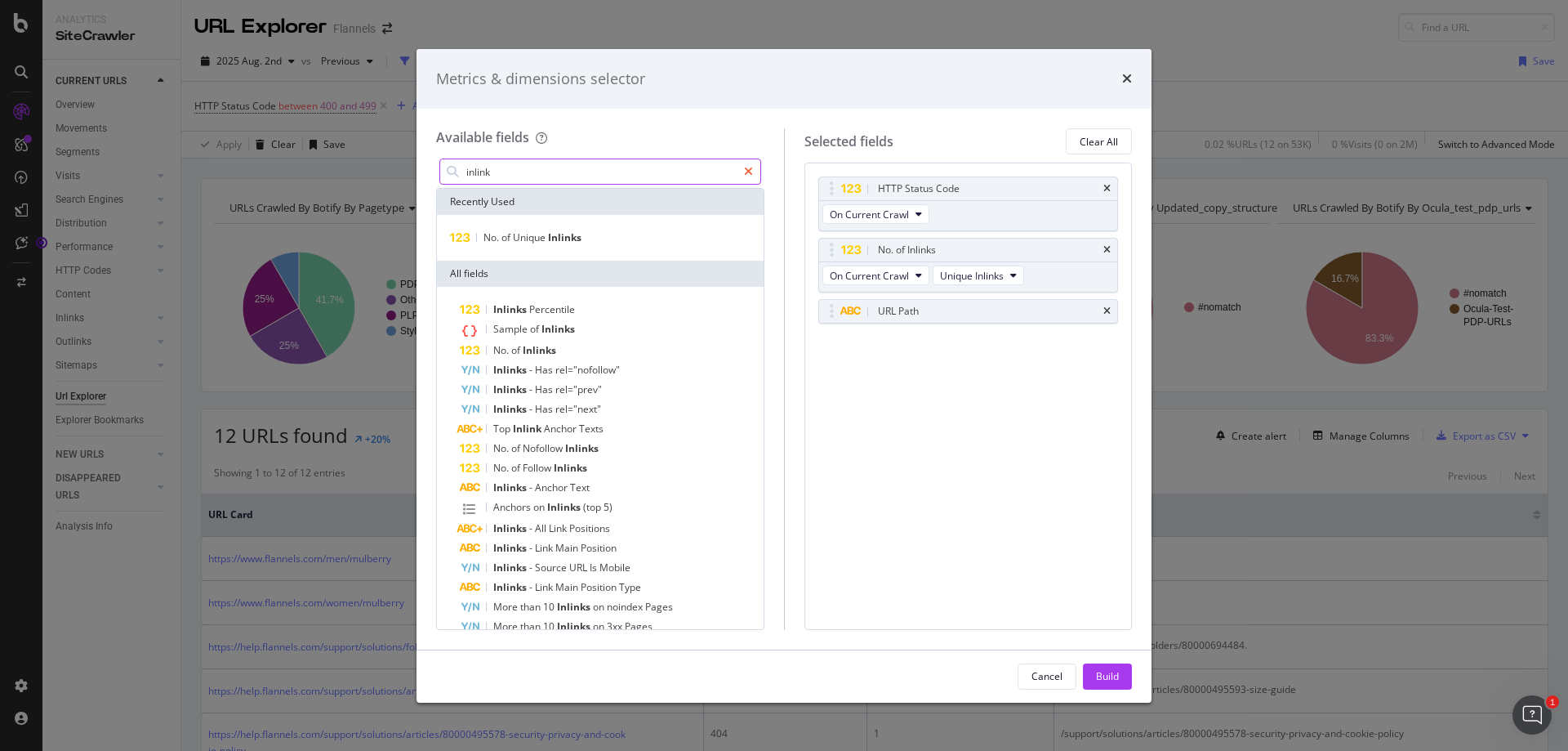 click at bounding box center [748, 172] 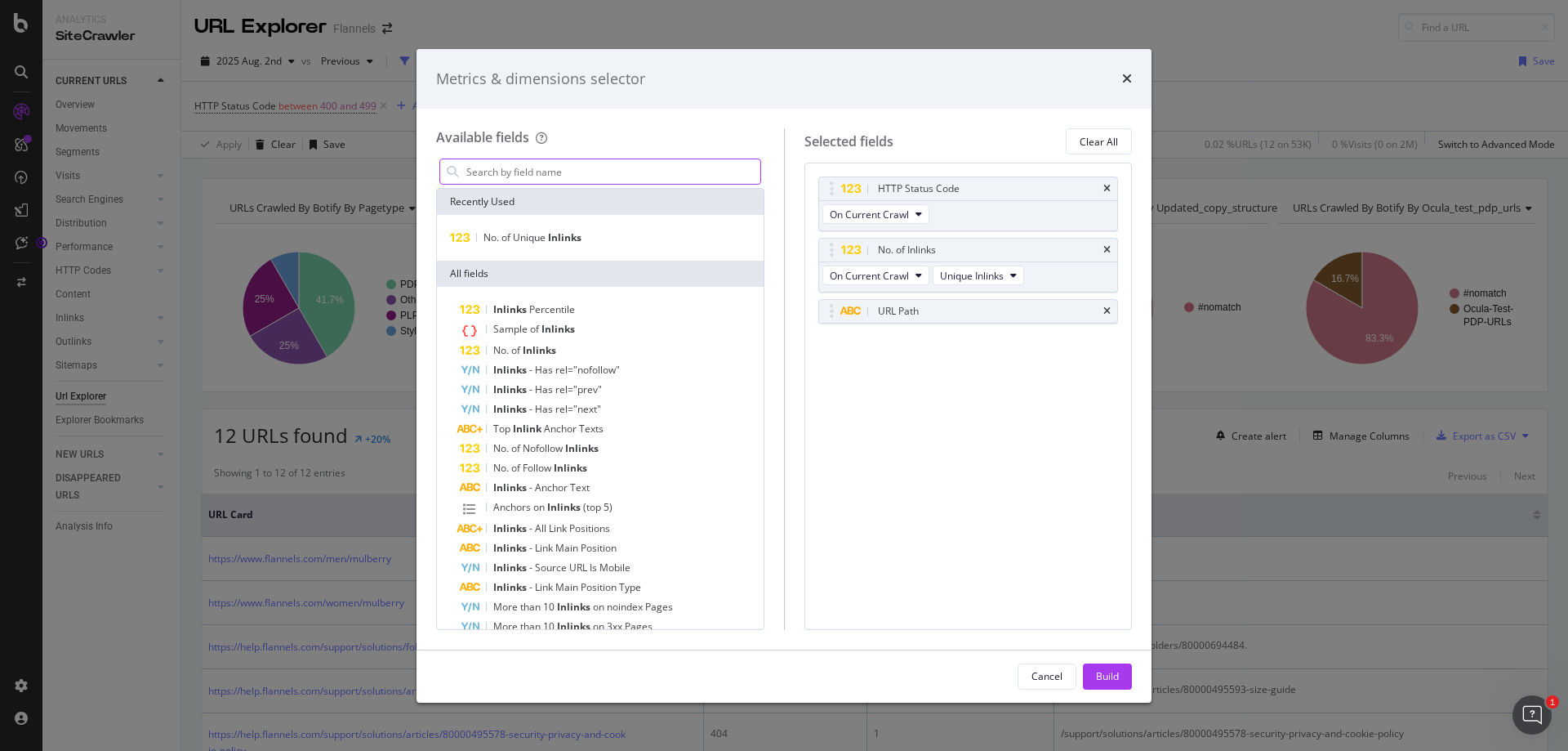 click at bounding box center [612, 172] 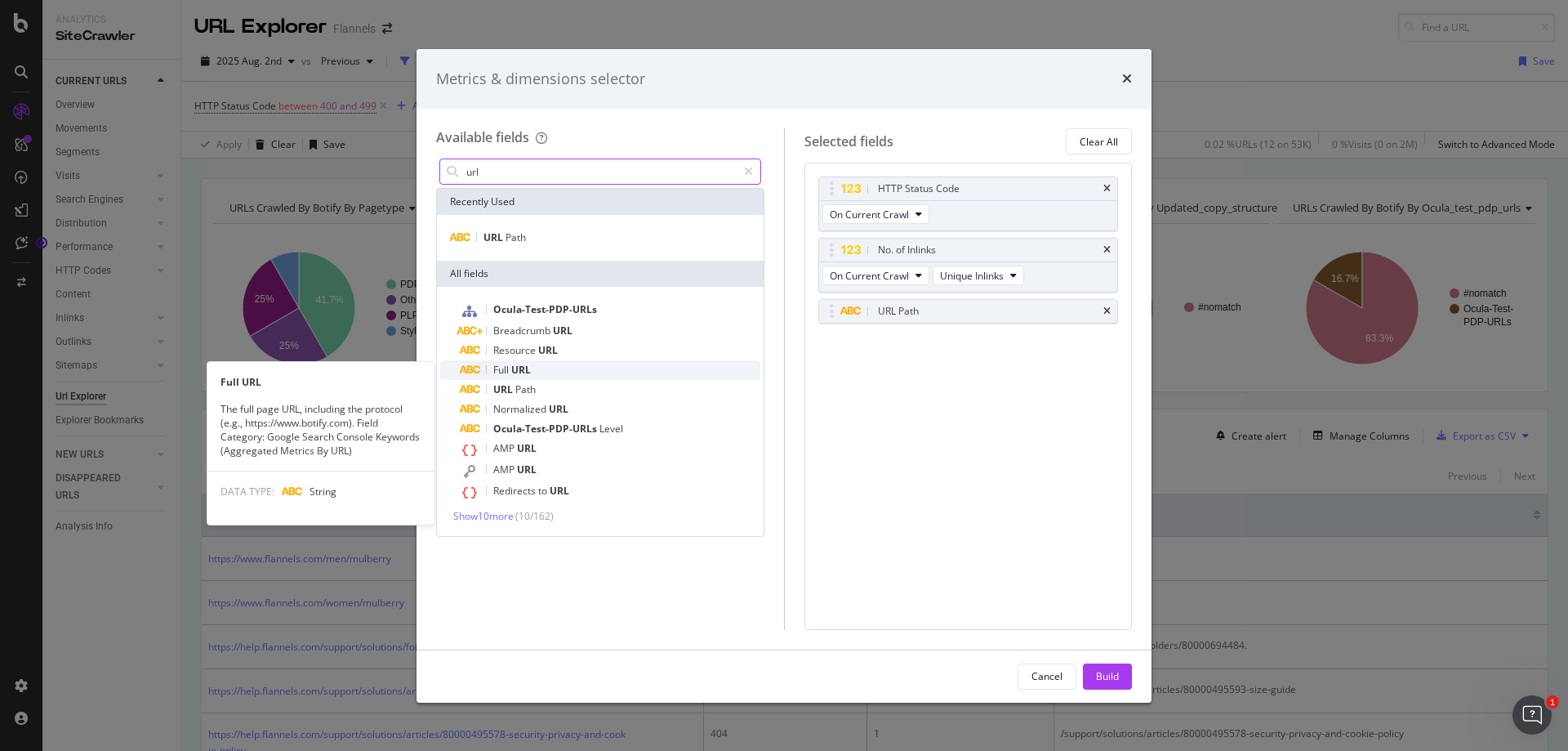 type on "url" 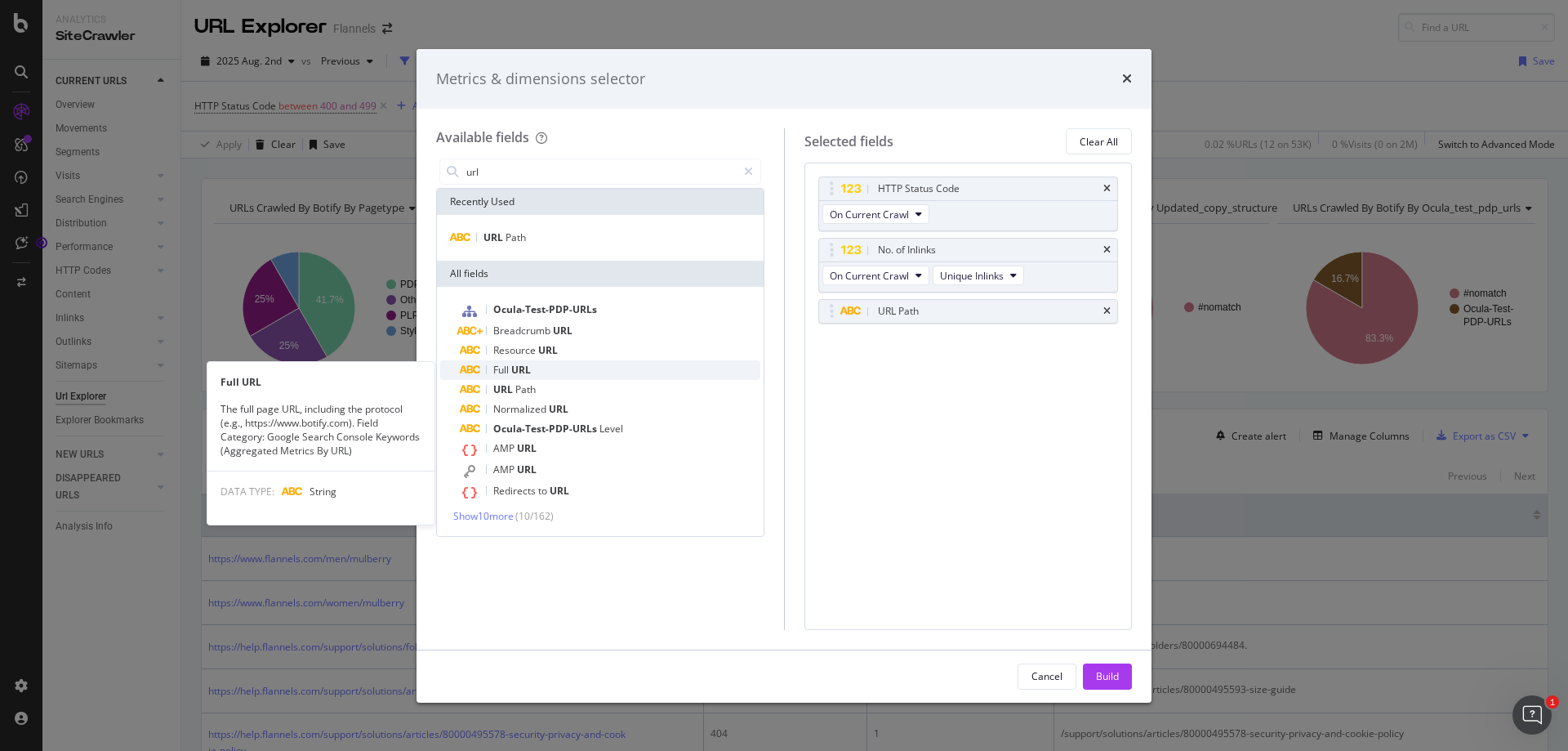 click on "Full   URL" at bounding box center [610, 370] 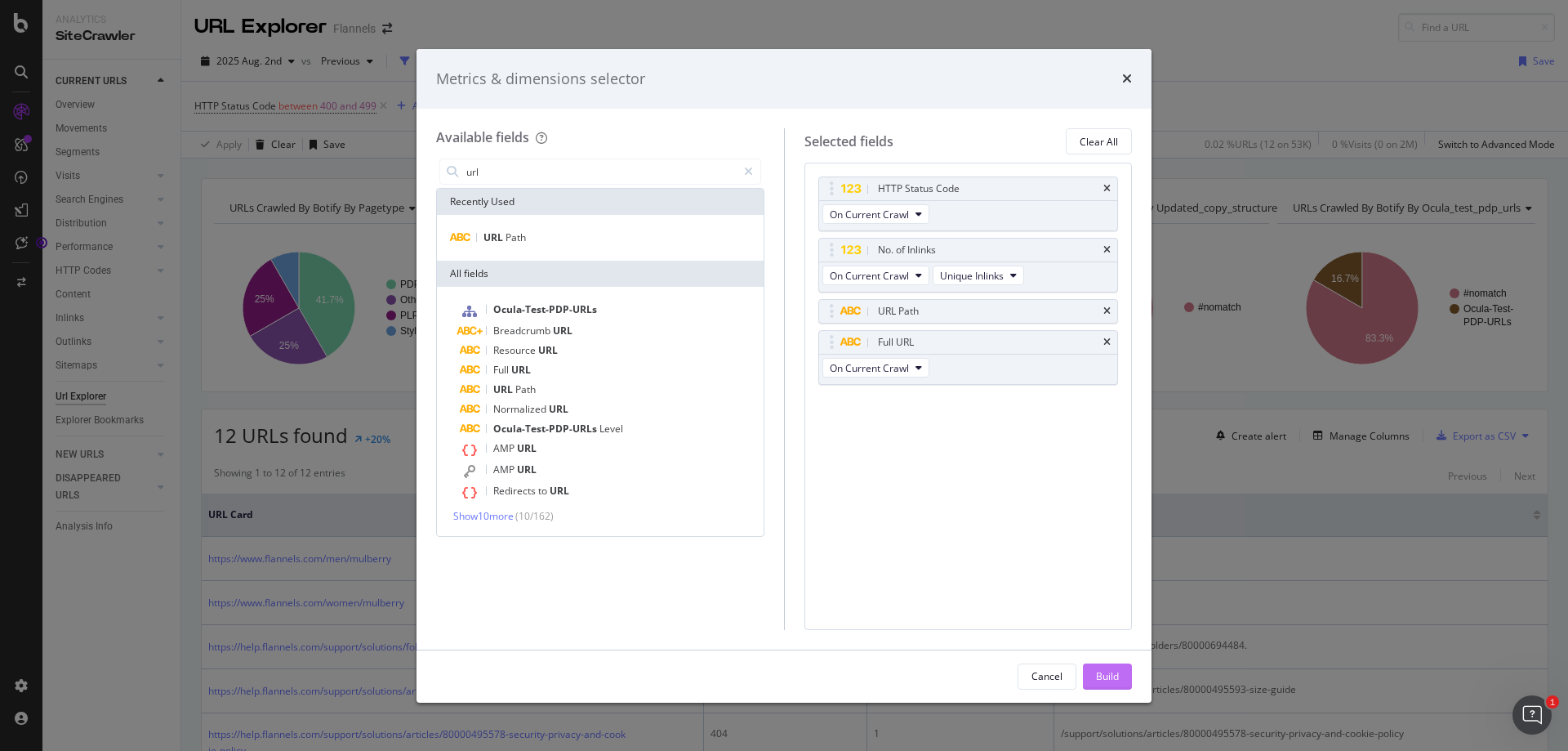 click on "Build" at bounding box center [1107, 677] 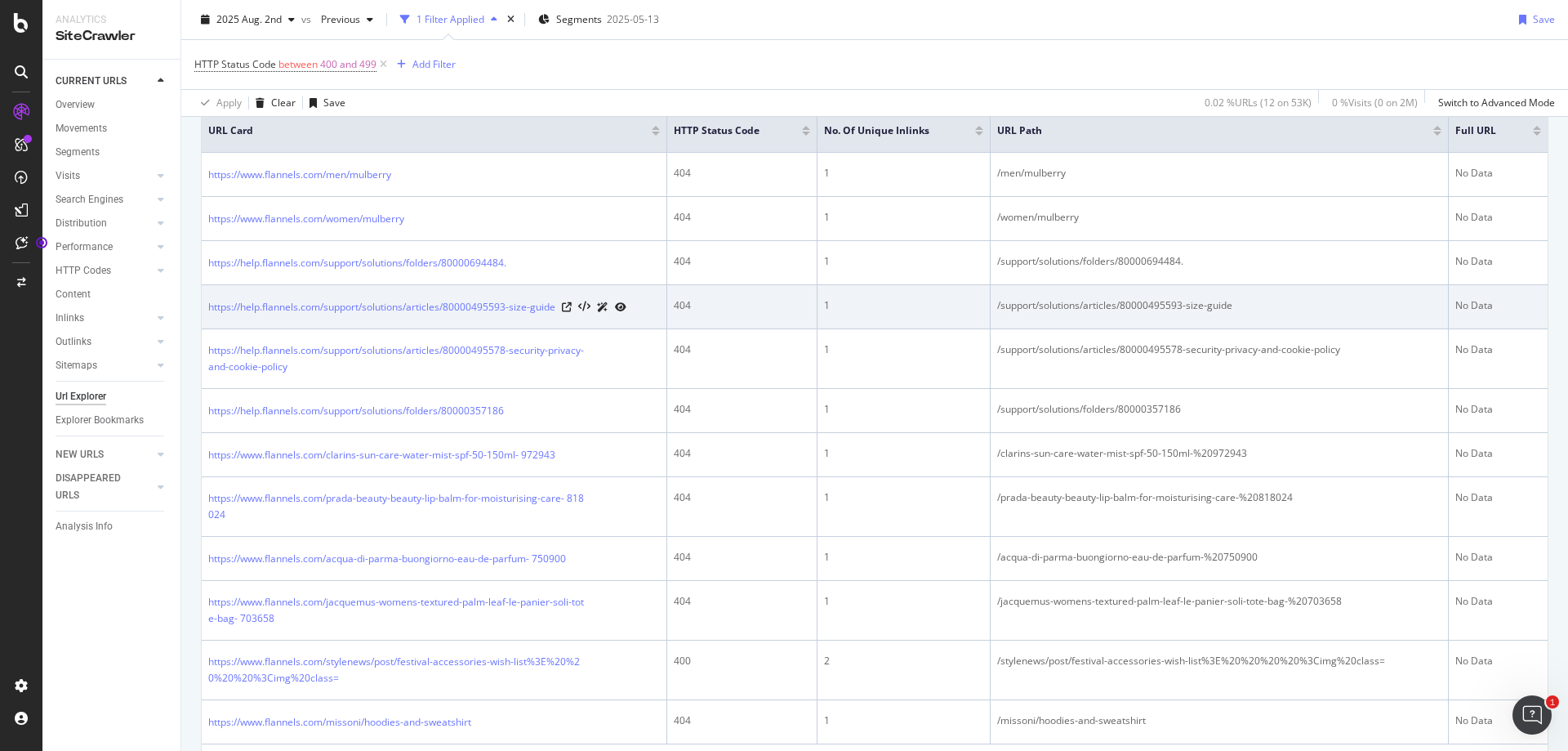 scroll, scrollTop: 472, scrollLeft: 0, axis: vertical 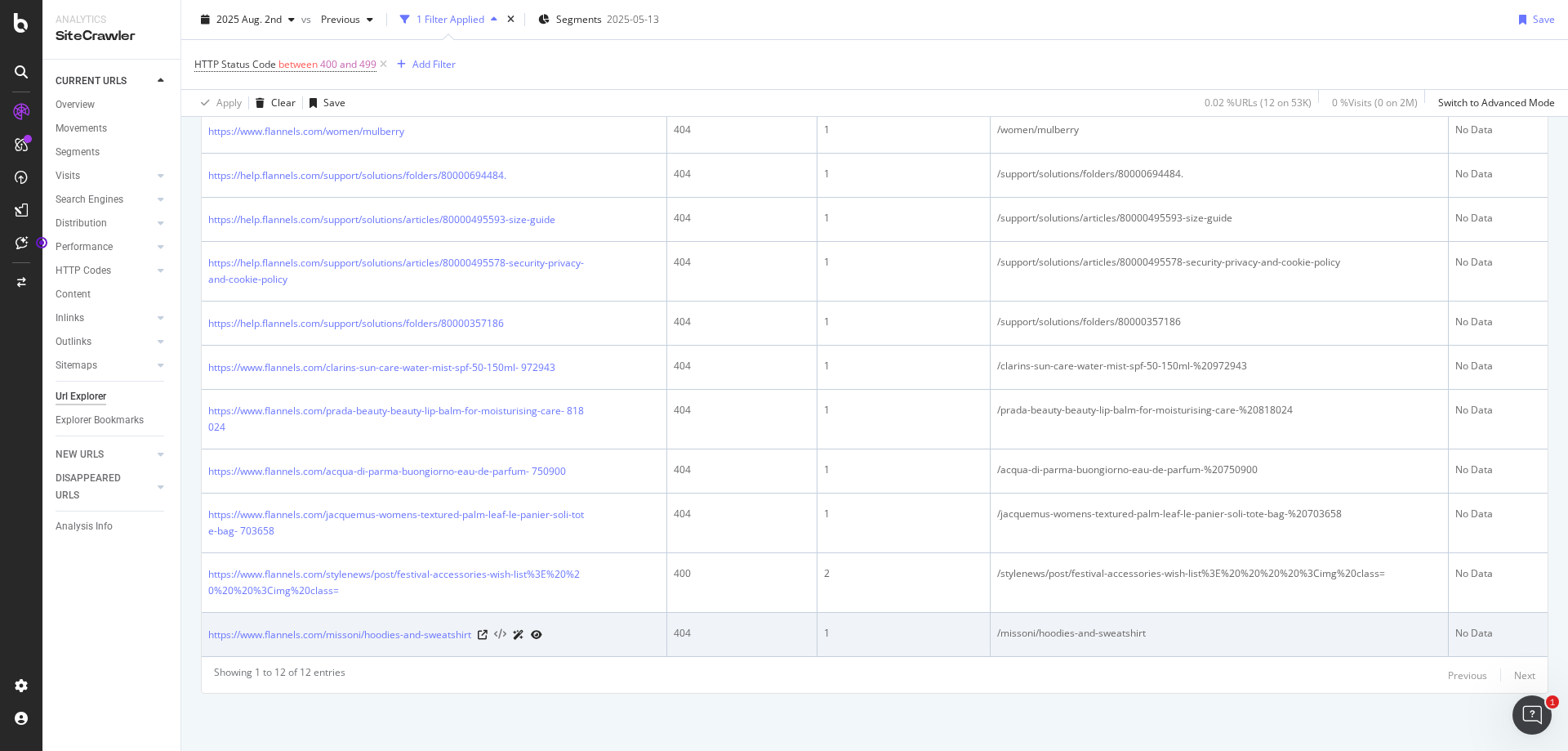click at bounding box center [500, 635] 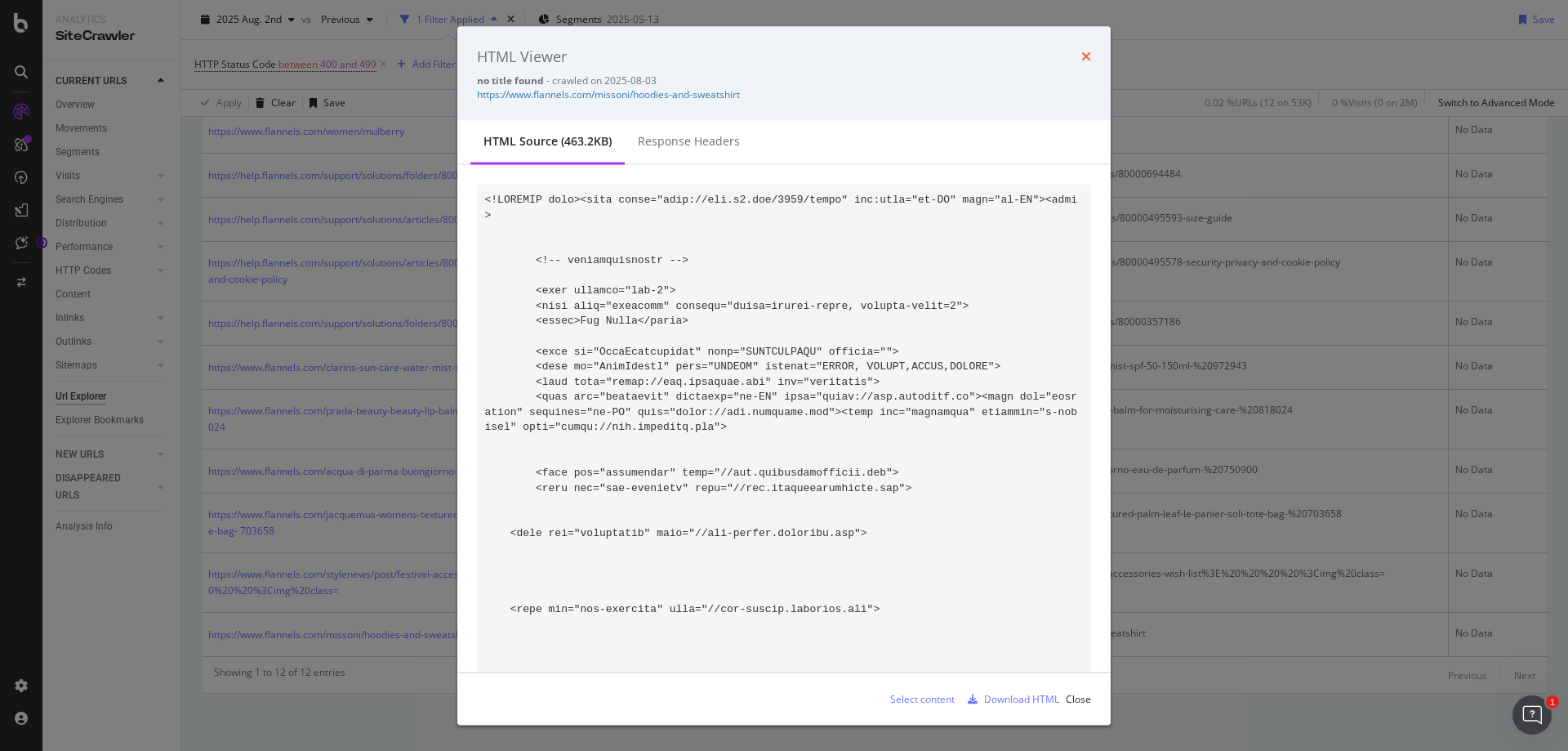 click at bounding box center [1086, 56] 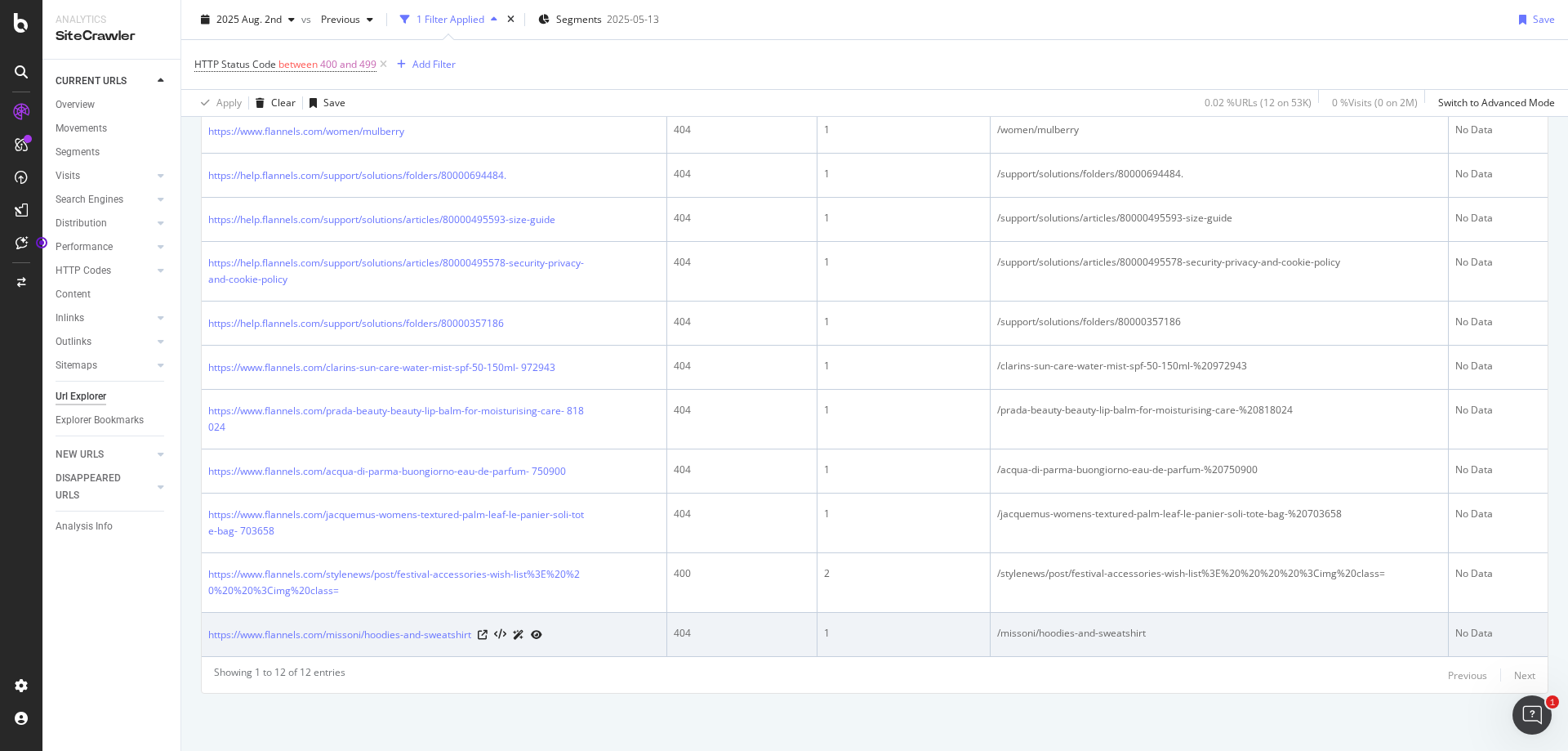 click on "/missoni/hoodies-and-sweatshirt" at bounding box center (1219, 633) 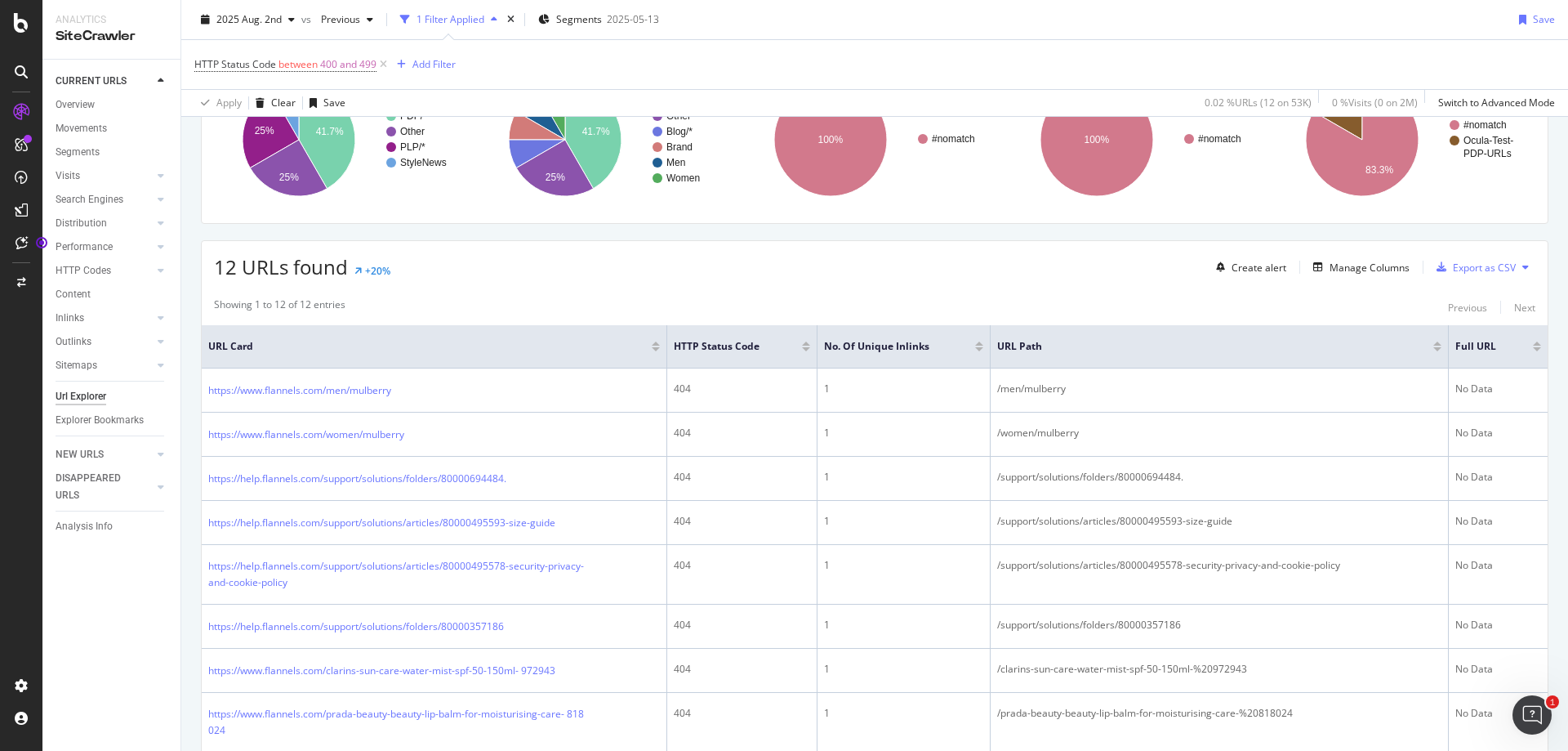 scroll, scrollTop: 0, scrollLeft: 0, axis: both 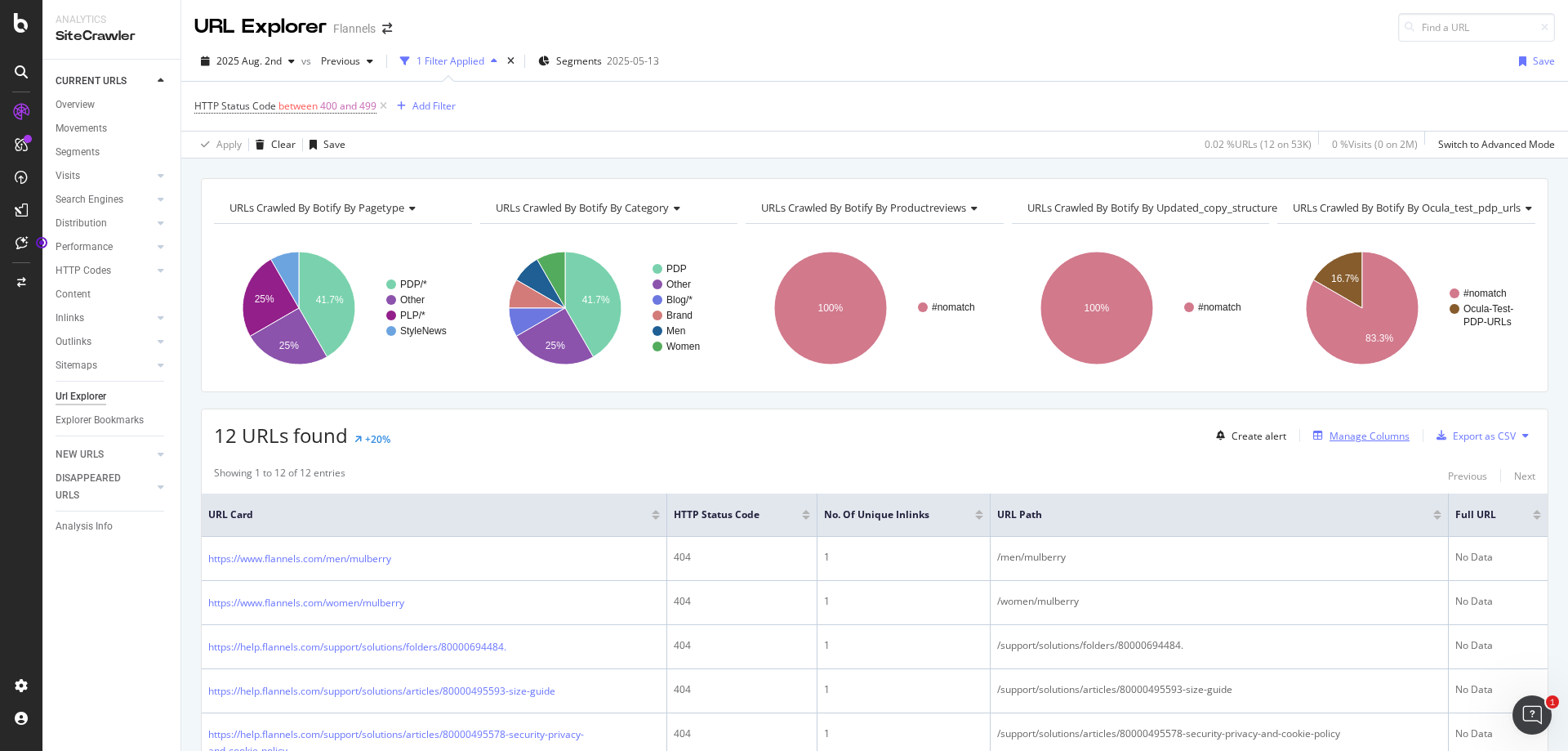click on "Manage Columns" at bounding box center (1370, 436) 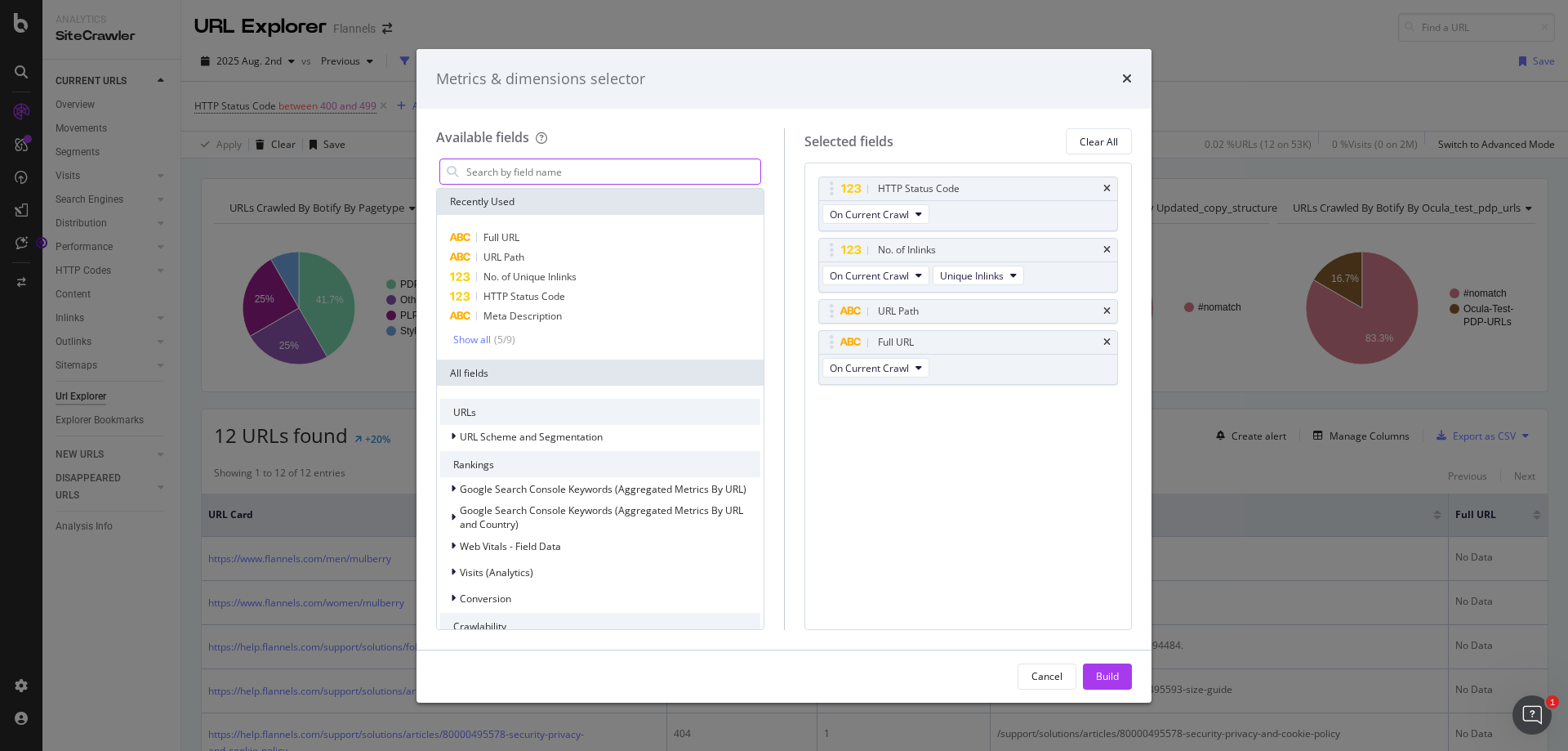 click at bounding box center (612, 172) 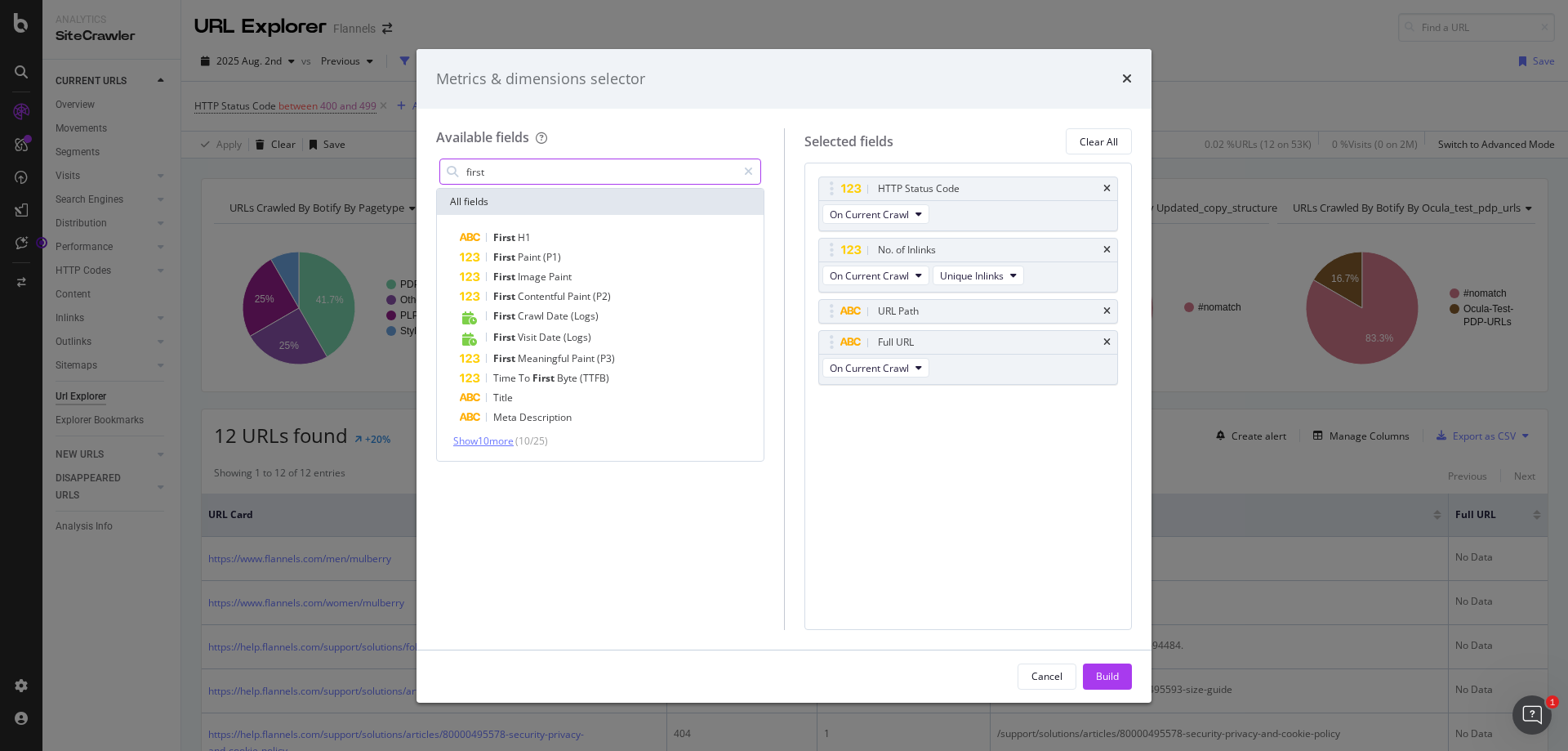 type on "first" 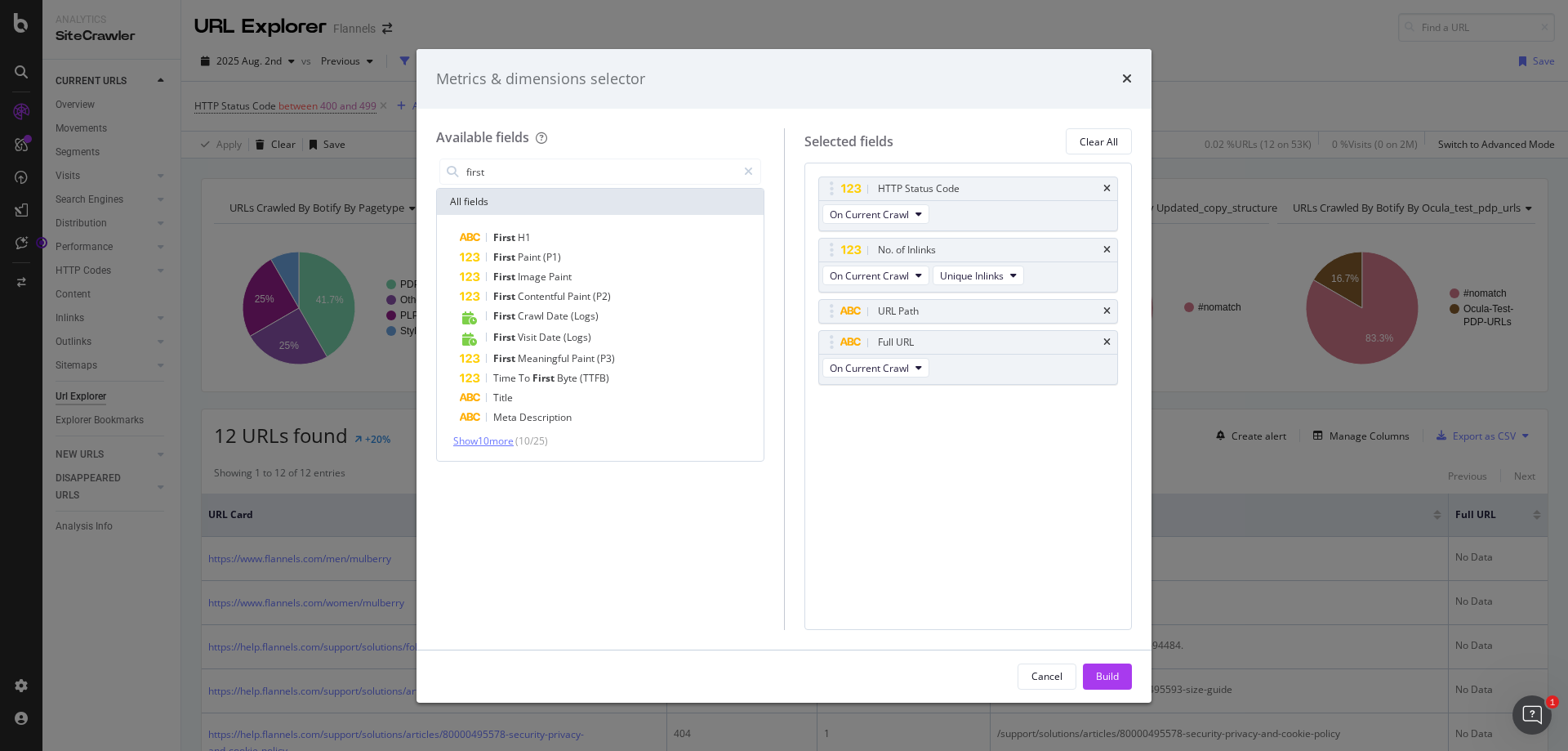 click on "Show  10  more" at bounding box center [483, 440] 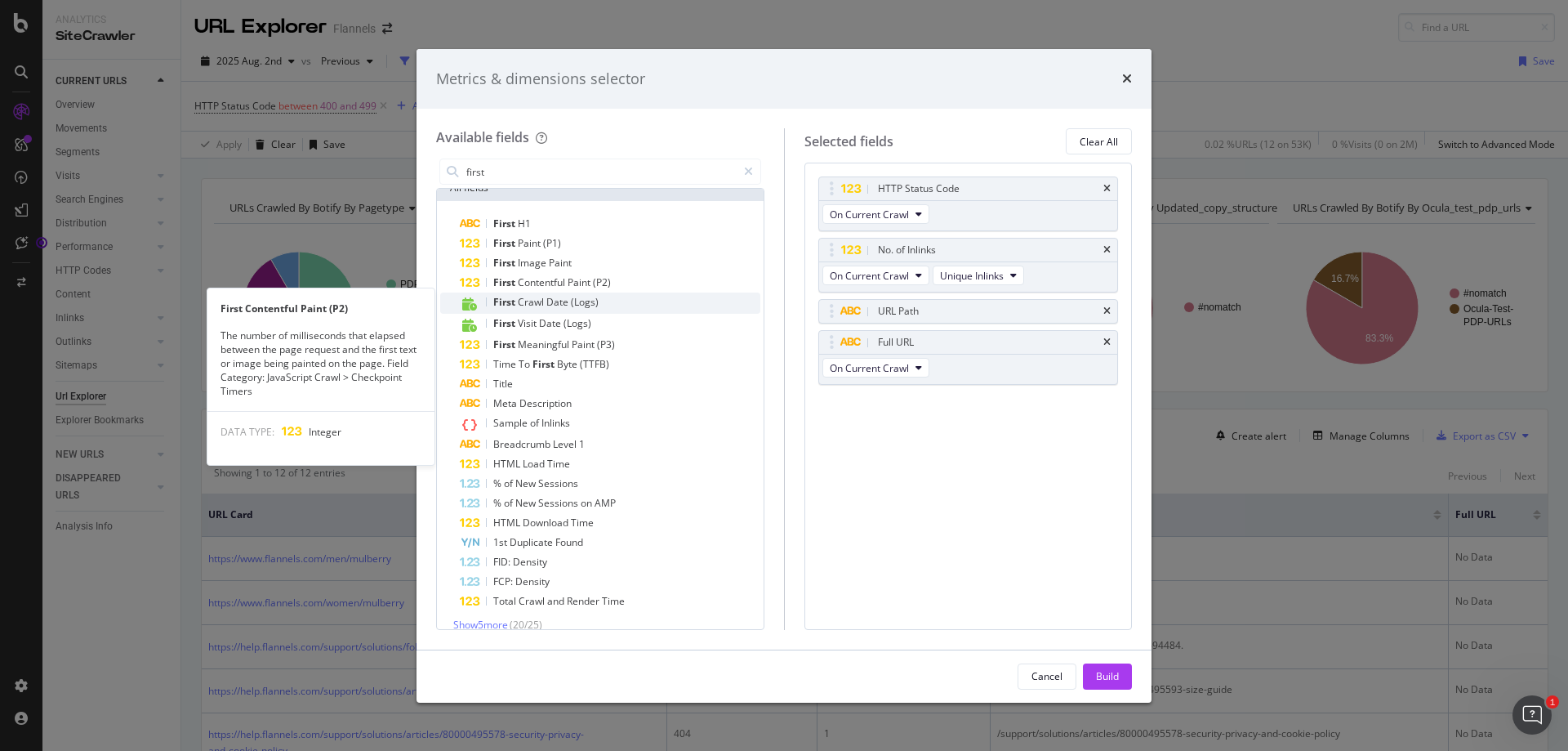 scroll, scrollTop: 0, scrollLeft: 0, axis: both 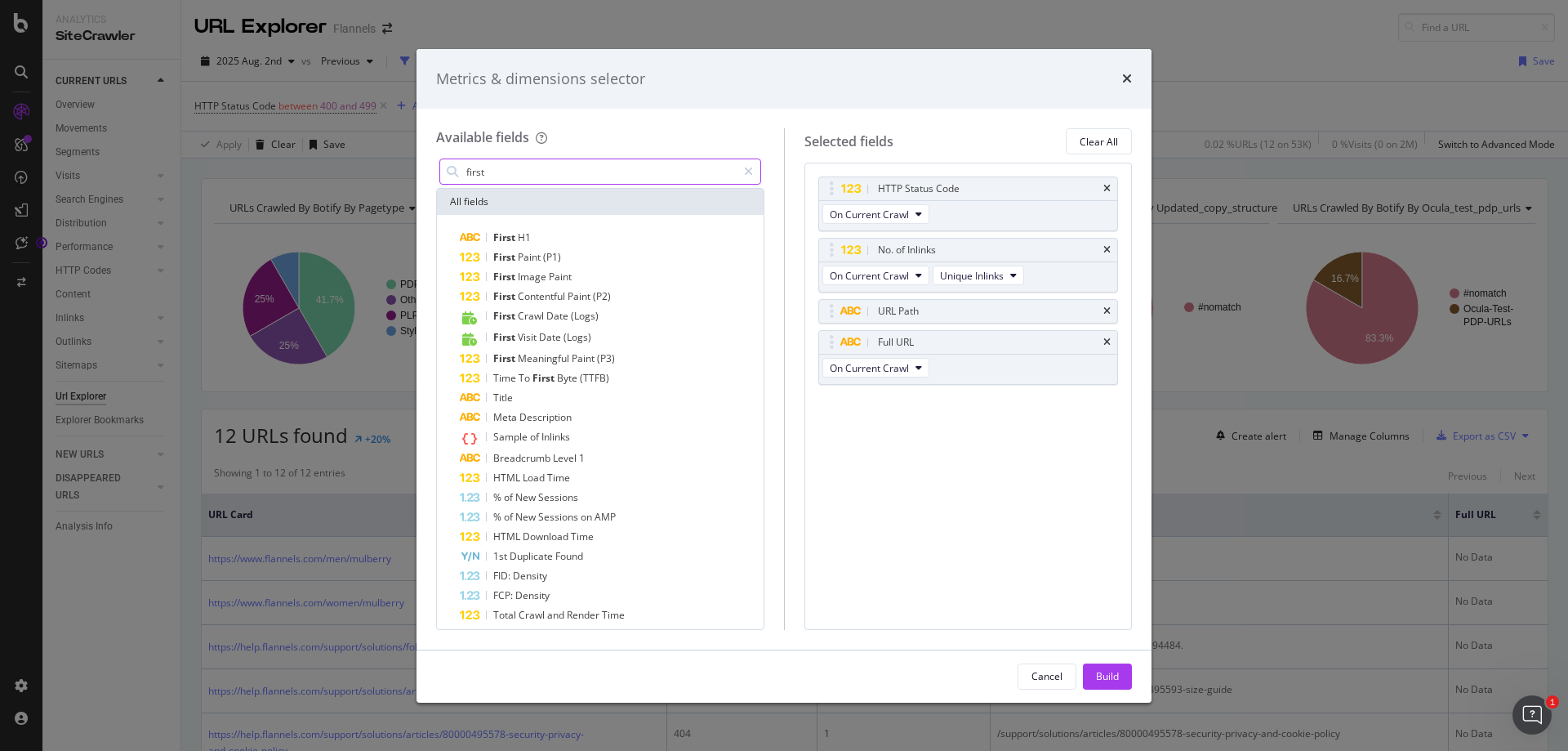 click on "first" at bounding box center (600, 172) 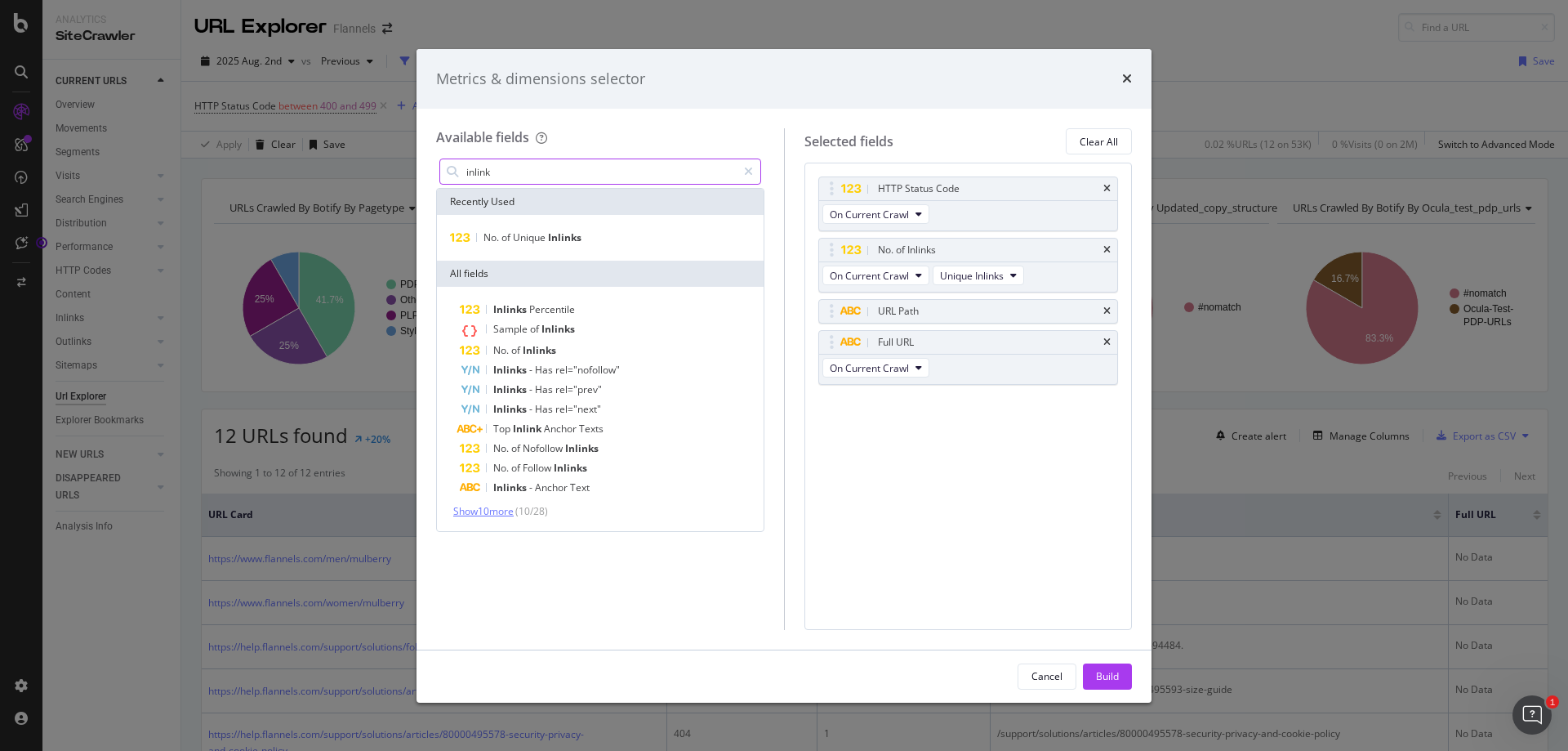 type on "inlink" 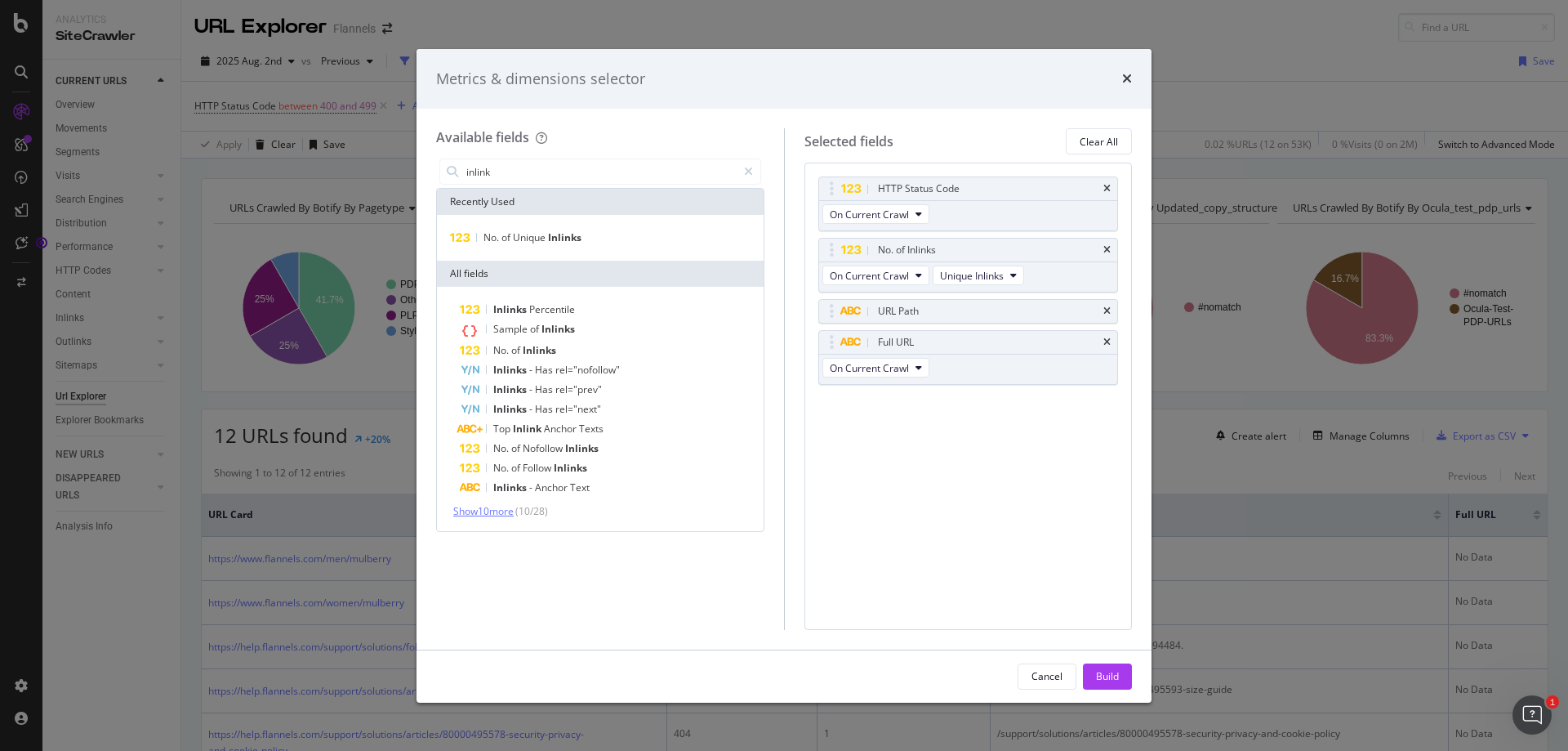 click on "Show  10  more" at bounding box center (483, 511) 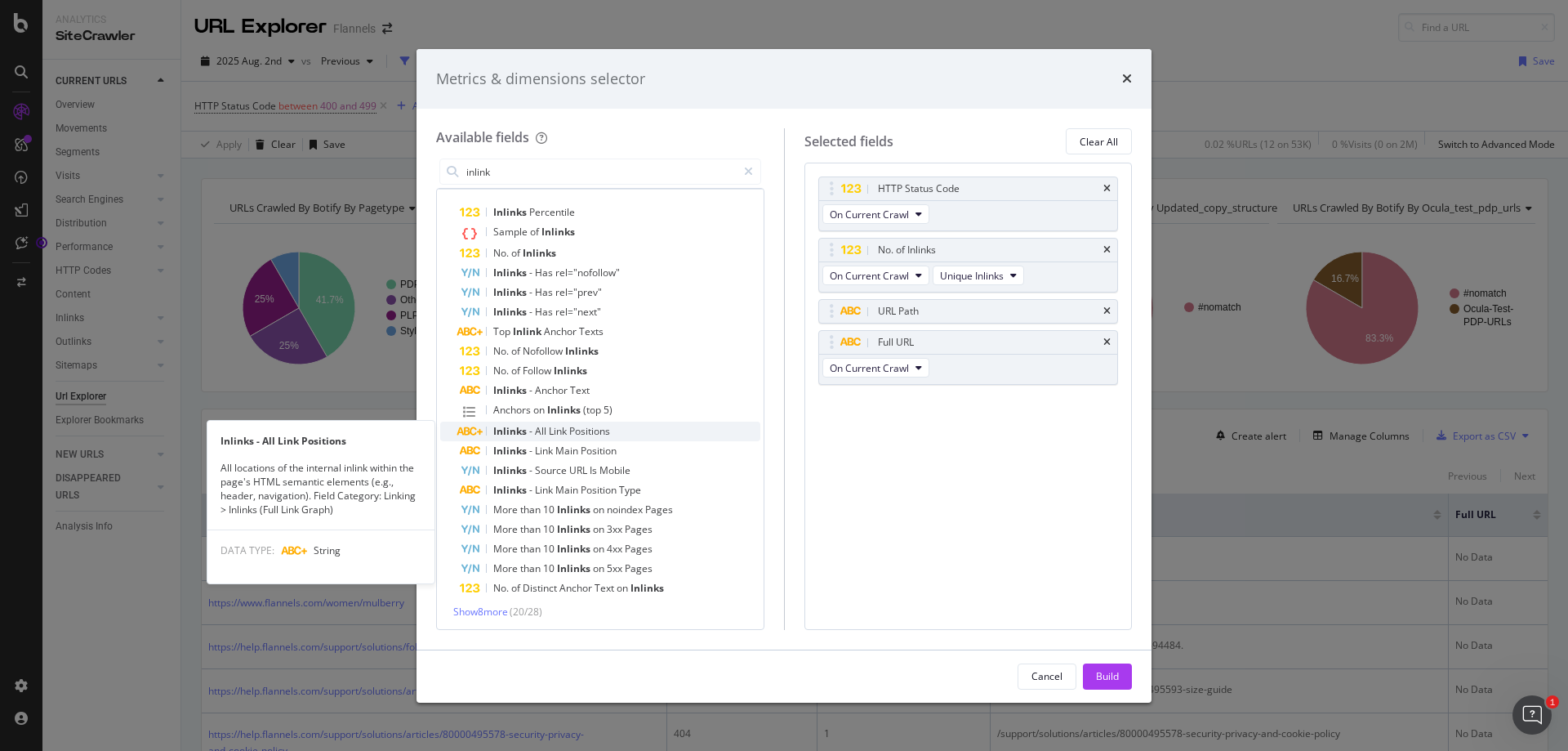 scroll, scrollTop: 100, scrollLeft: 0, axis: vertical 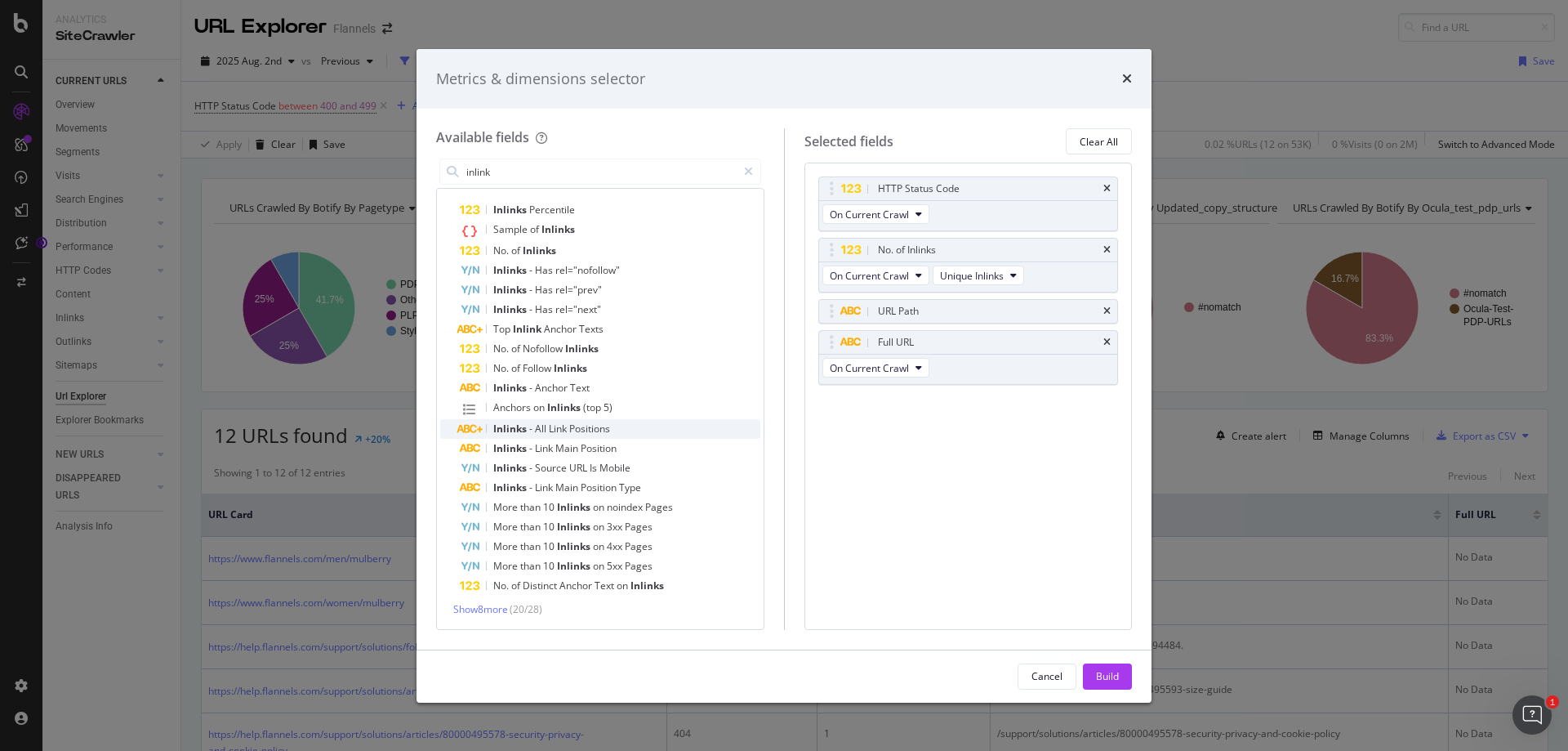 click on "Positions" at bounding box center [590, 428] 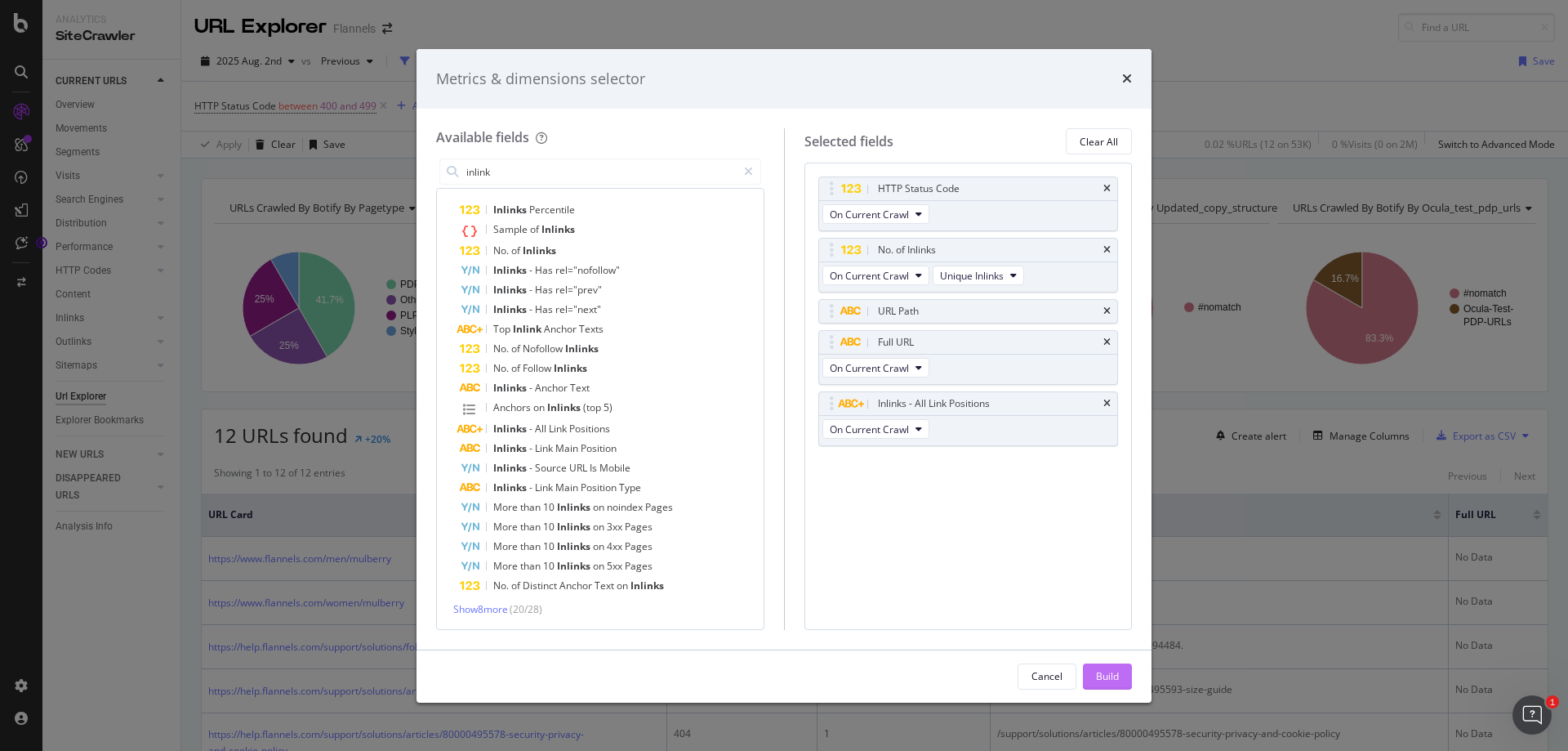 click on "Build" at bounding box center (1107, 677) 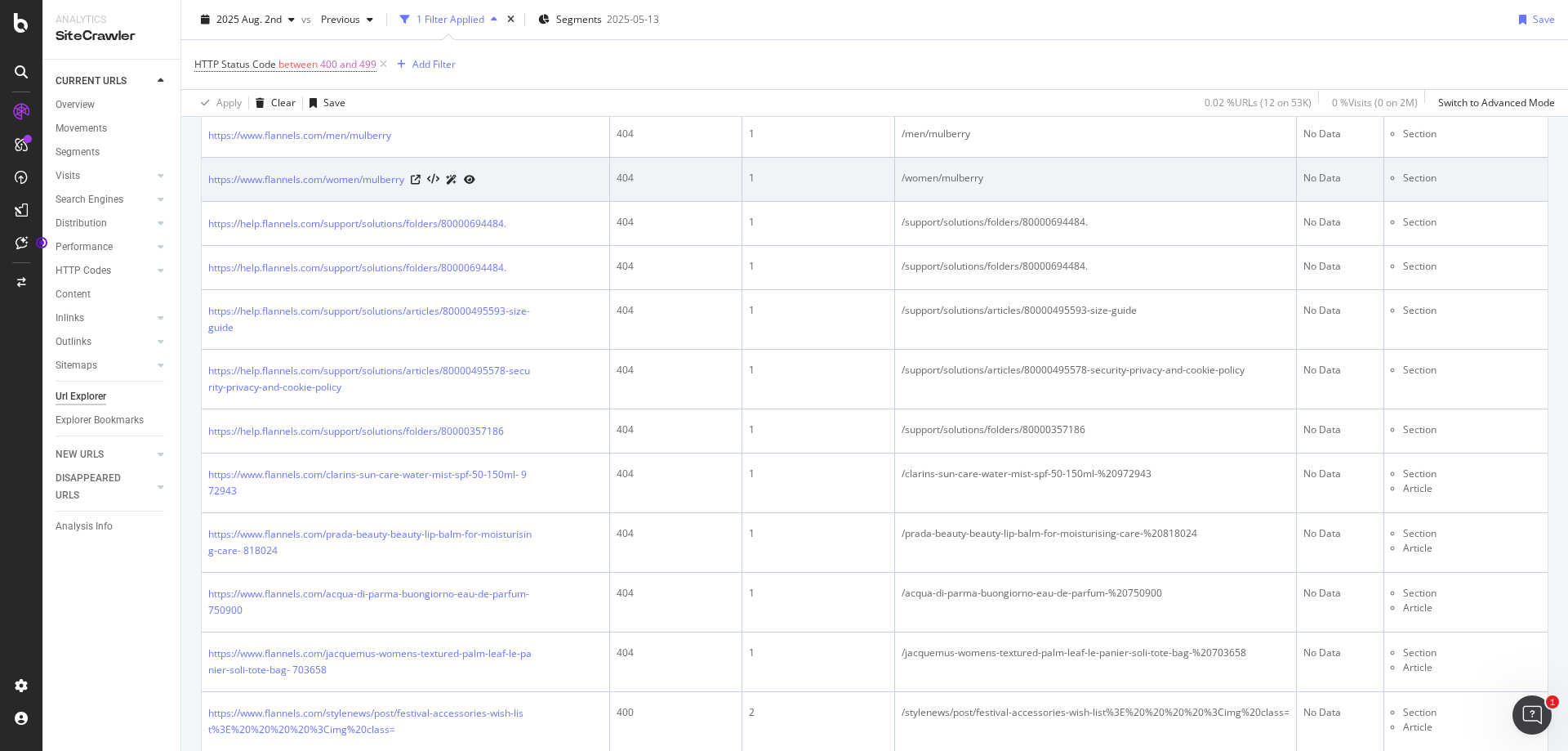 scroll, scrollTop: 572, scrollLeft: 0, axis: vertical 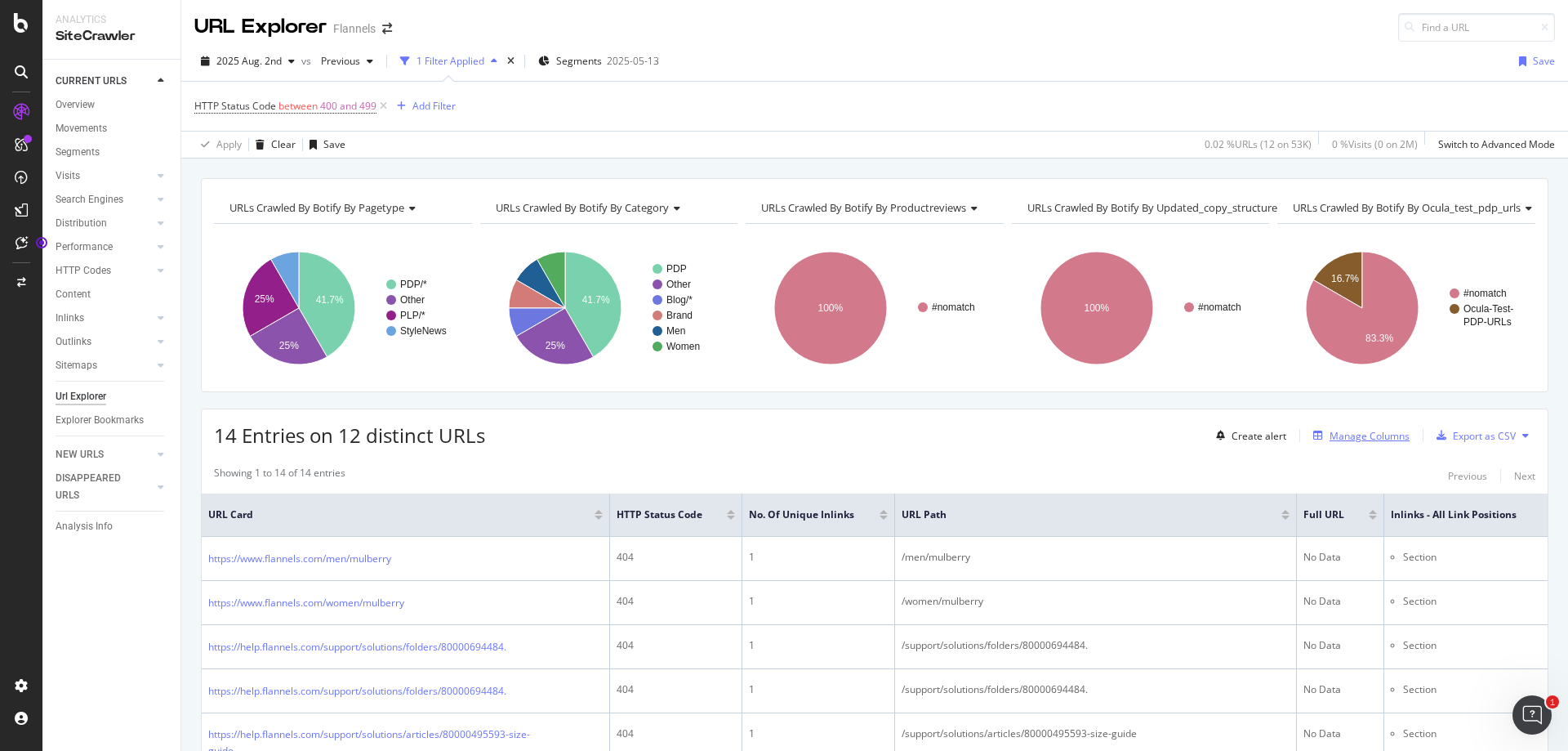 click at bounding box center [1318, 436] 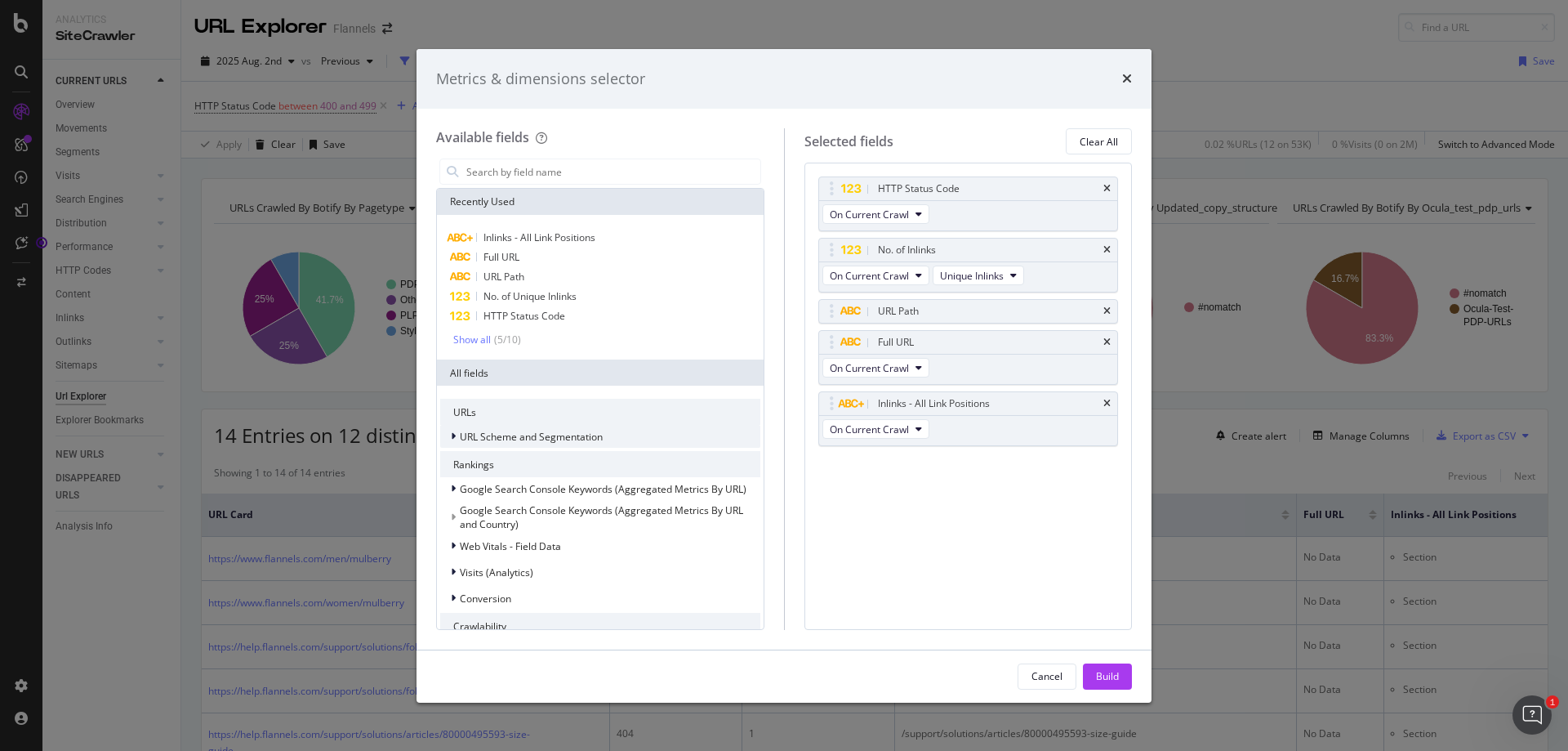 click at bounding box center (453, 436) 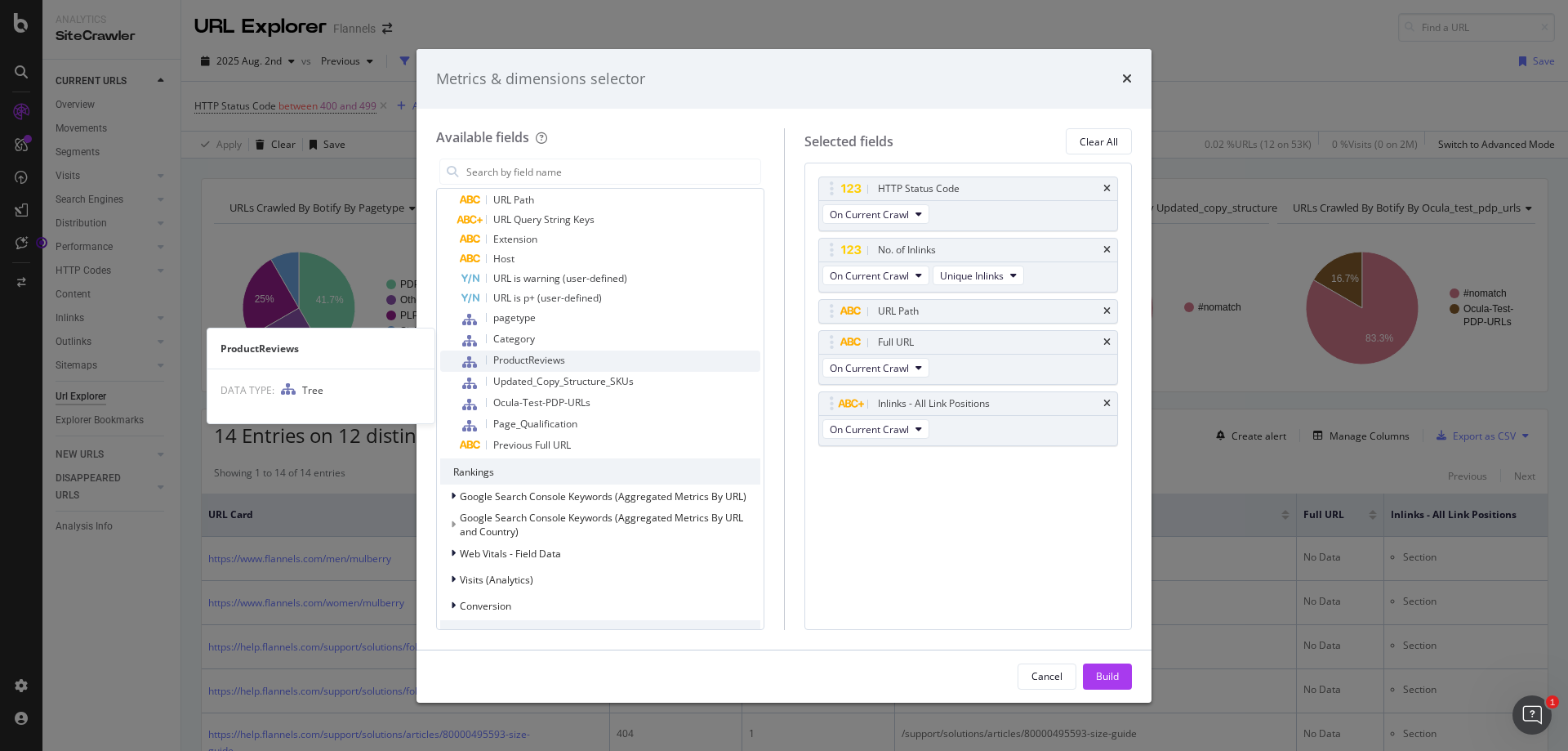 scroll, scrollTop: 490, scrollLeft: 0, axis: vertical 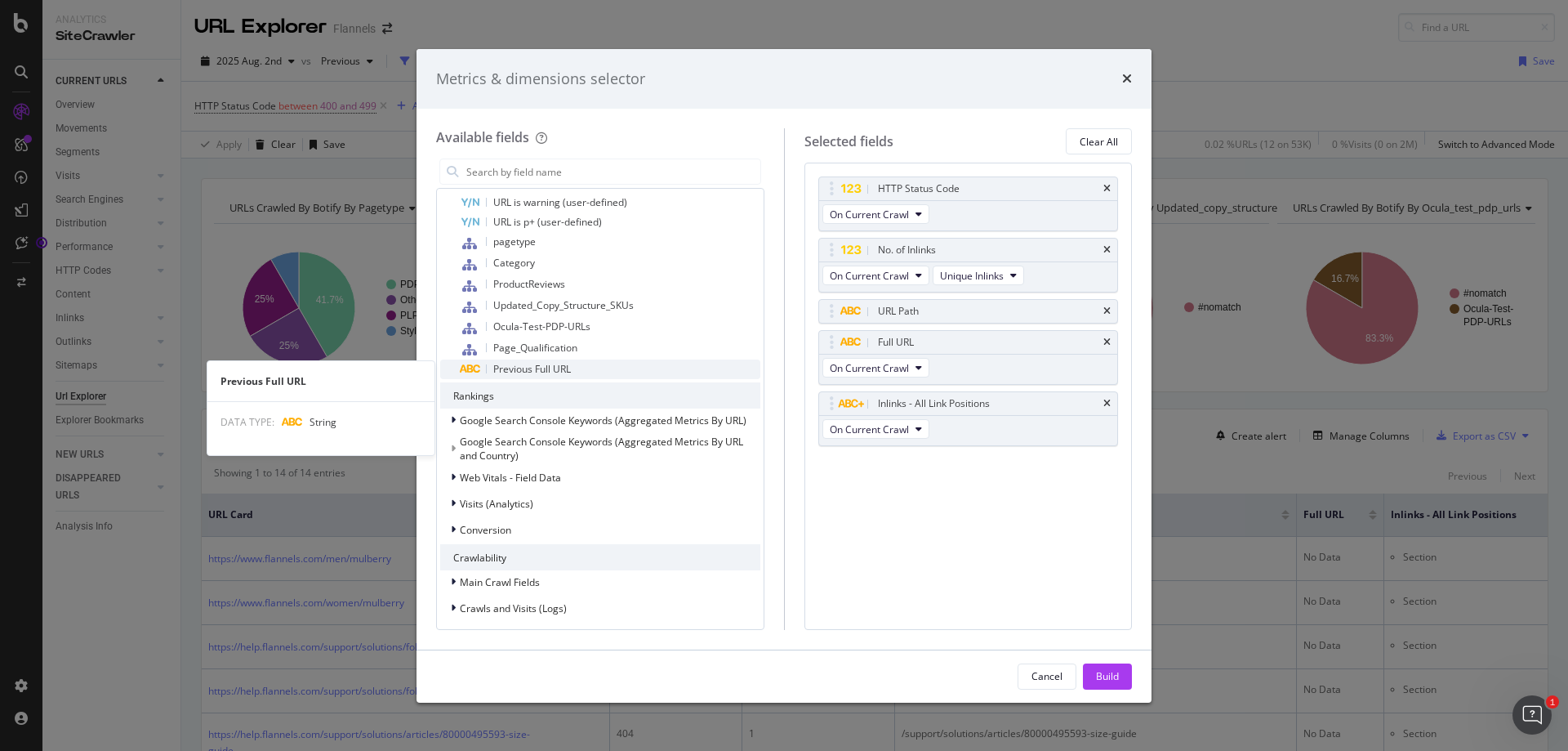 click on "Previous Full URL" at bounding box center [532, 369] 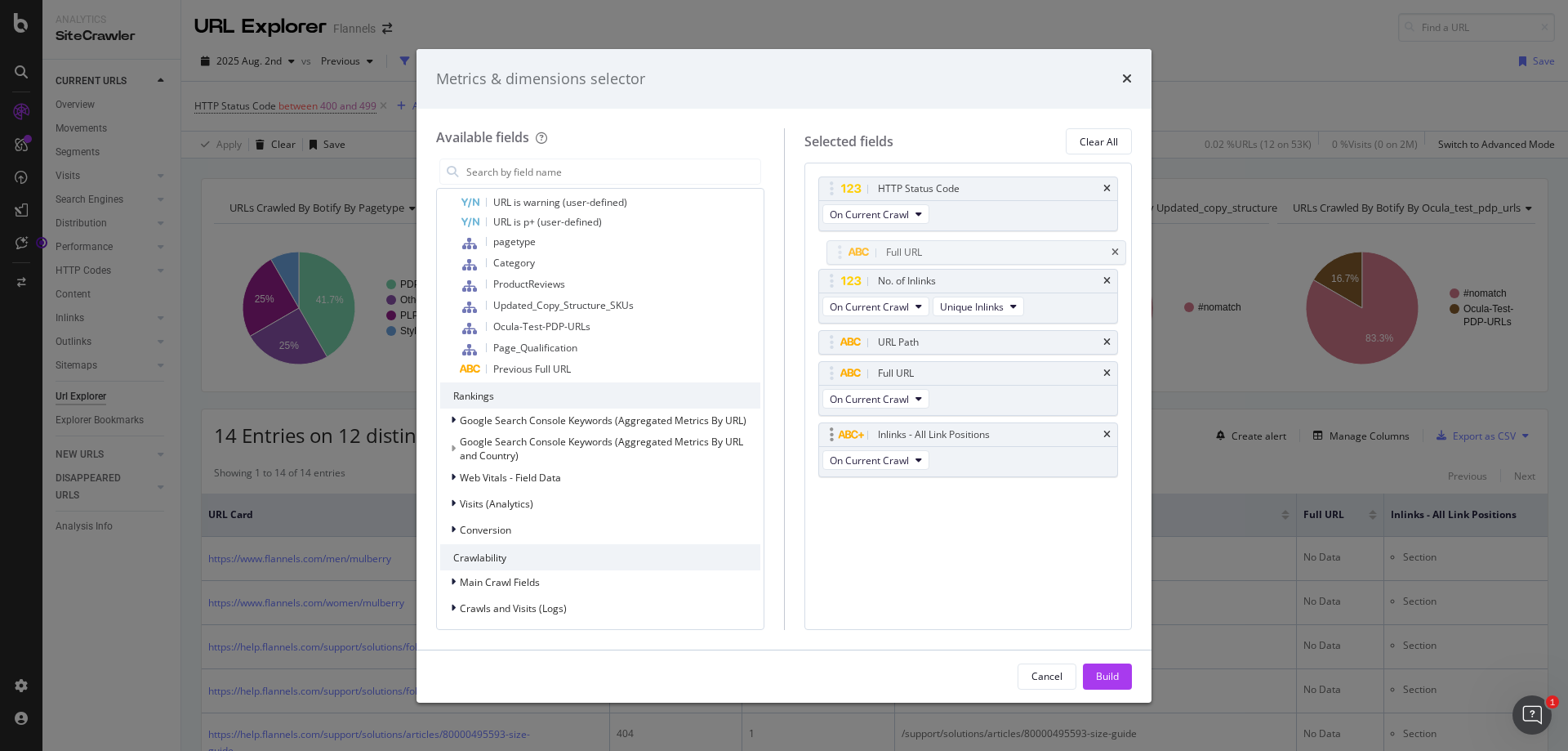 drag, startPoint x: 939, startPoint y: 469, endPoint x: 1010, endPoint y: 453, distance: 72.78049 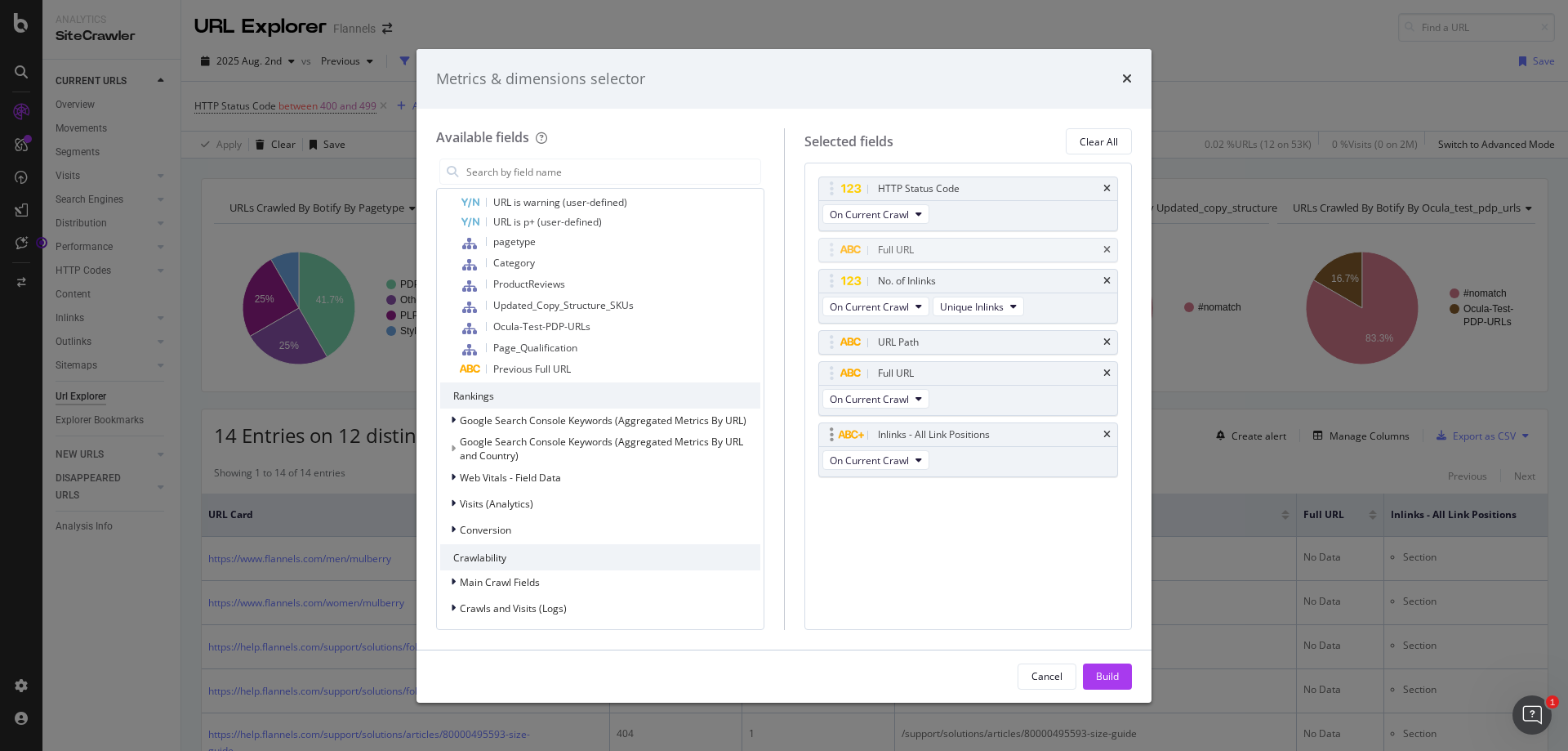 click on "Analytics SiteCrawler CURRENT URLS Overview Movements Segments Visits Analysis Orphan URLs Search Engines Top Charts Segments Conversion Insights Orphans Explorer Distribution Top Charts Segments Insights Internationalization Performance Top Charts Segments Insights HTTP Codes Top Charts Segments Insights Content Inlinks Top Charts Segments Insights Outlinks Top Charts Segments Insights Sitemaps Top Charts Insights Url Explorer Explorer Bookmarks NEW URLS Overview Segments Visits Analysis Search Engines Top Charts Segments Conversion Insights Distribution Top Charts Segments Insights Internationalization Performance Top Charts Segments Insights HTTP Codes Top Charts Segments Insights Content Inlinks Top Charts Segments Insights Outlinks Top Charts Segments Insights Sitemaps Top Charts Insights Url Explorer Explorer Bookmarks DISAPPEARED URLS Overview Segments Visits Analysis Search Engines Top Charts Segments Conversion Insights Distribution Top Charts Segments Insights Internationalization Performance vs" at bounding box center (784, 375) 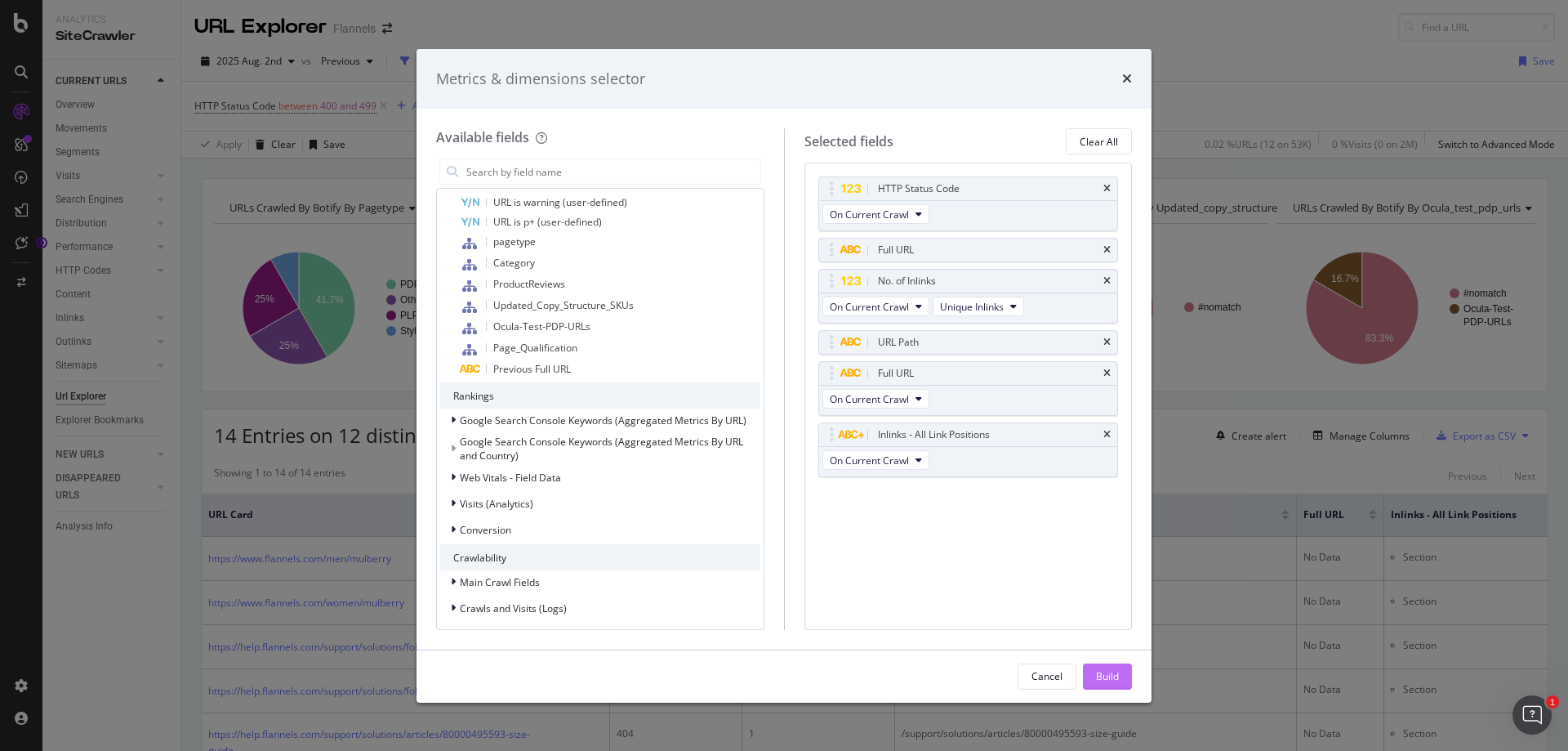 click on "Build" at bounding box center [1107, 676] 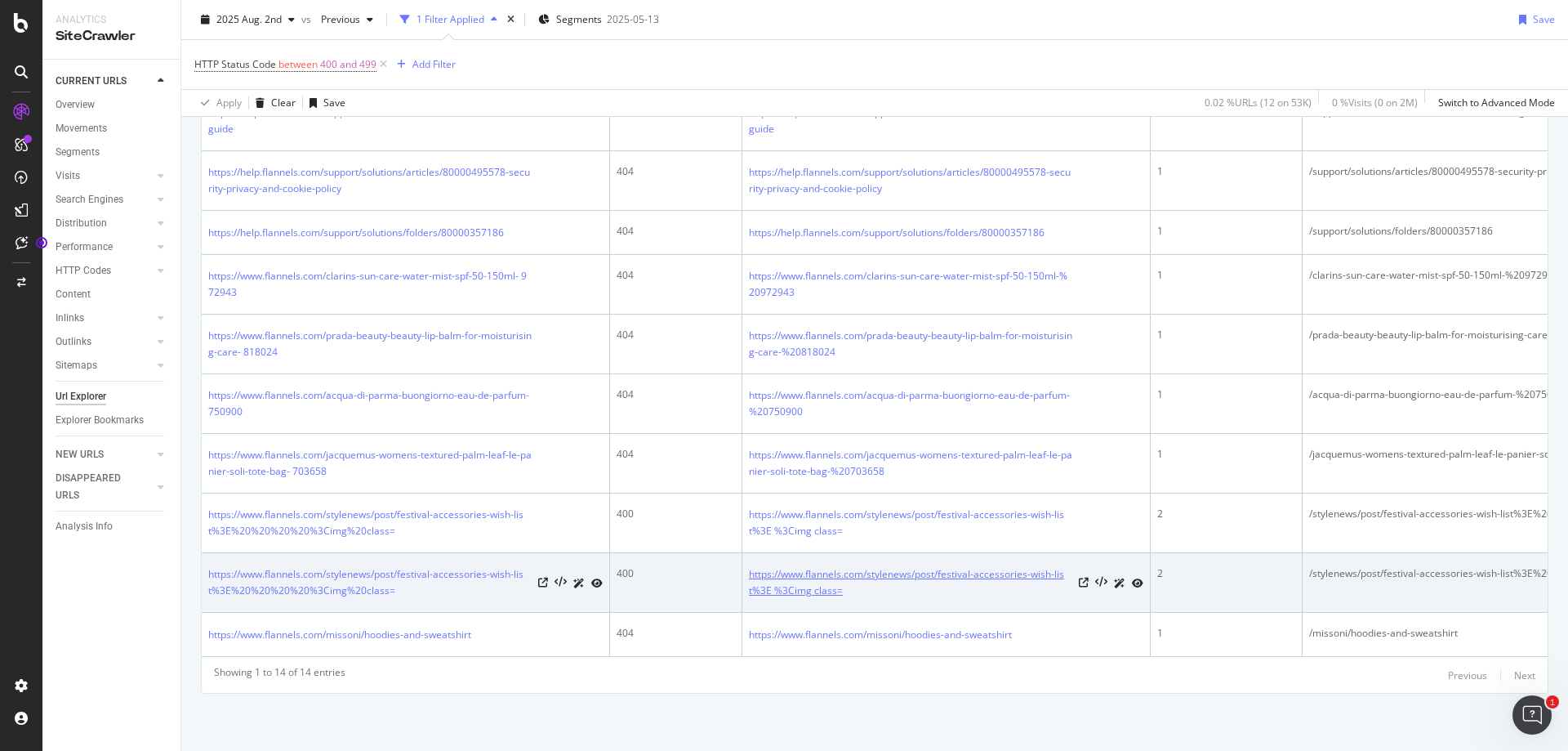 scroll, scrollTop: 634, scrollLeft: 0, axis: vertical 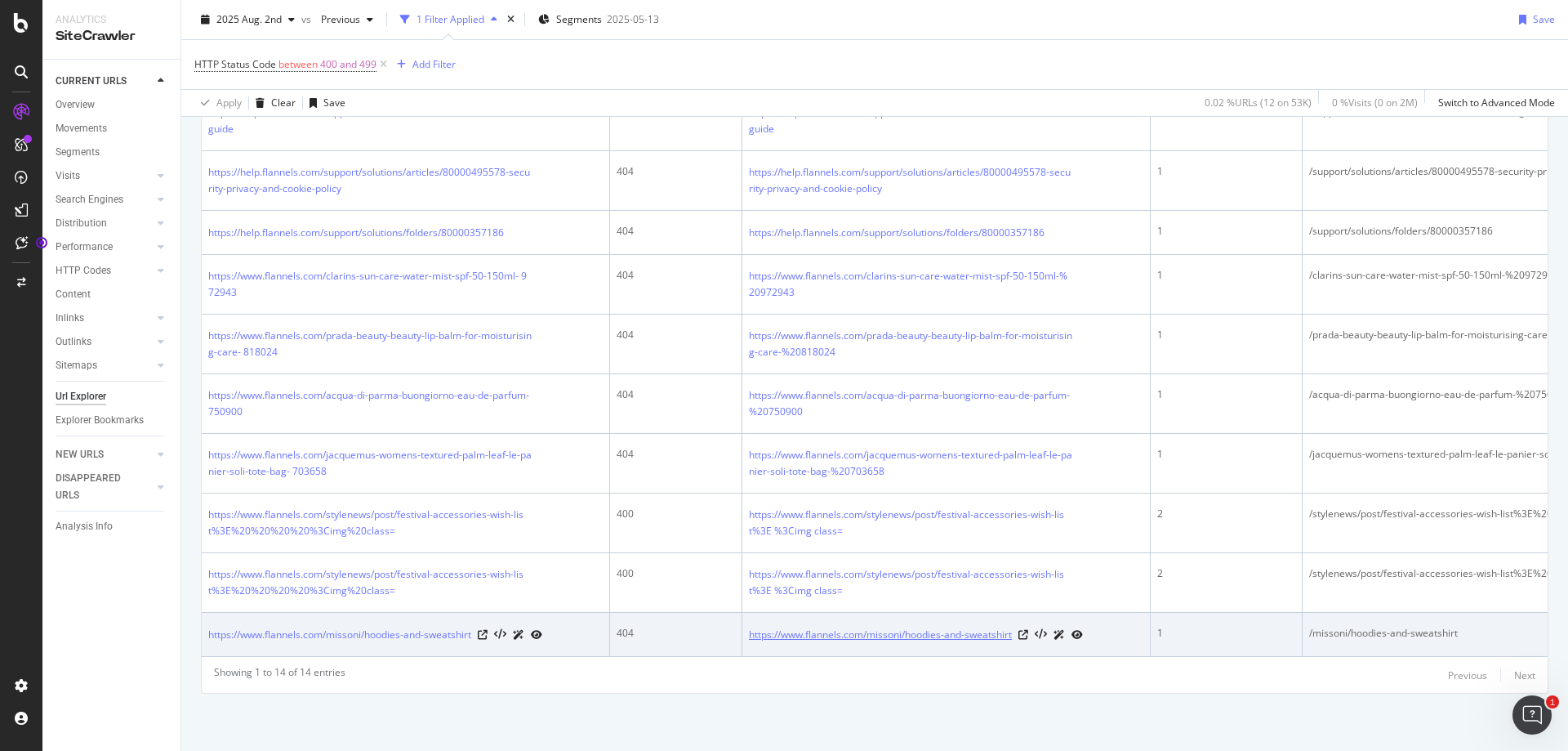 click on "https://www.flannels.com/missoni/hoodies-and-sweatshirt" at bounding box center (880, 635) 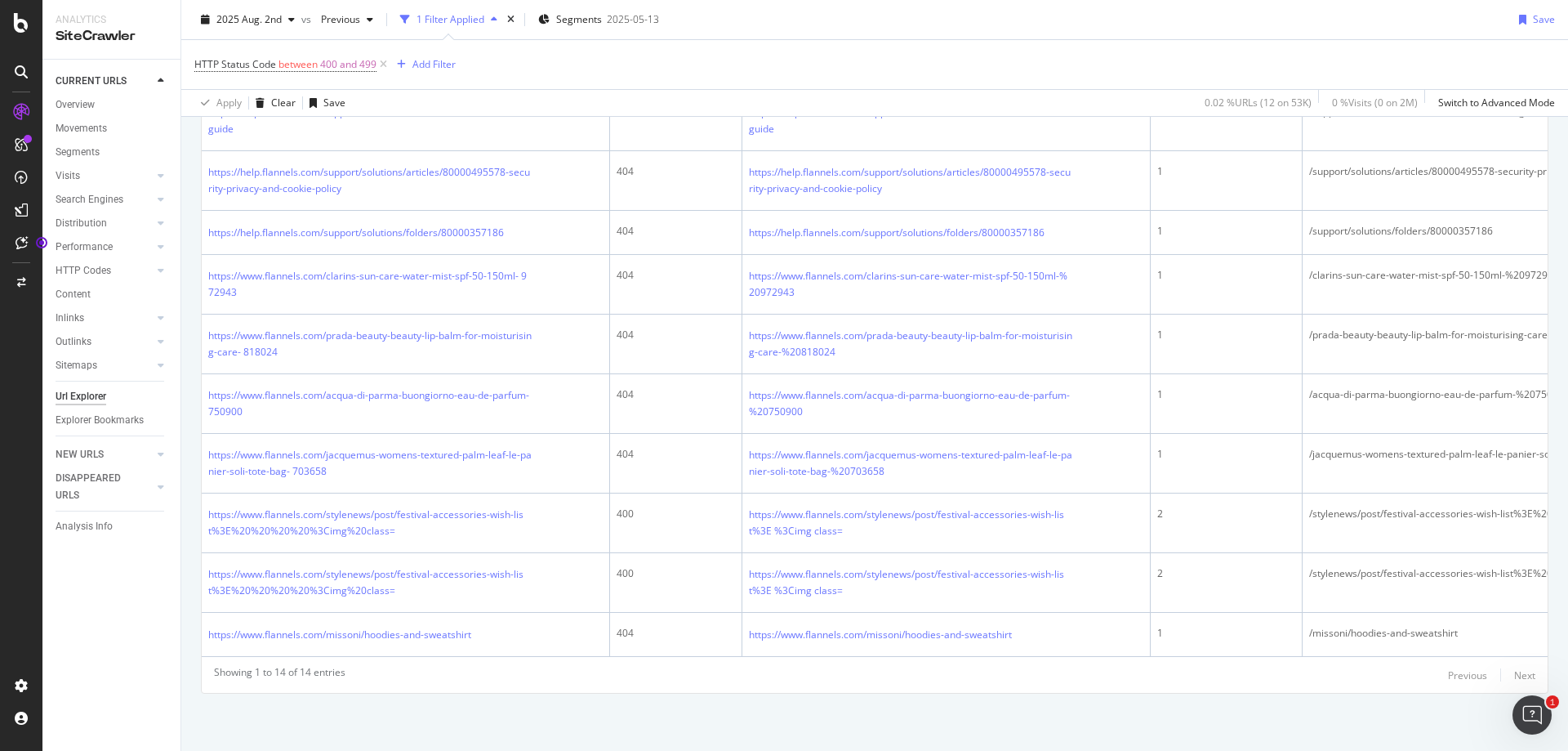 scroll, scrollTop: 0, scrollLeft: 412, axis: horizontal 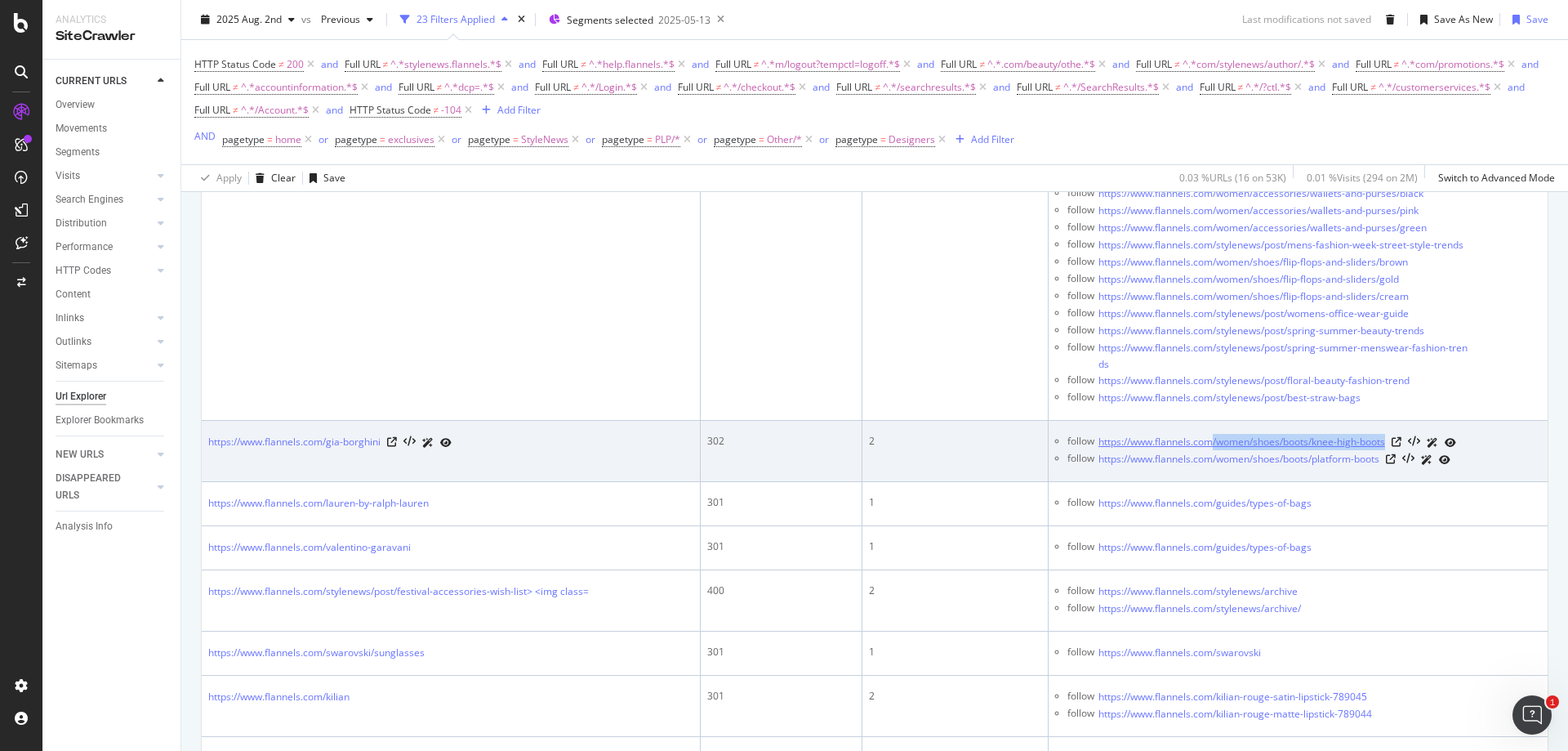 drag, startPoint x: 1385, startPoint y: 458, endPoint x: 1207, endPoint y: 460, distance: 178.01124 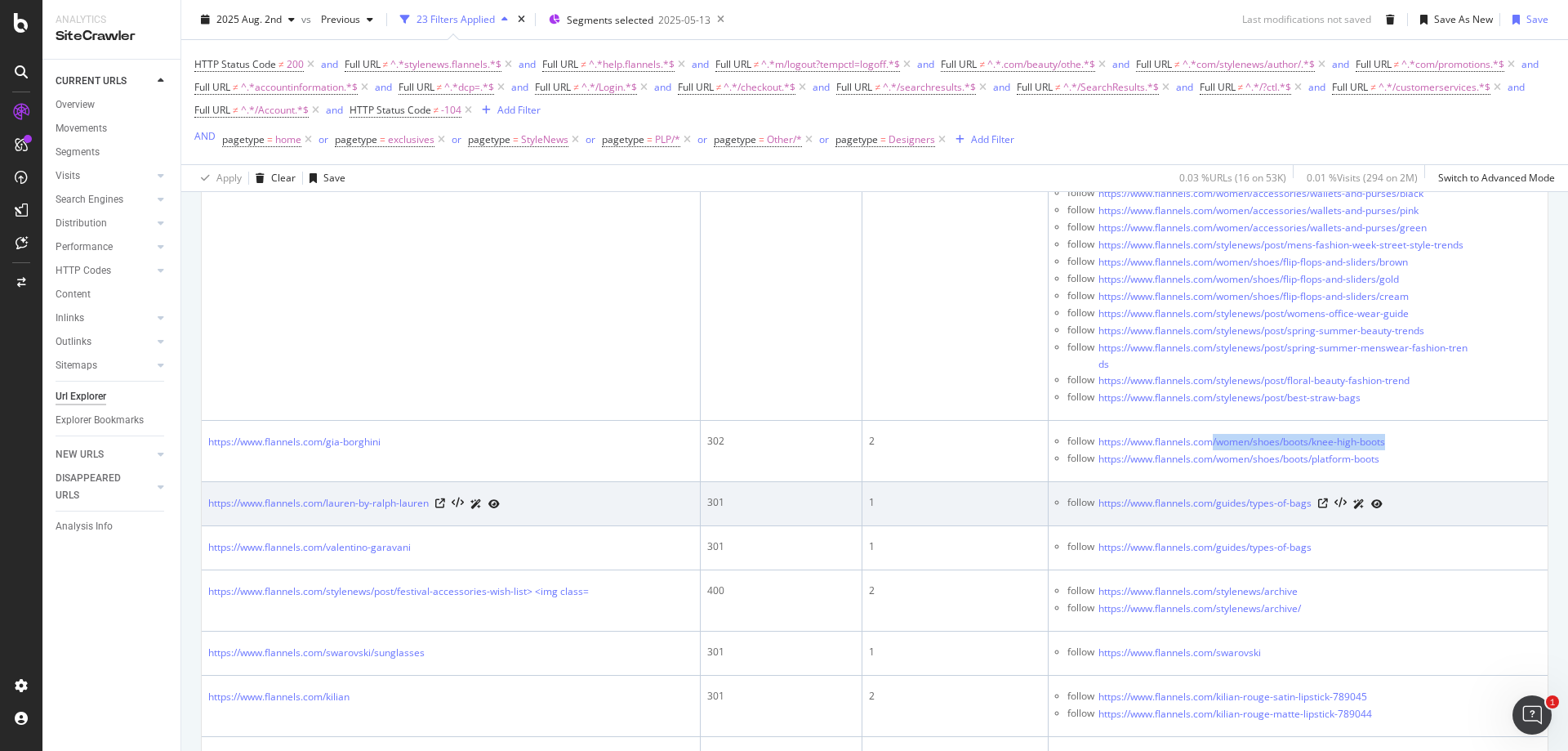 copy on "/women/shoes/boots/knee-high-boots" 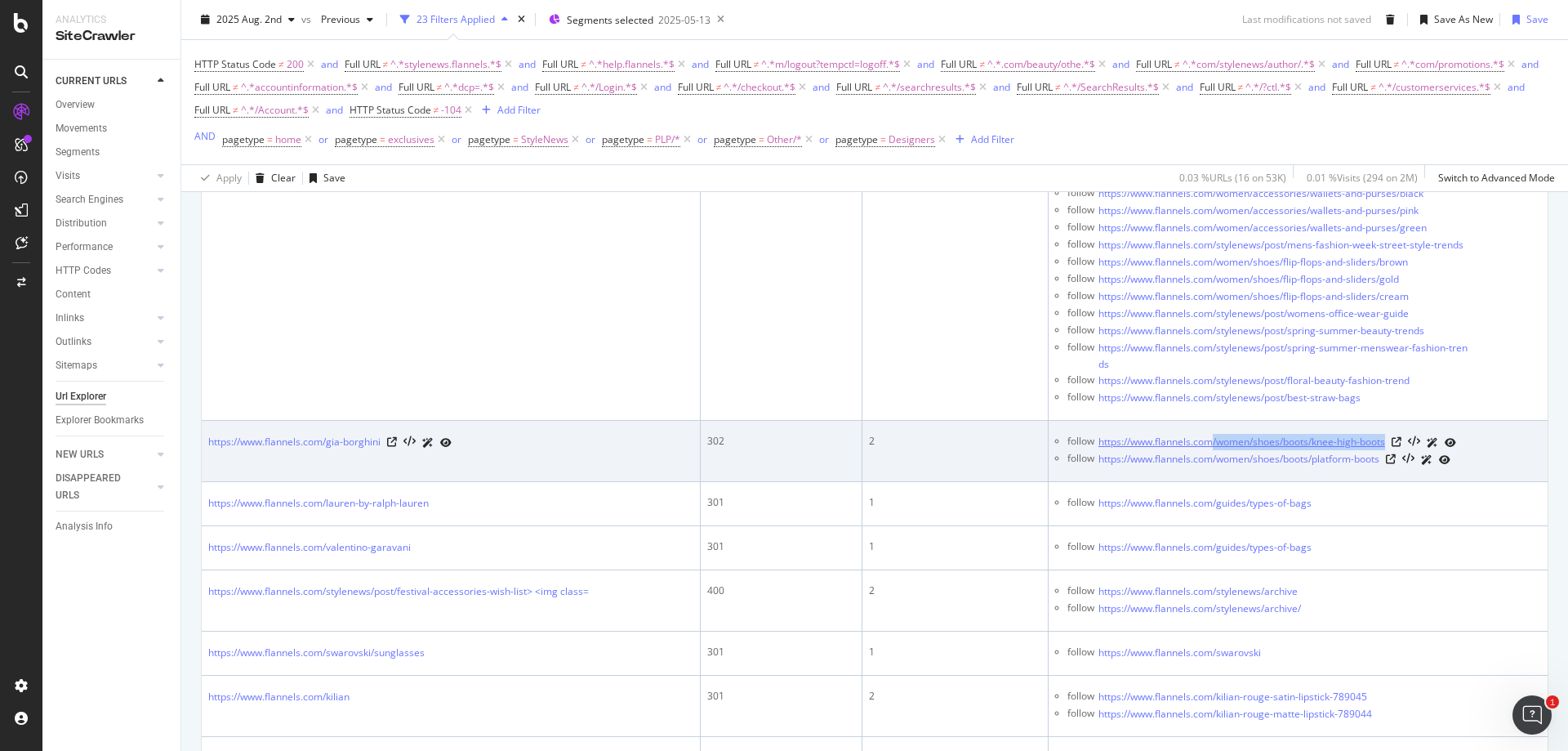 click on "https://www.flannels.com/women/shoes/boots/knee-high-boots" at bounding box center [1241, 442] 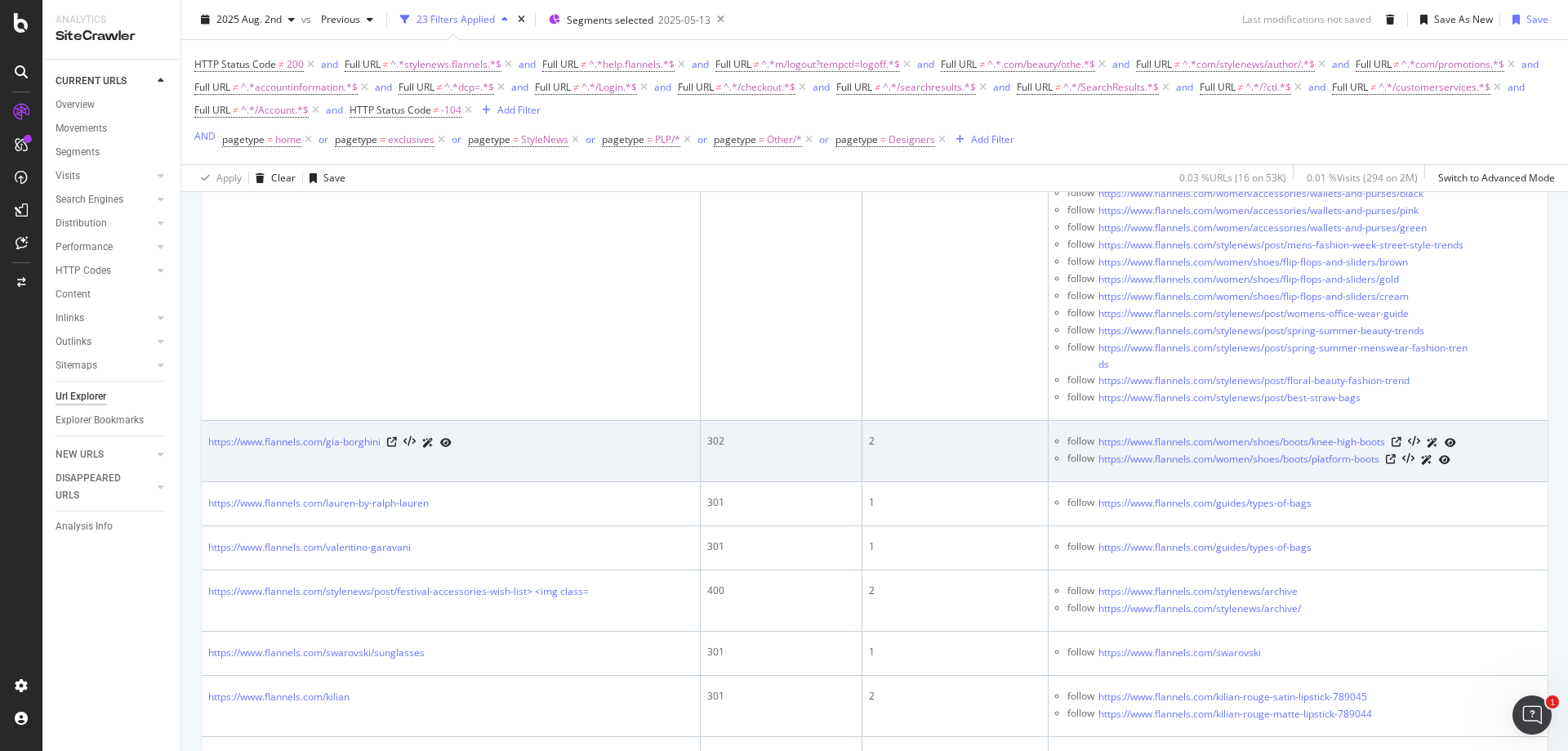 click at bounding box center [1423, 442] 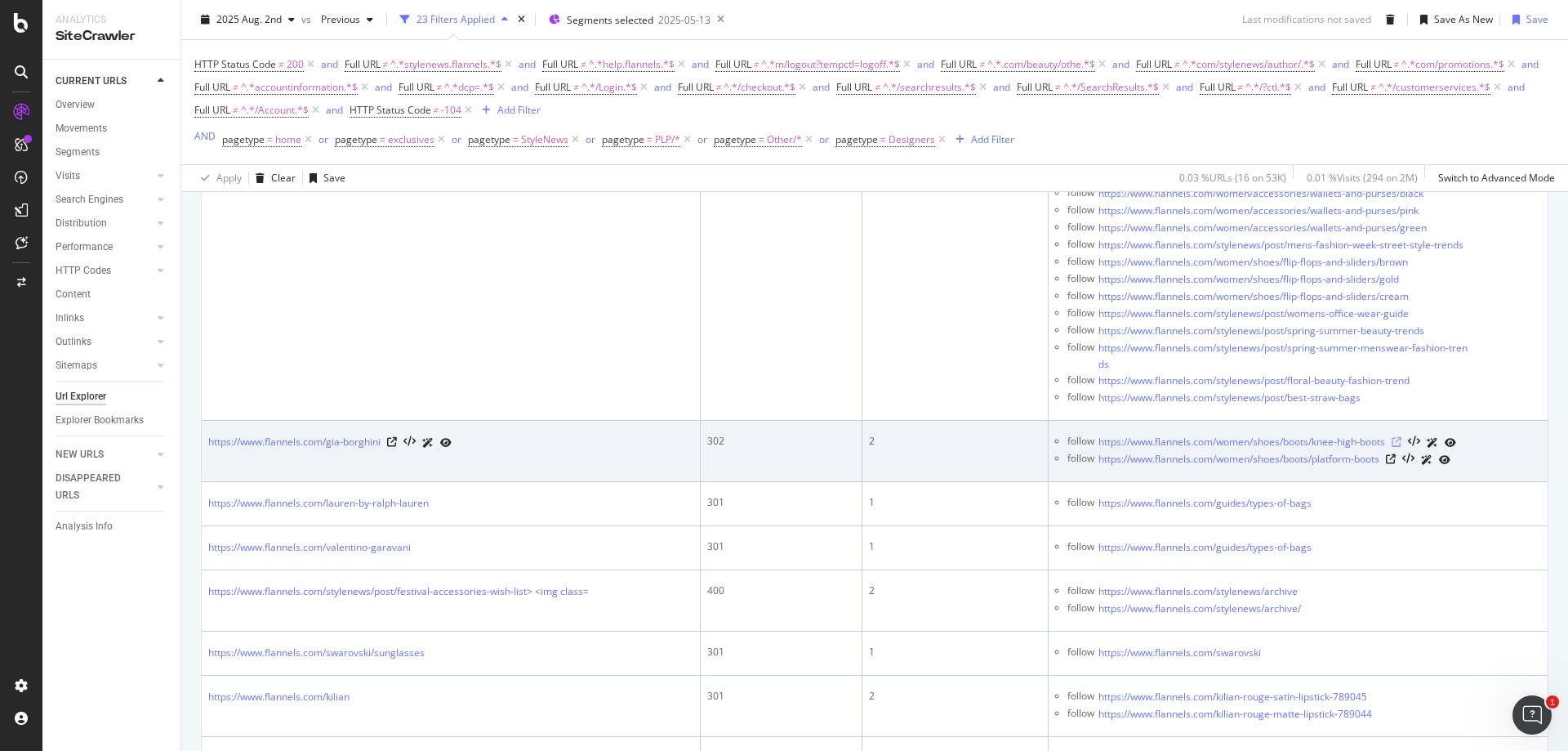 click at bounding box center [1396, 442] 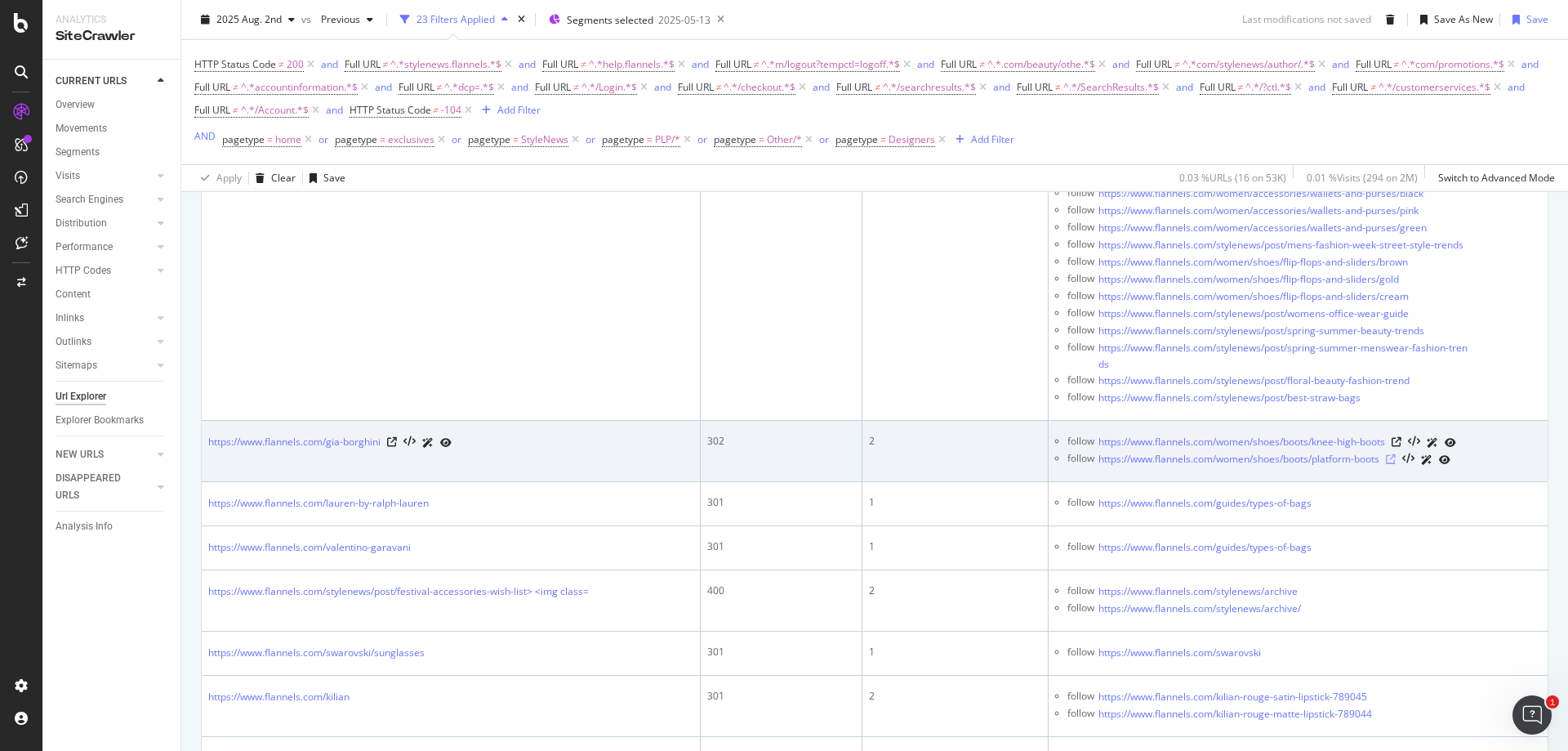 click at bounding box center [1391, 459] 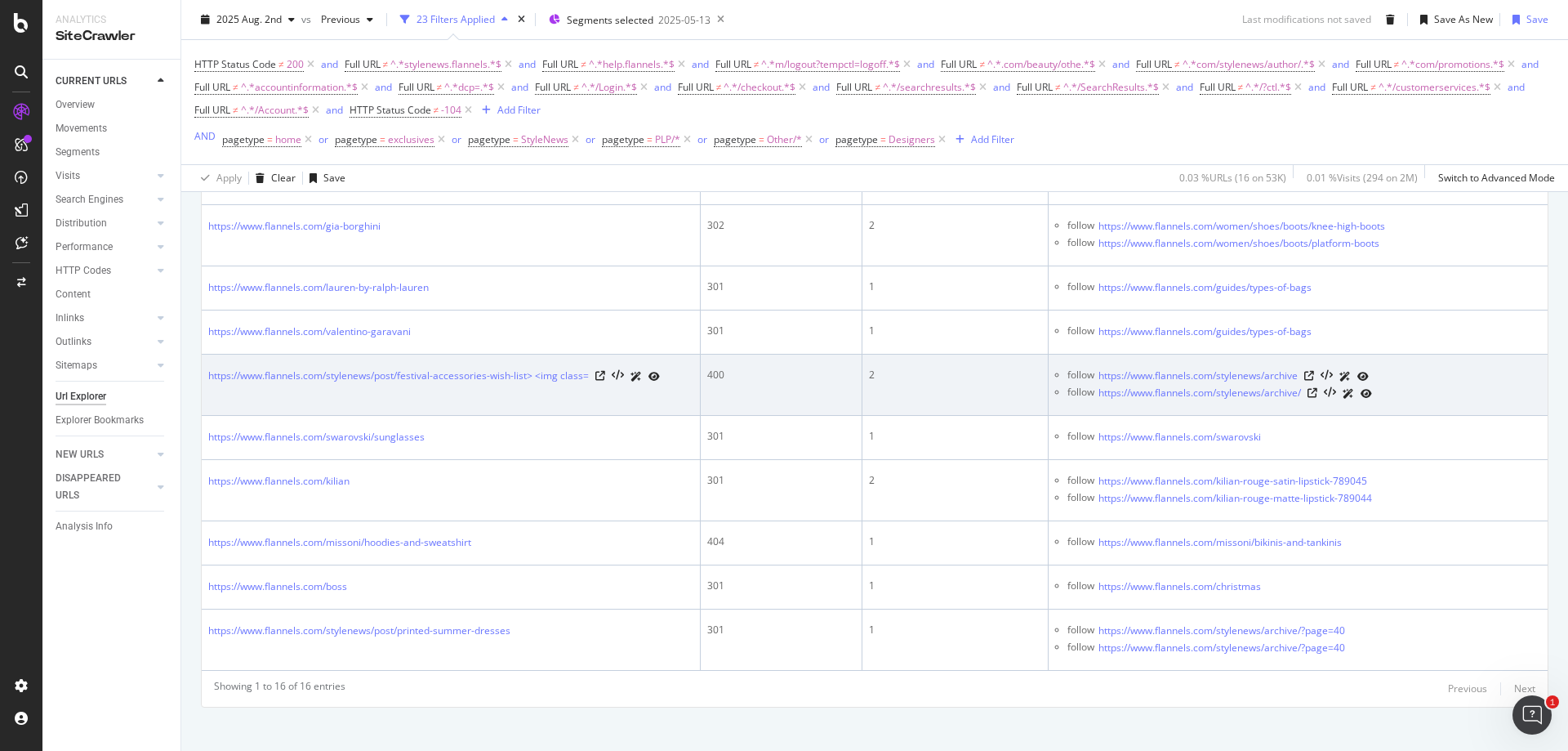 scroll, scrollTop: 1175, scrollLeft: 0, axis: vertical 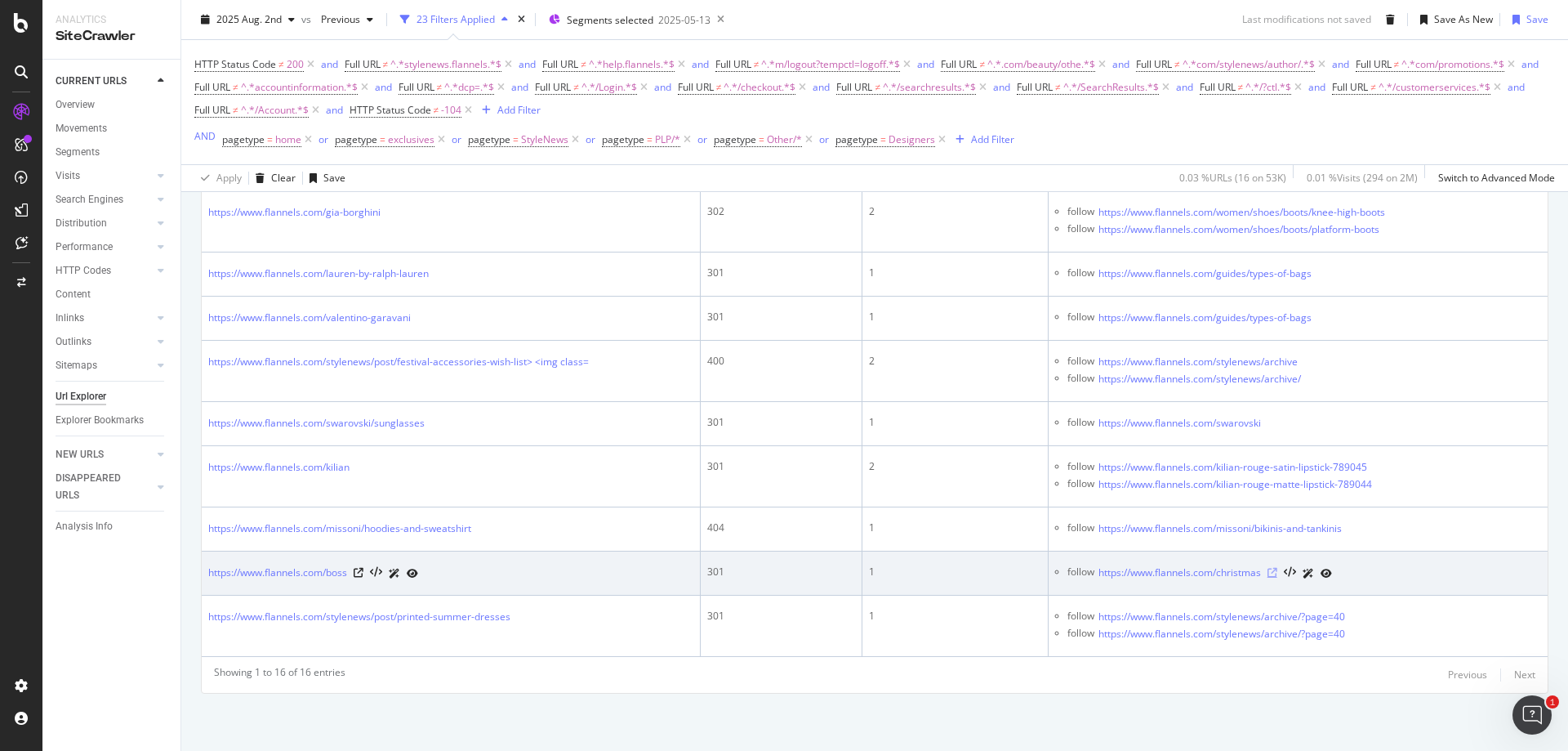 click at bounding box center (1272, 573) 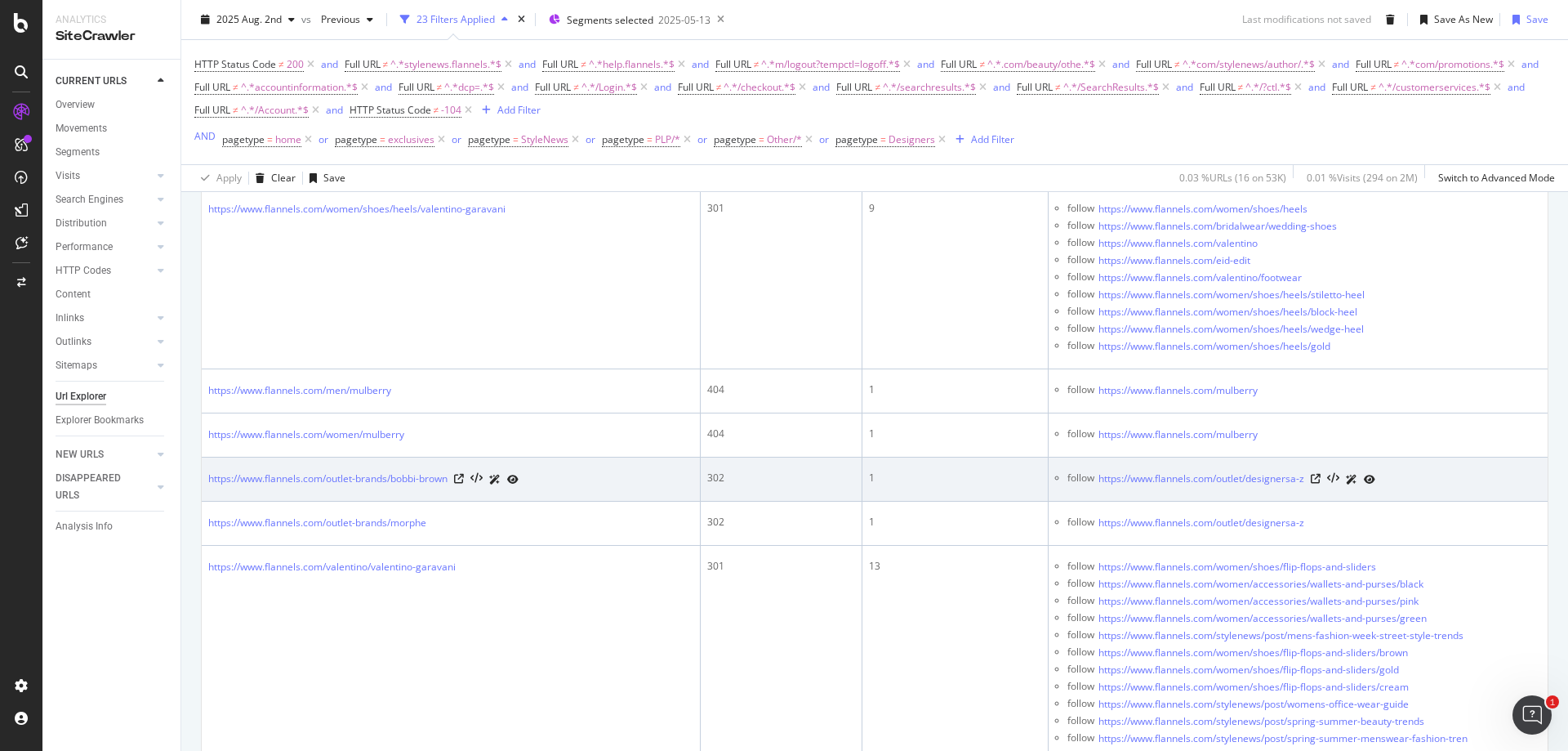 scroll, scrollTop: 521, scrollLeft: 0, axis: vertical 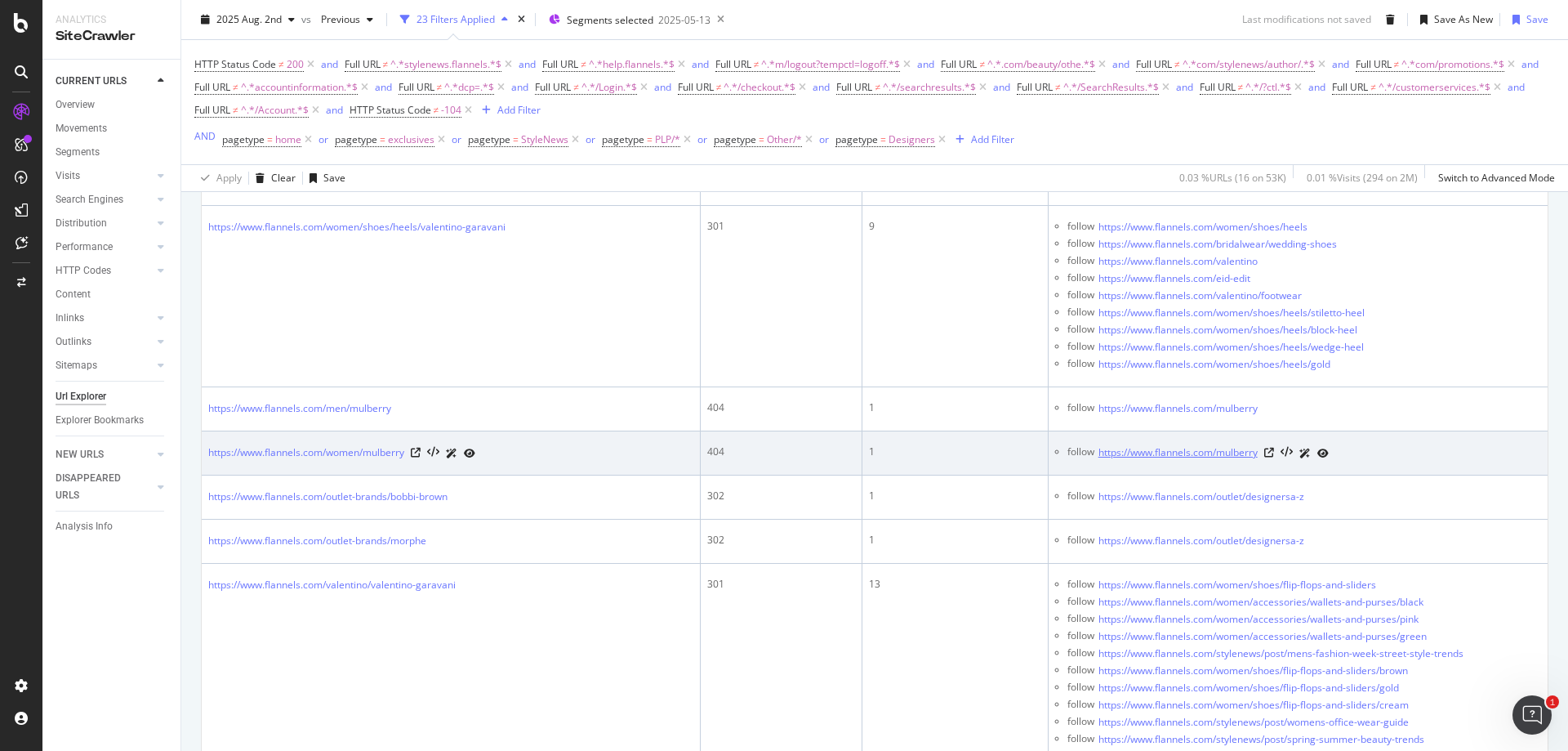 click on "https://www.flannels.com/mulberry" at bounding box center (1178, 453) 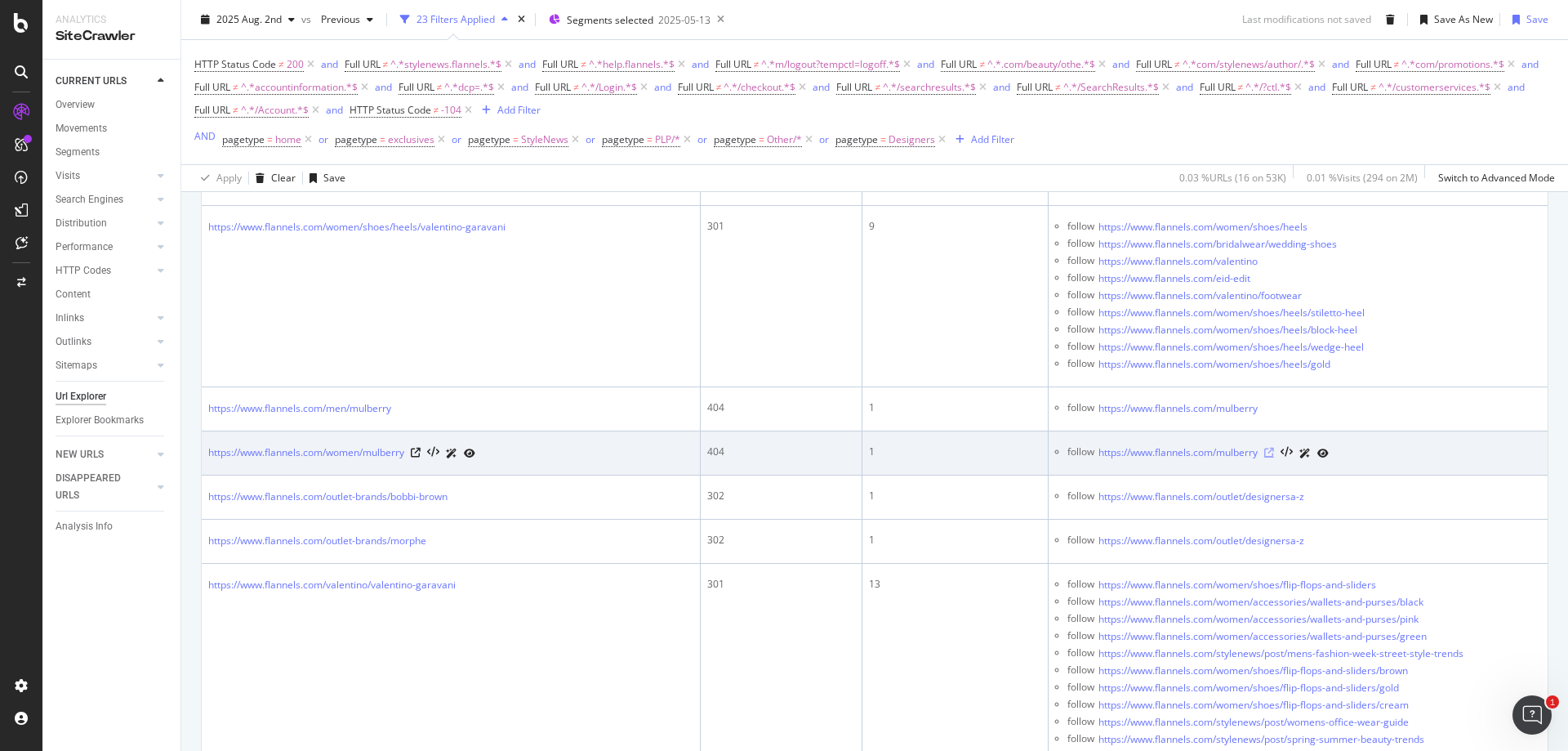 click at bounding box center (1269, 453) 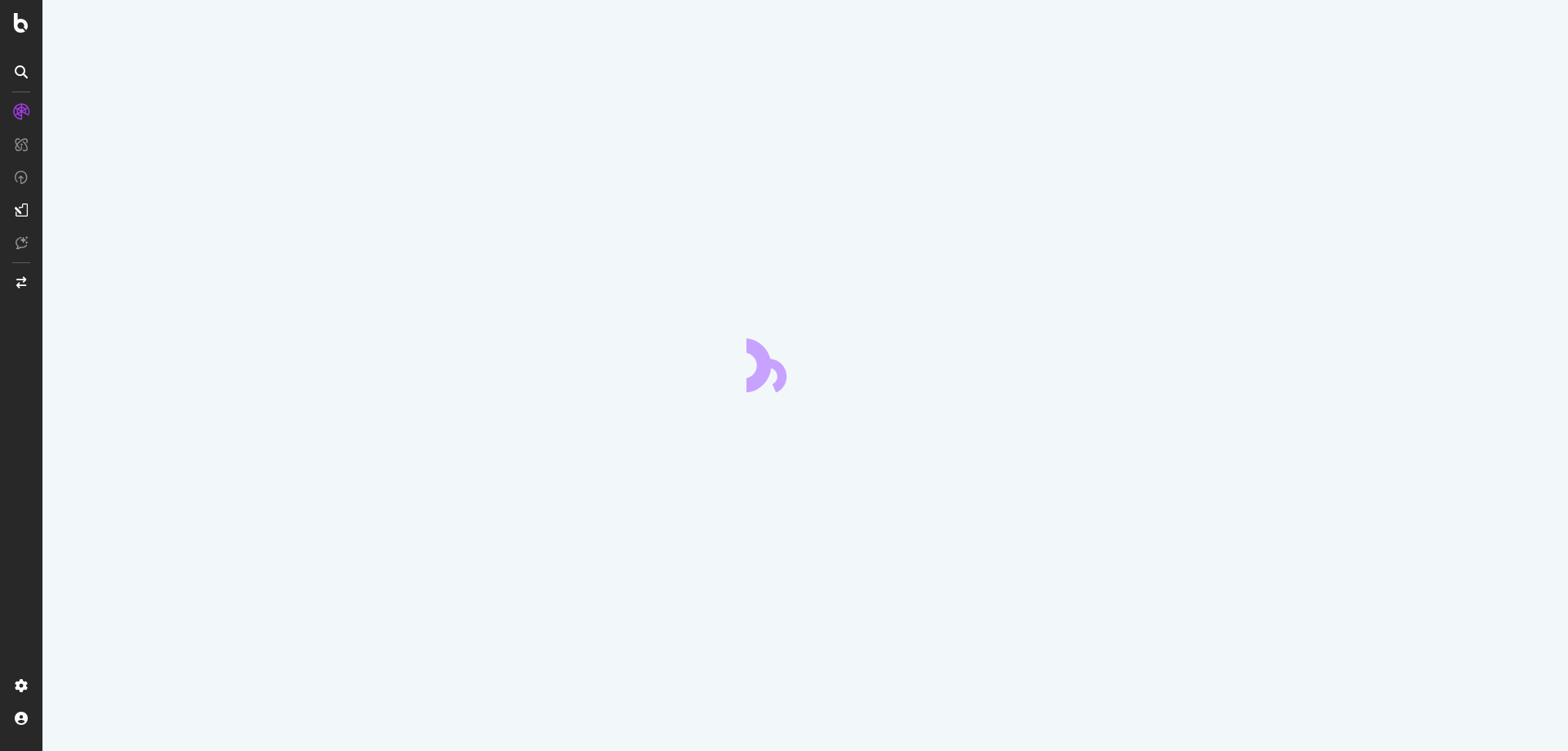 scroll, scrollTop: 0, scrollLeft: 0, axis: both 